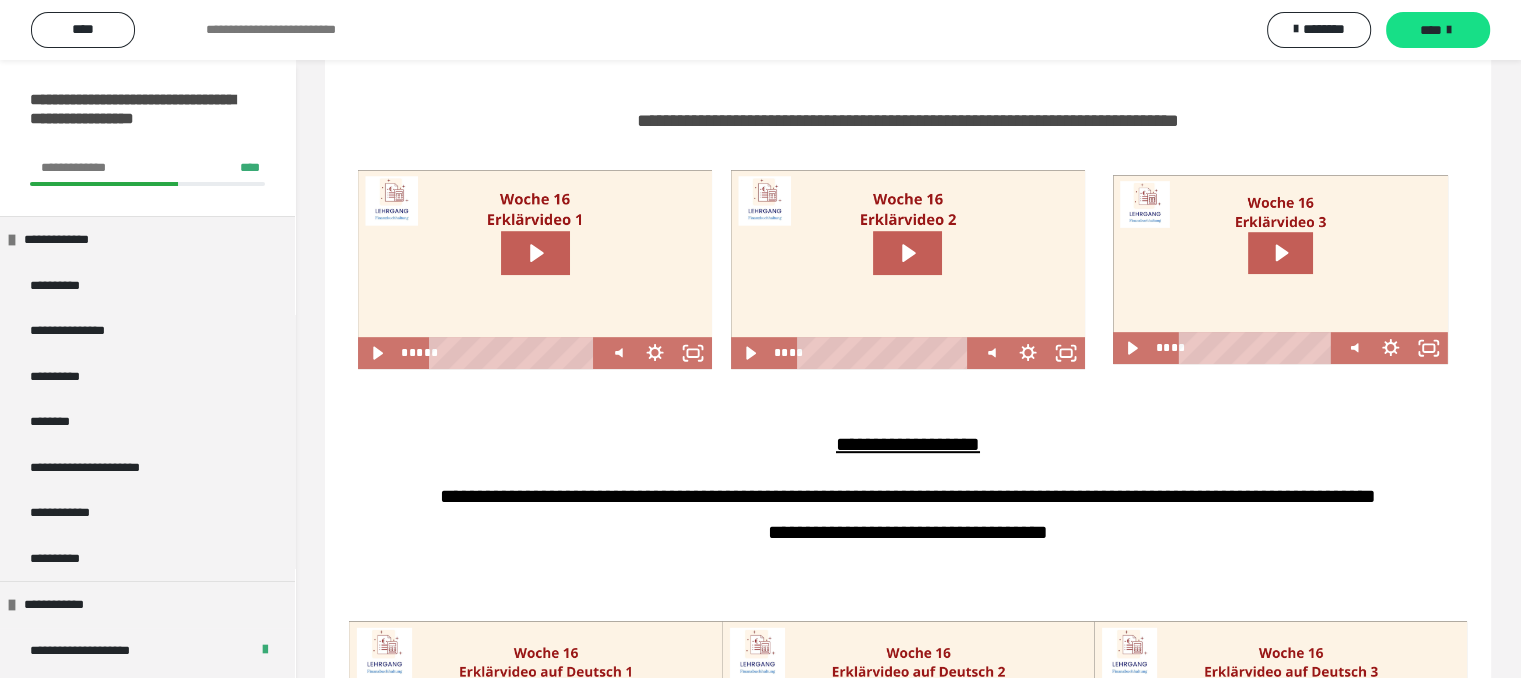 scroll, scrollTop: 900, scrollLeft: 0, axis: vertical 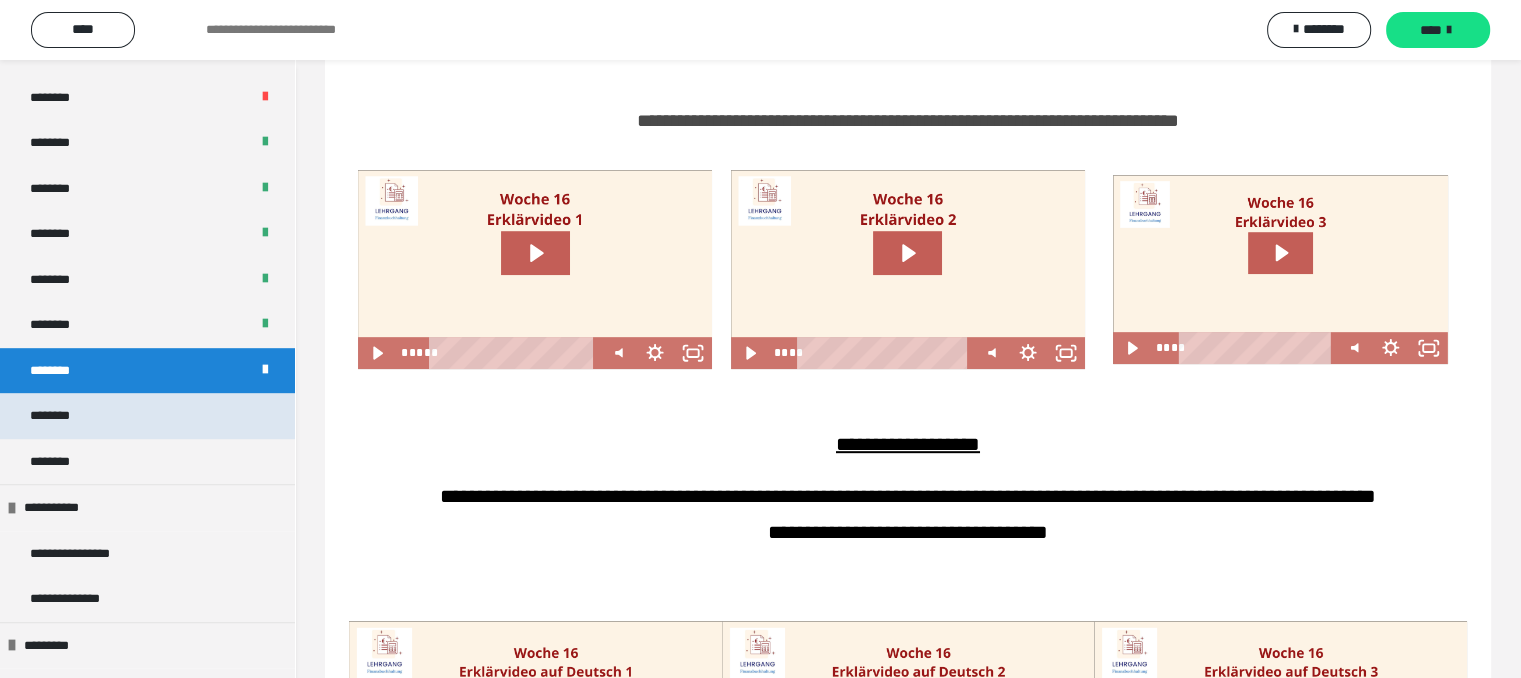 click on "********" at bounding box center [147, 416] 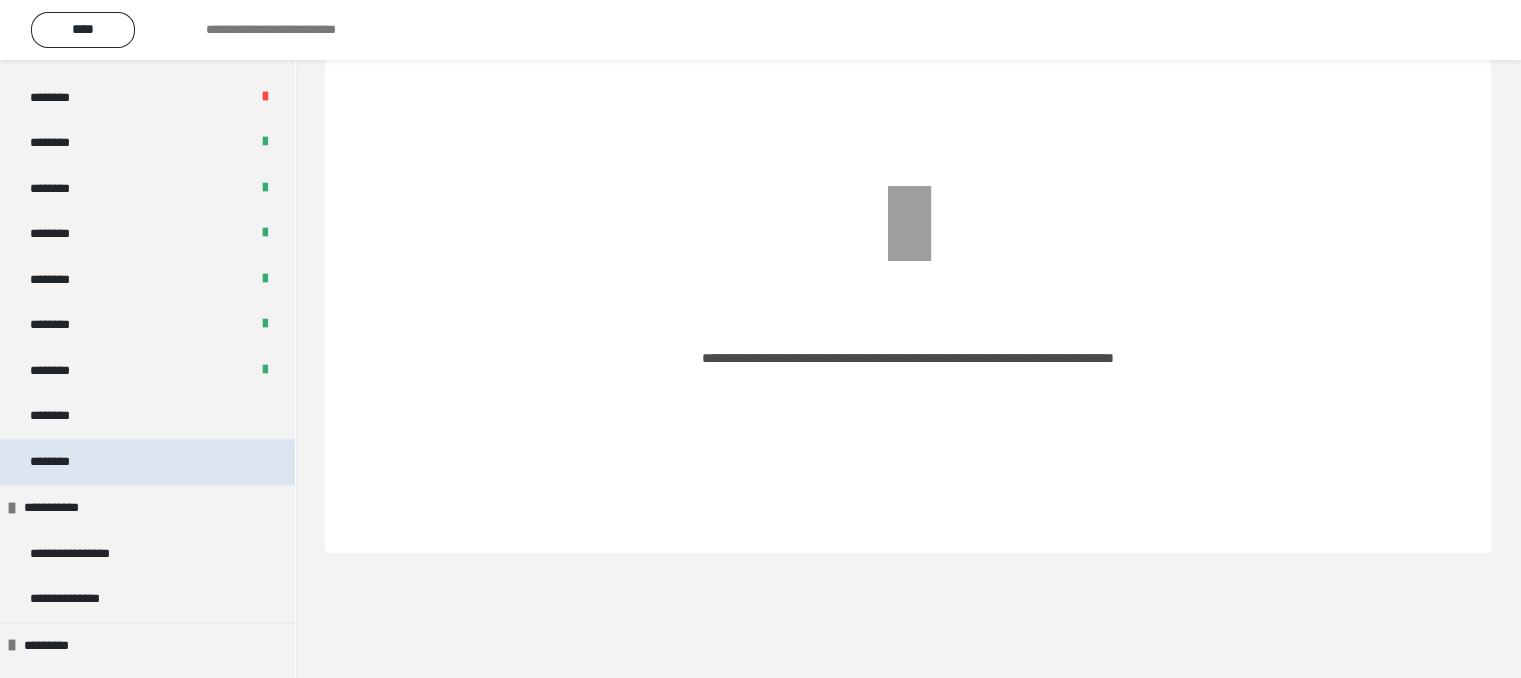 scroll, scrollTop: 60, scrollLeft: 0, axis: vertical 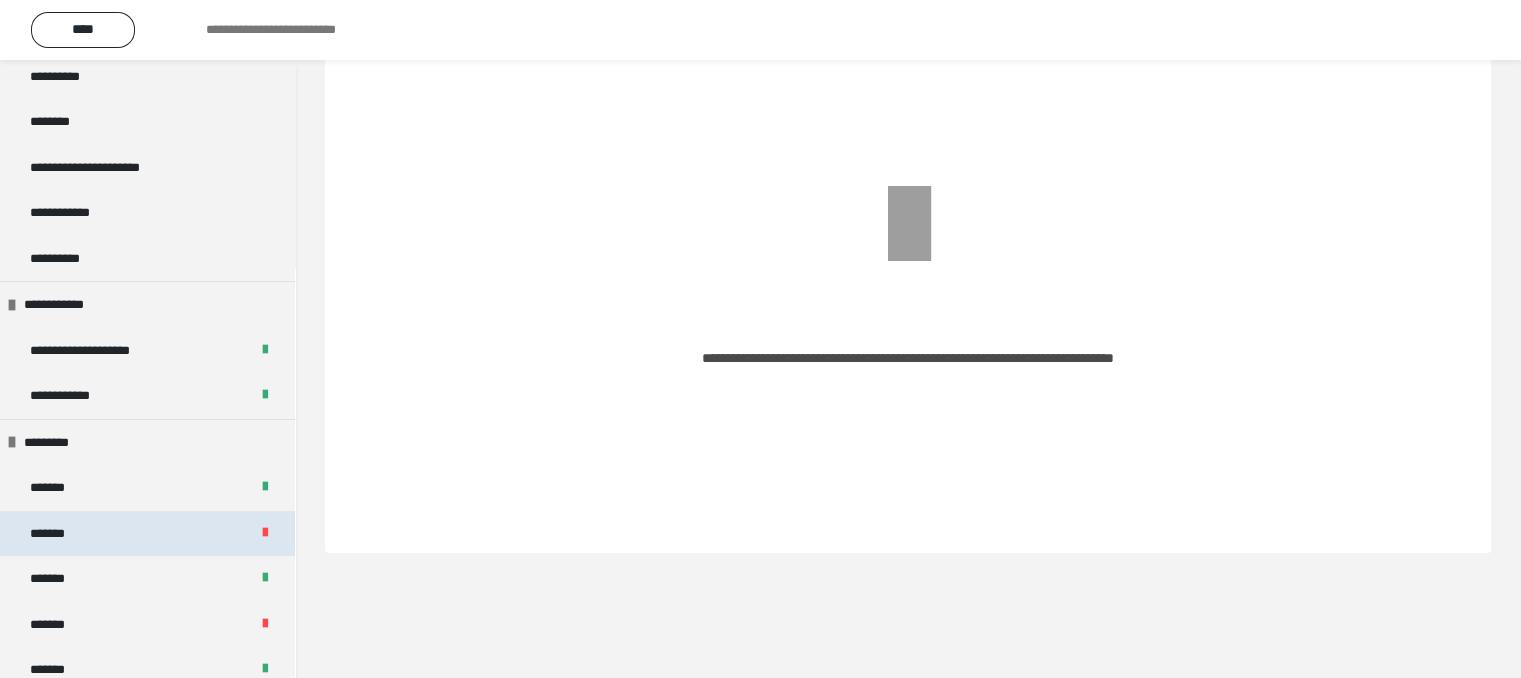 click on "*******" at bounding box center (147, 534) 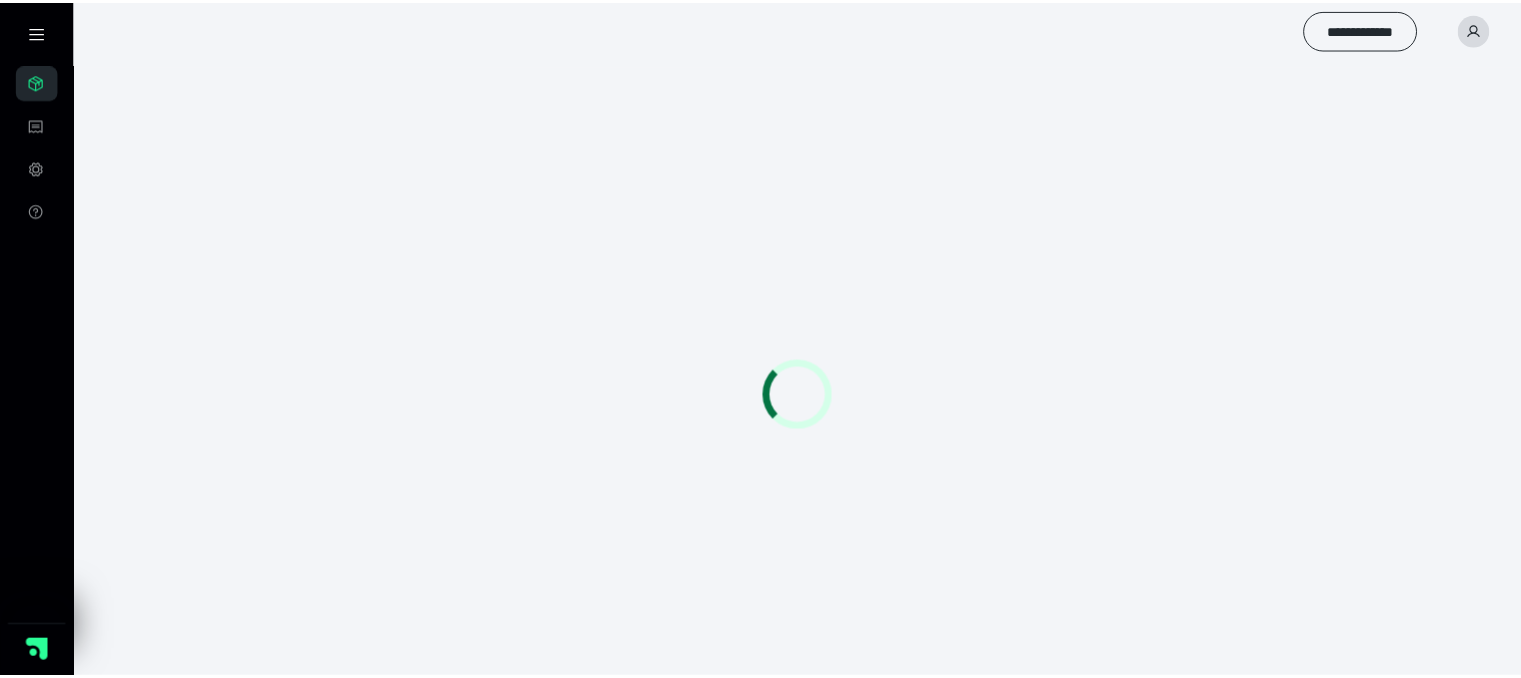 scroll, scrollTop: 0, scrollLeft: 0, axis: both 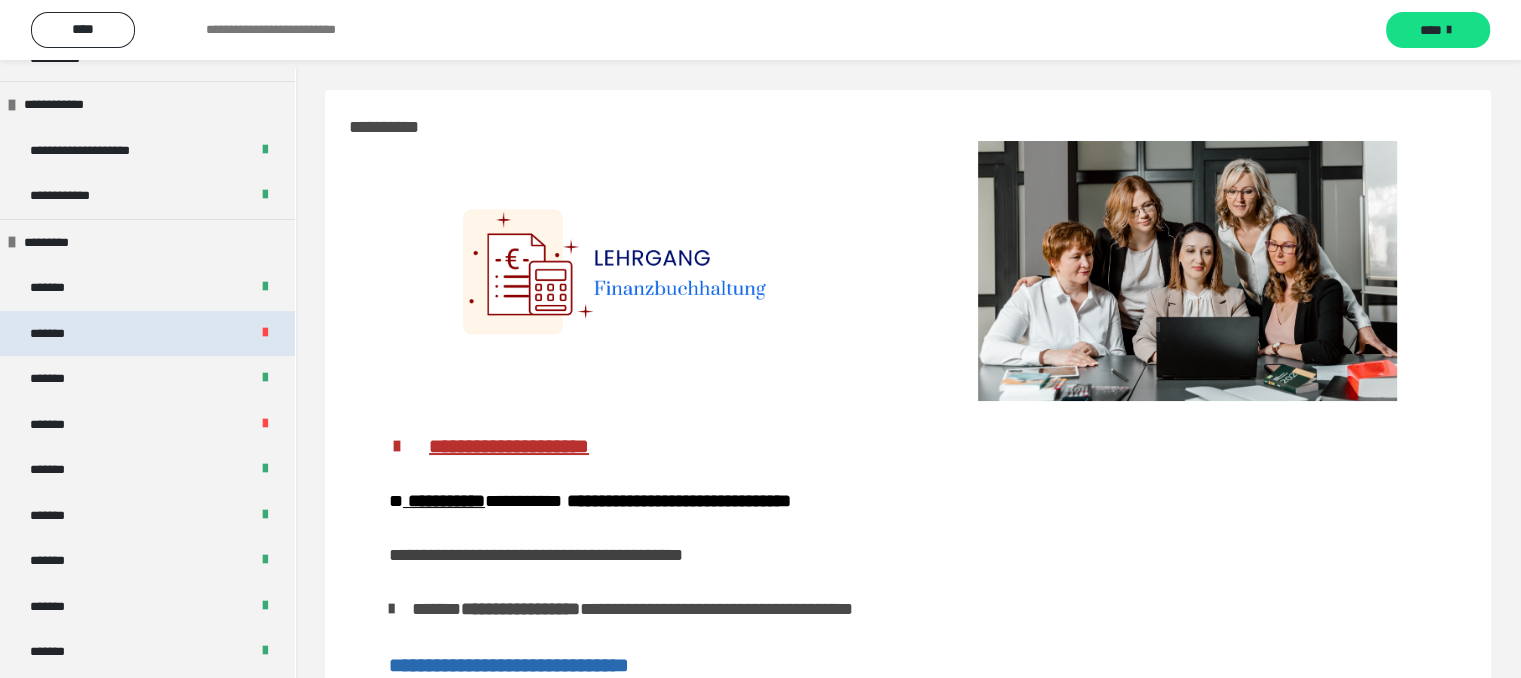 click on "*******" at bounding box center [147, 334] 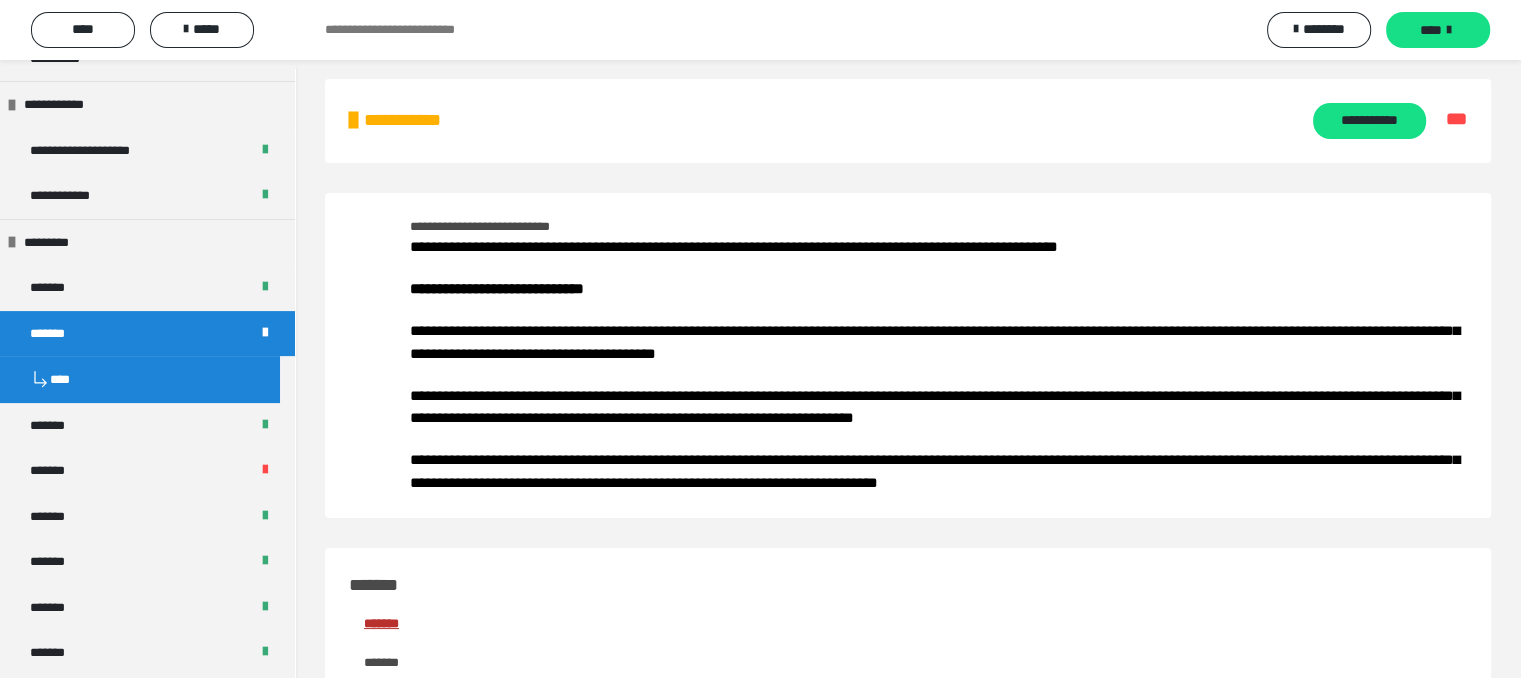 scroll, scrollTop: 0, scrollLeft: 0, axis: both 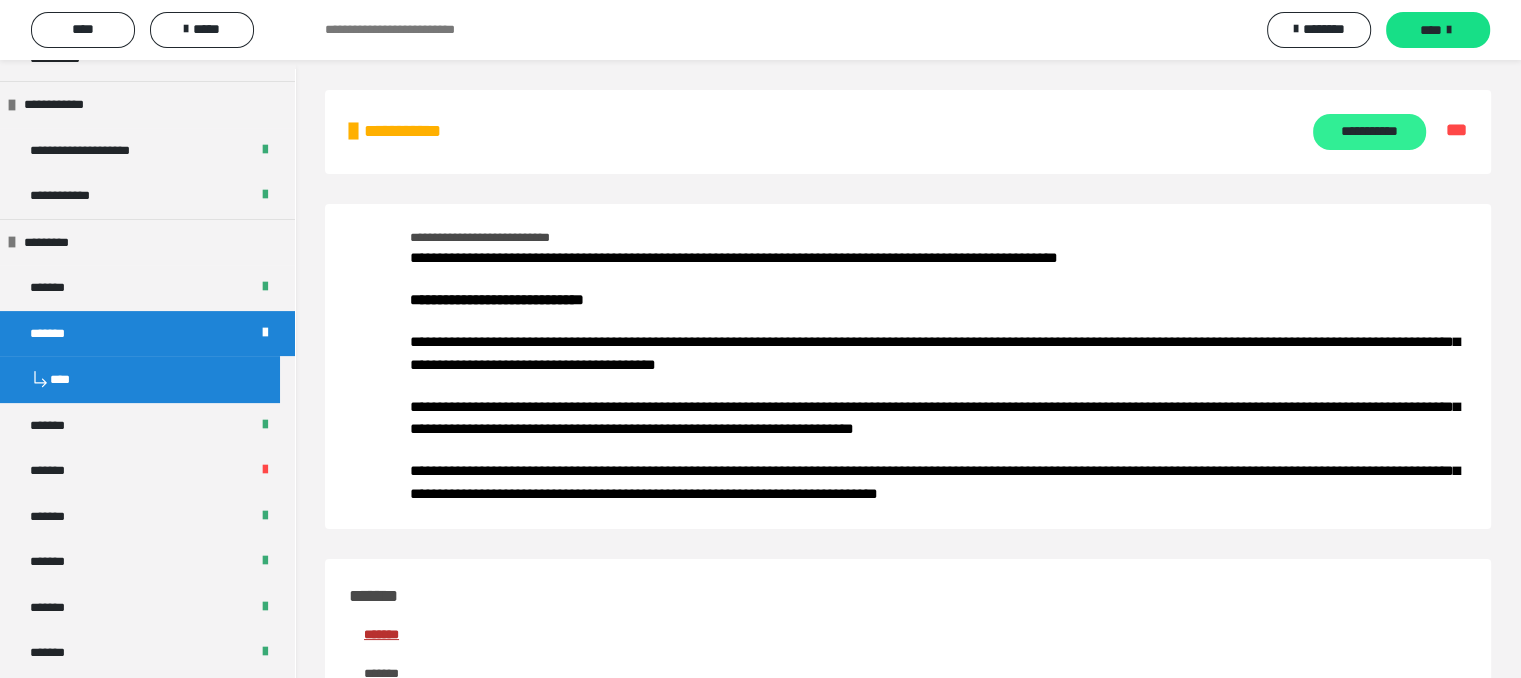 click on "**********" at bounding box center (1369, 132) 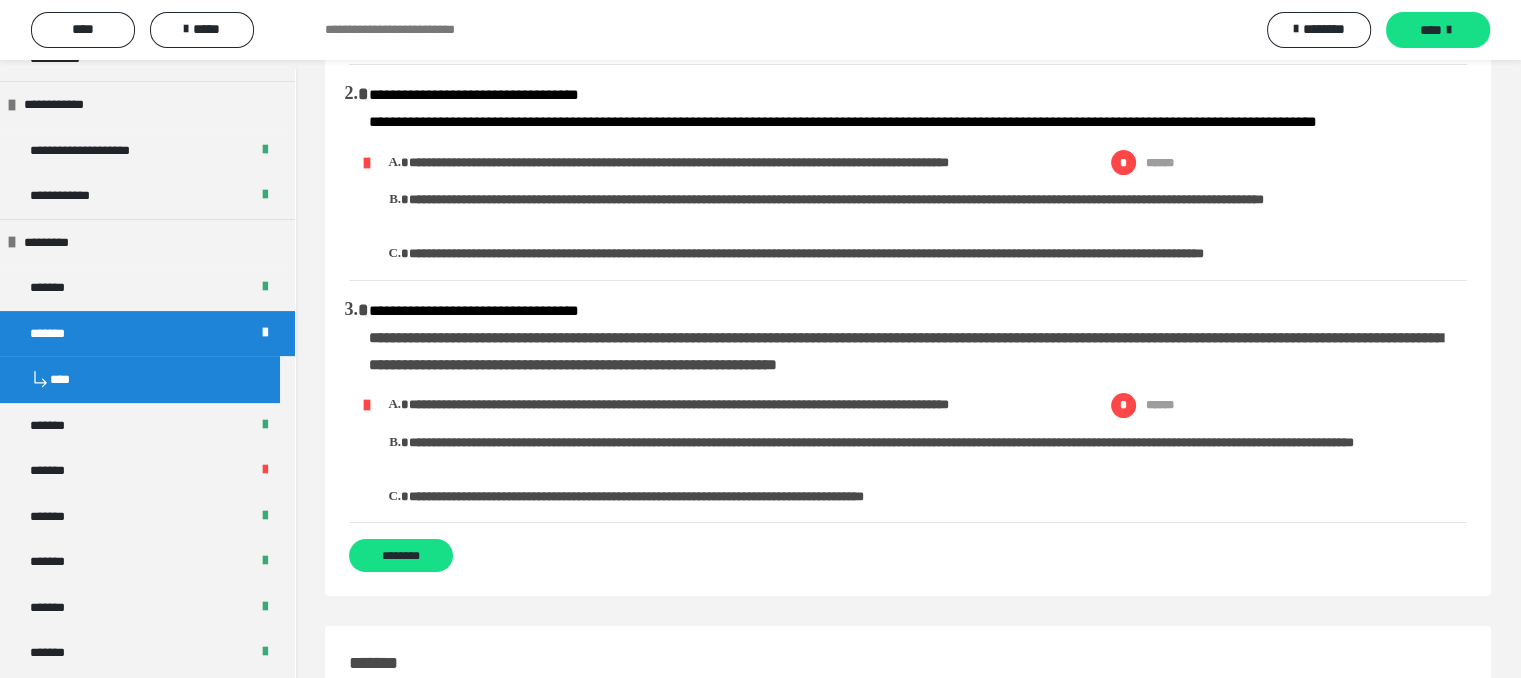 scroll, scrollTop: 300, scrollLeft: 0, axis: vertical 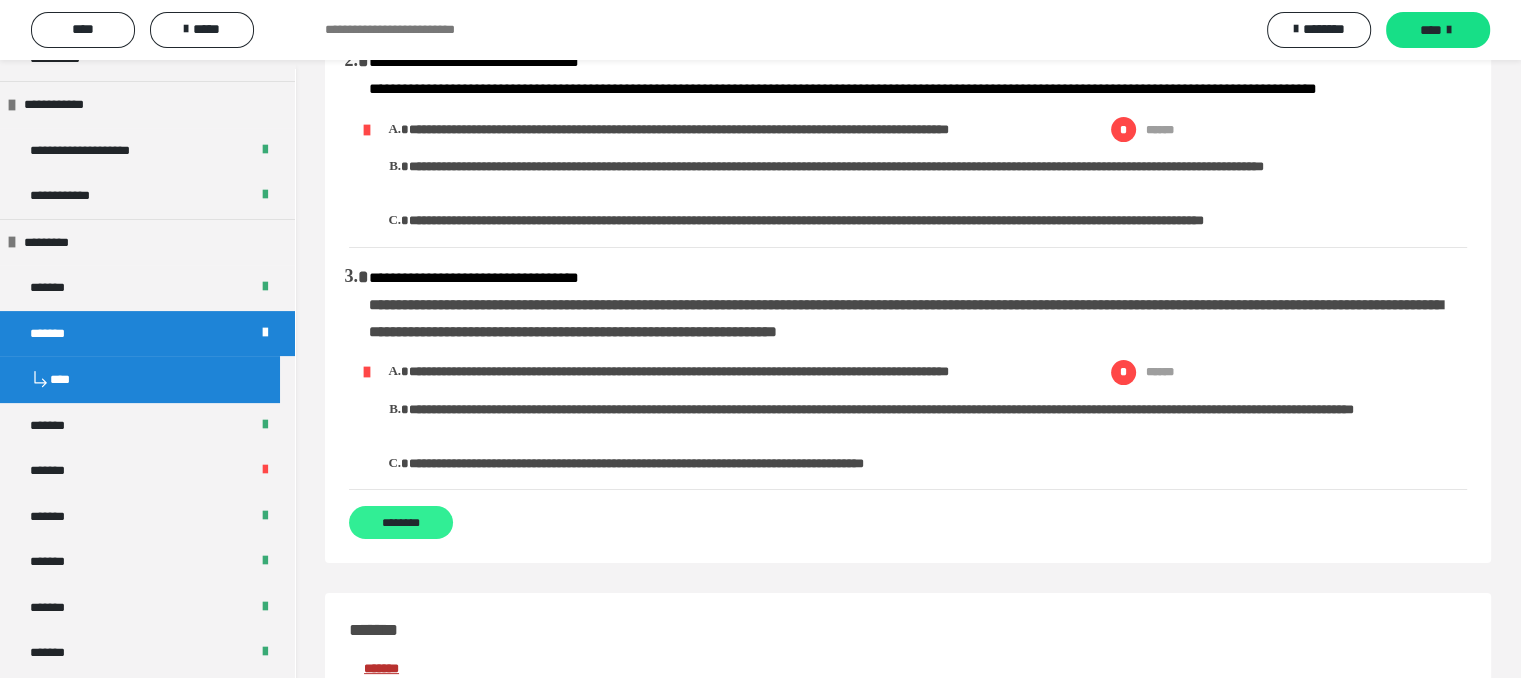 click on "********" at bounding box center (401, 522) 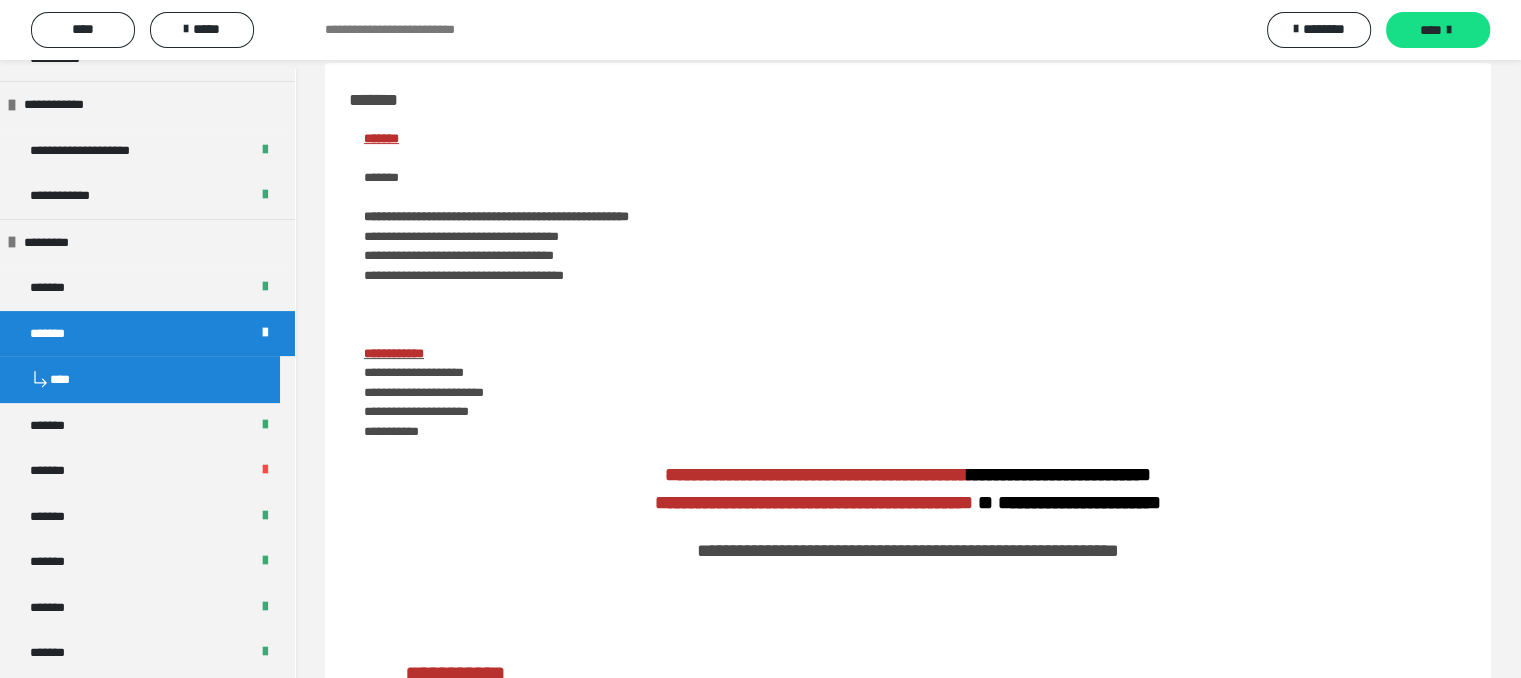 scroll, scrollTop: 500, scrollLeft: 0, axis: vertical 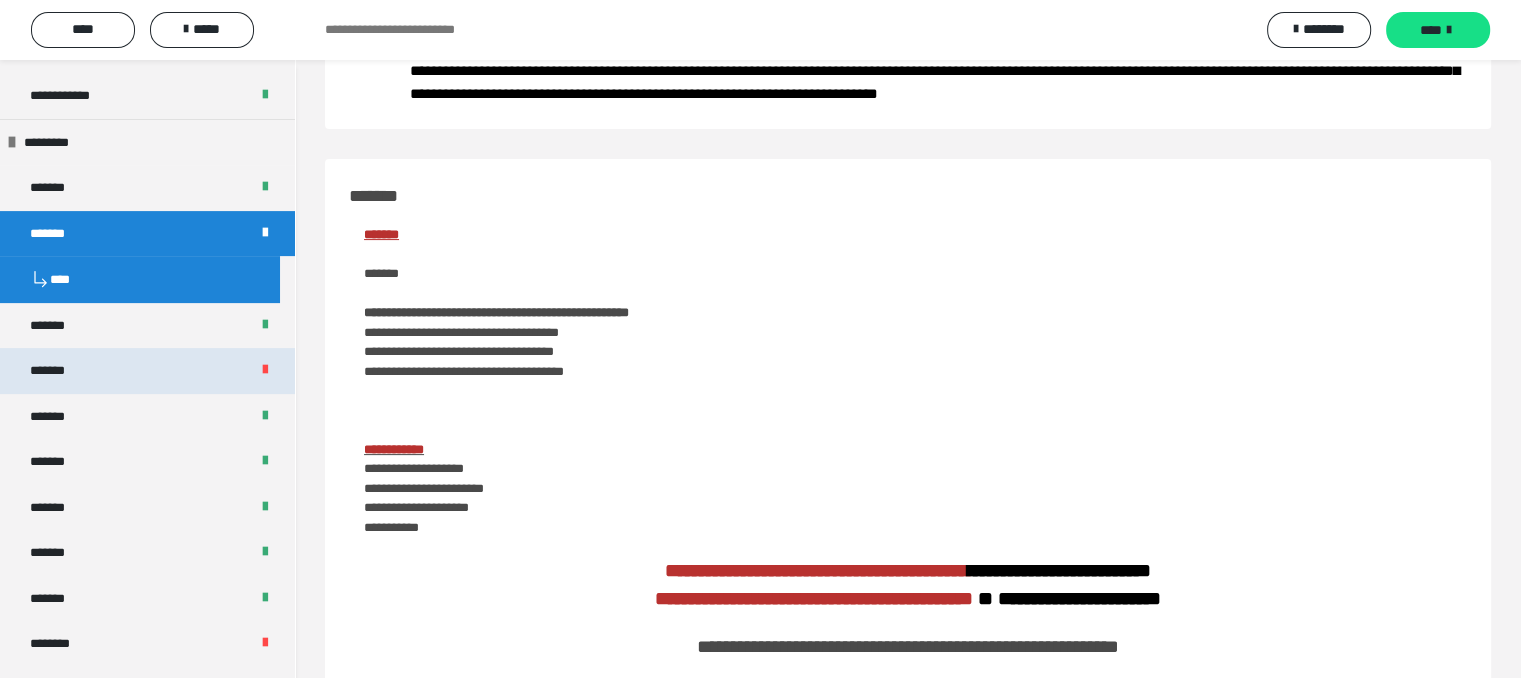 click on "*******" at bounding box center [147, 371] 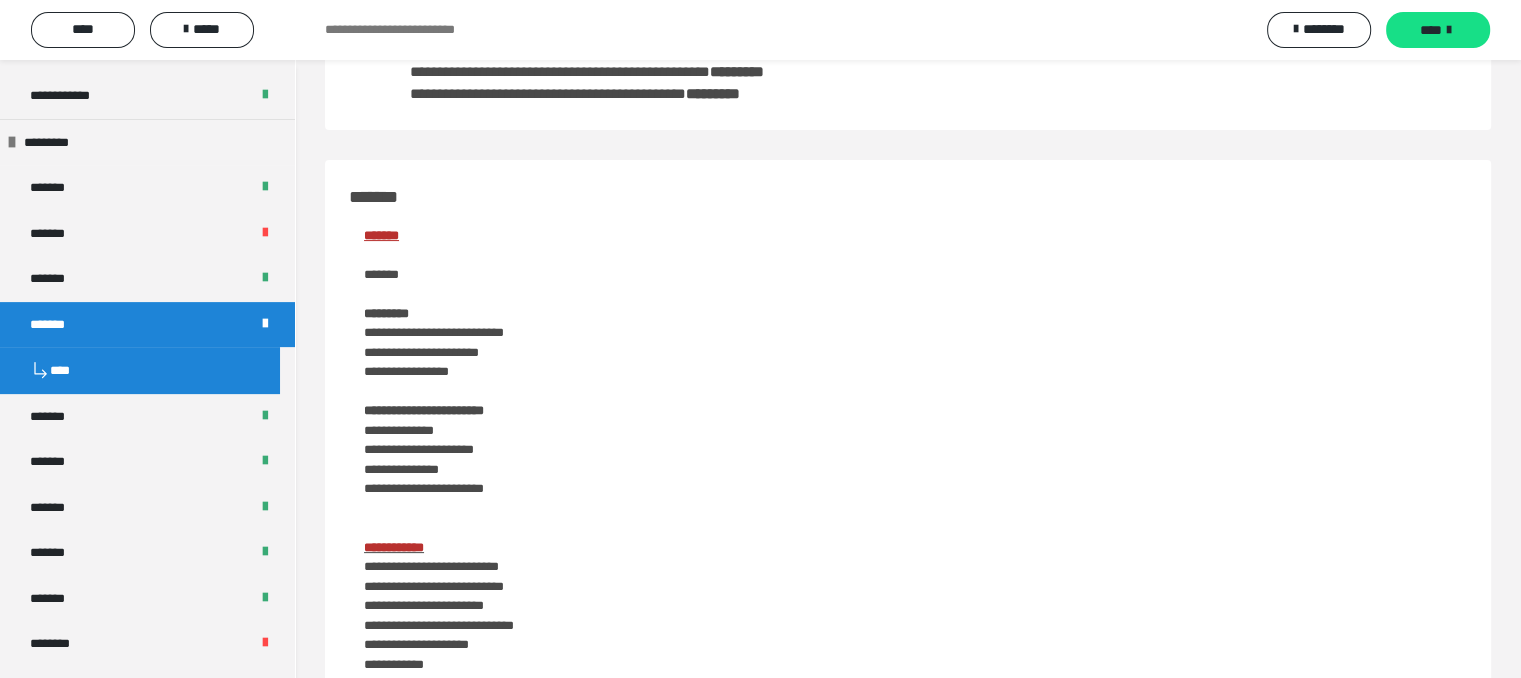 scroll, scrollTop: 0, scrollLeft: 0, axis: both 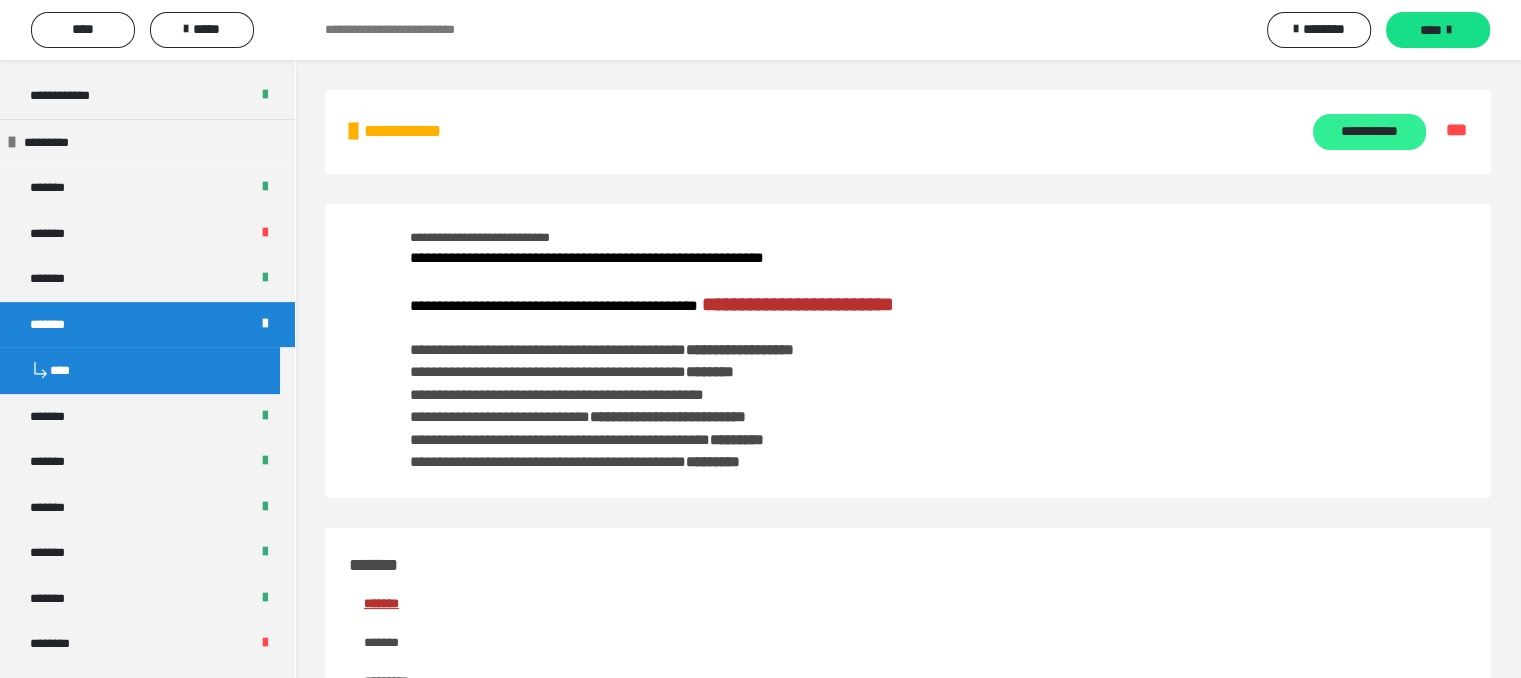 click on "**********" at bounding box center (1369, 132) 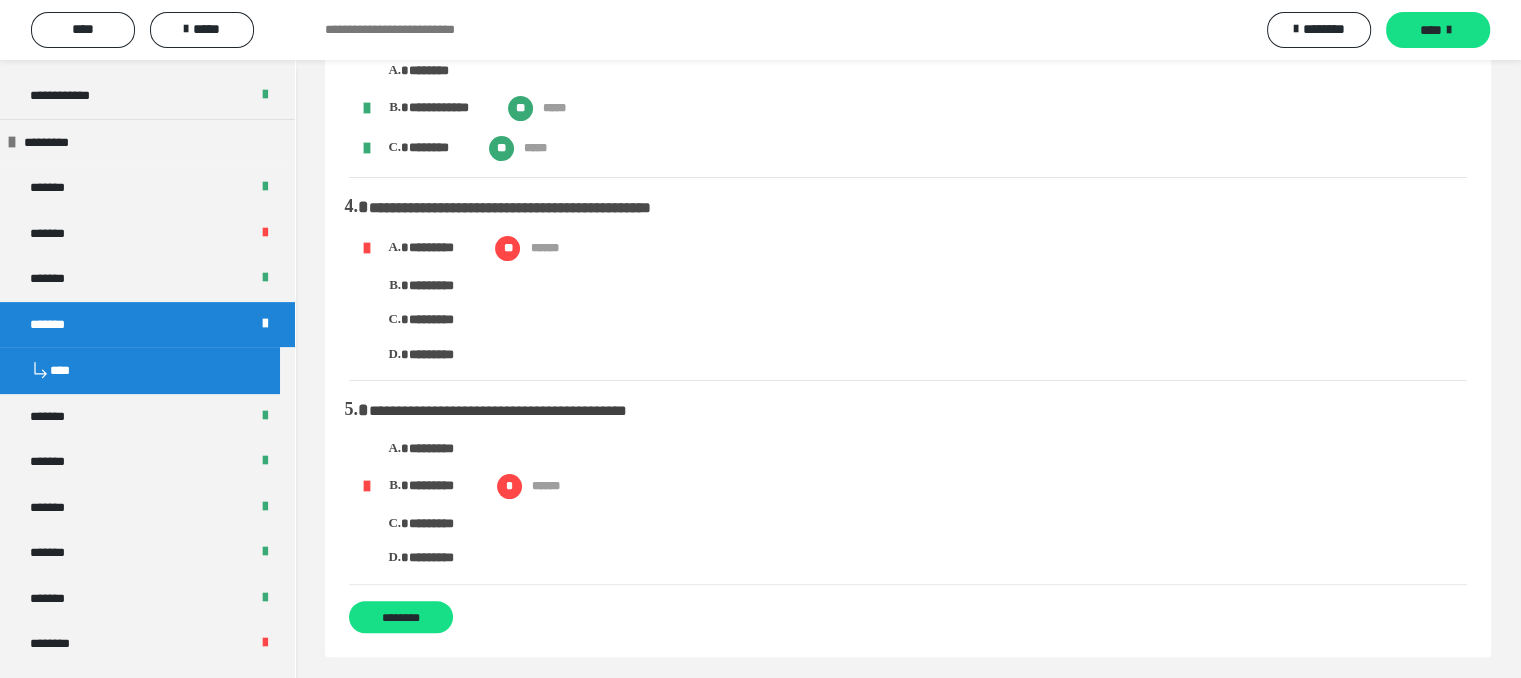 scroll, scrollTop: 500, scrollLeft: 0, axis: vertical 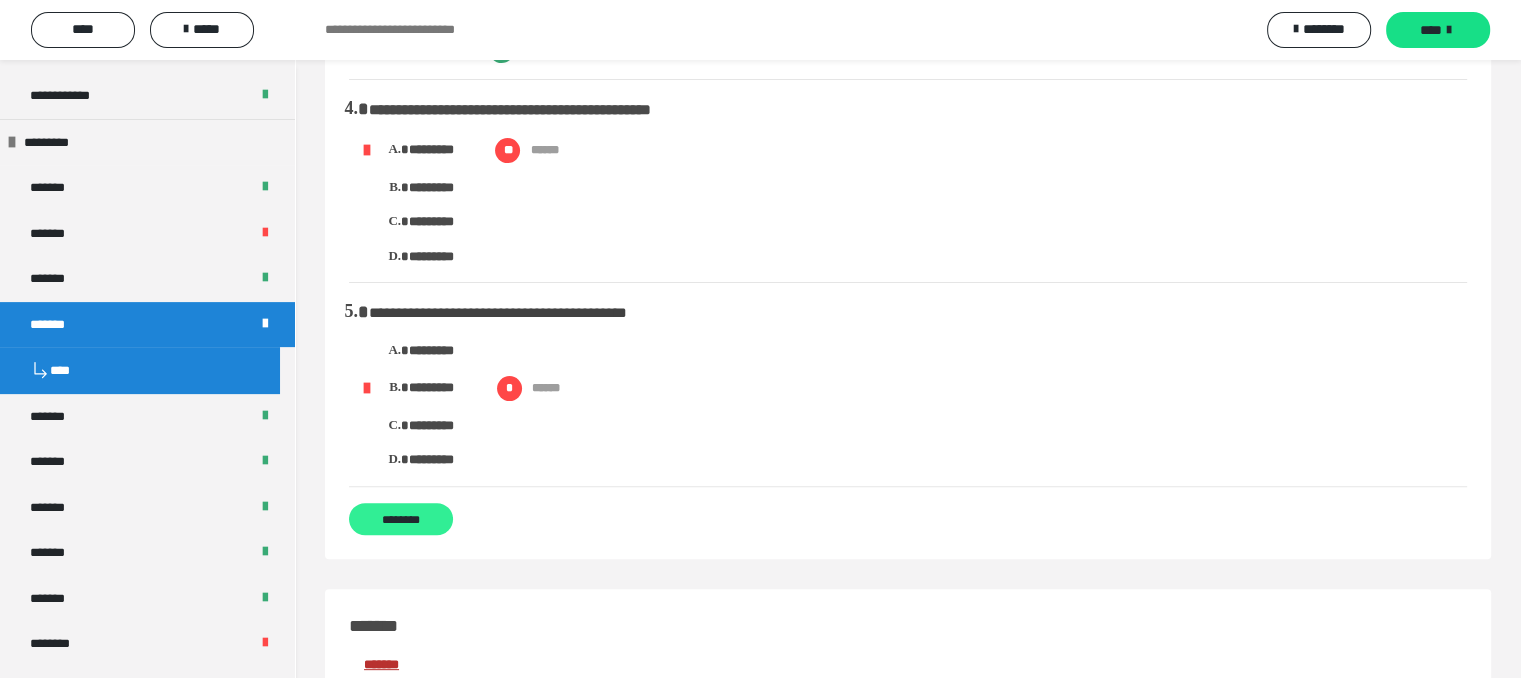 click on "********" at bounding box center [401, 519] 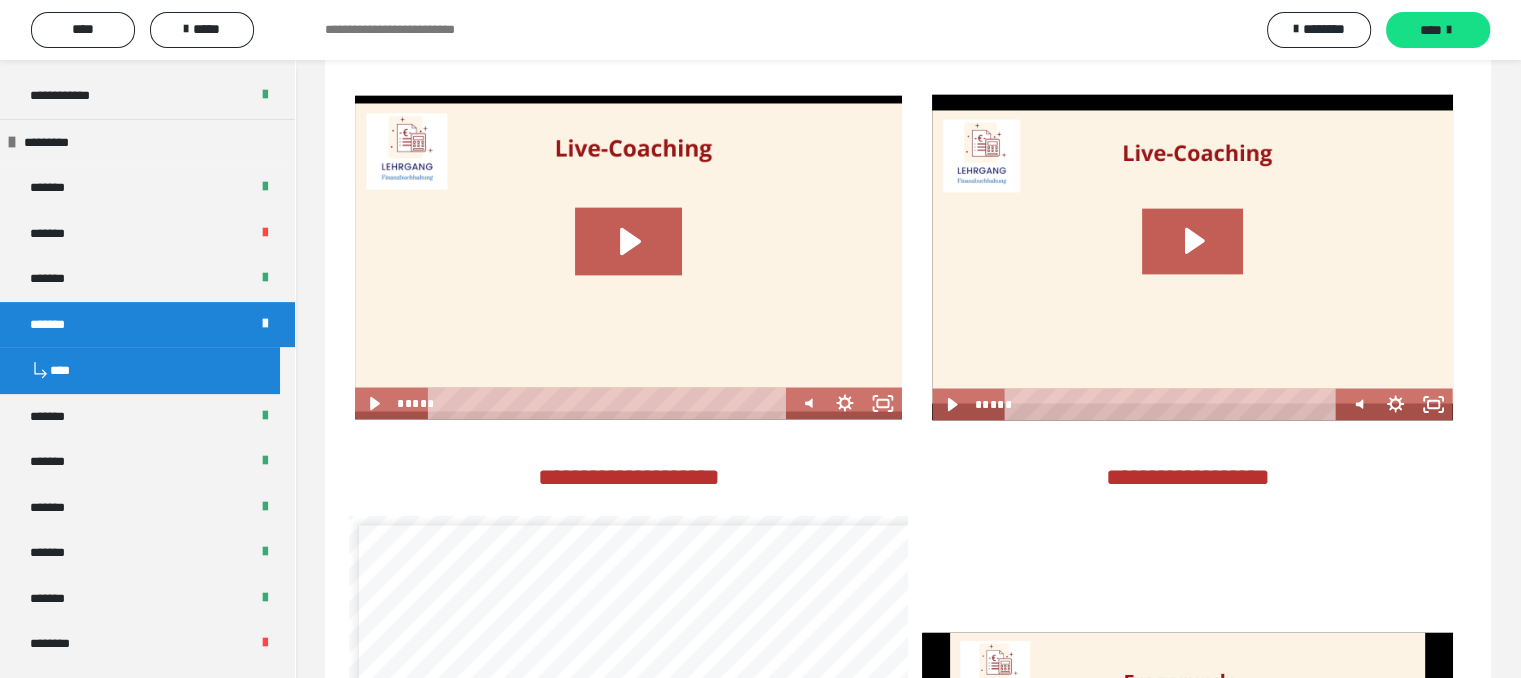 scroll, scrollTop: 3600, scrollLeft: 0, axis: vertical 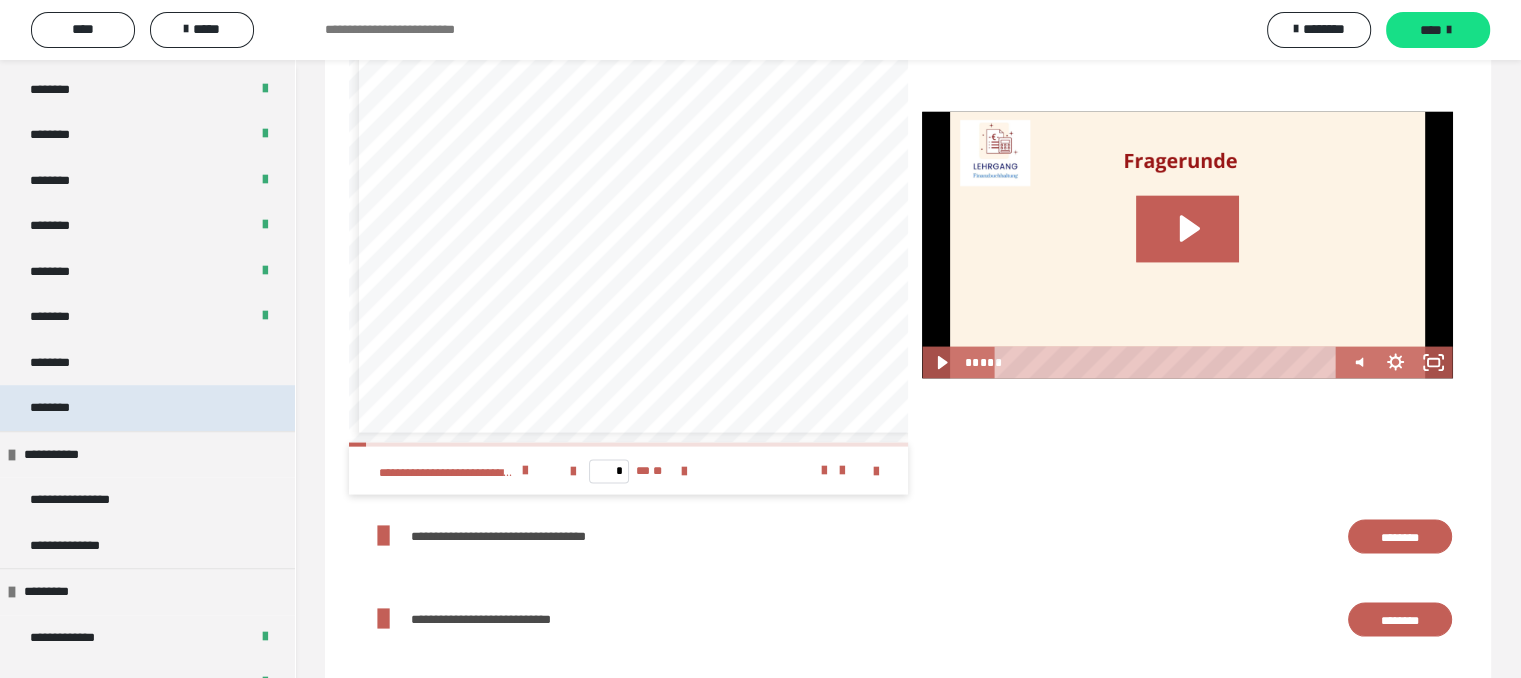 click on "********" at bounding box center (147, 408) 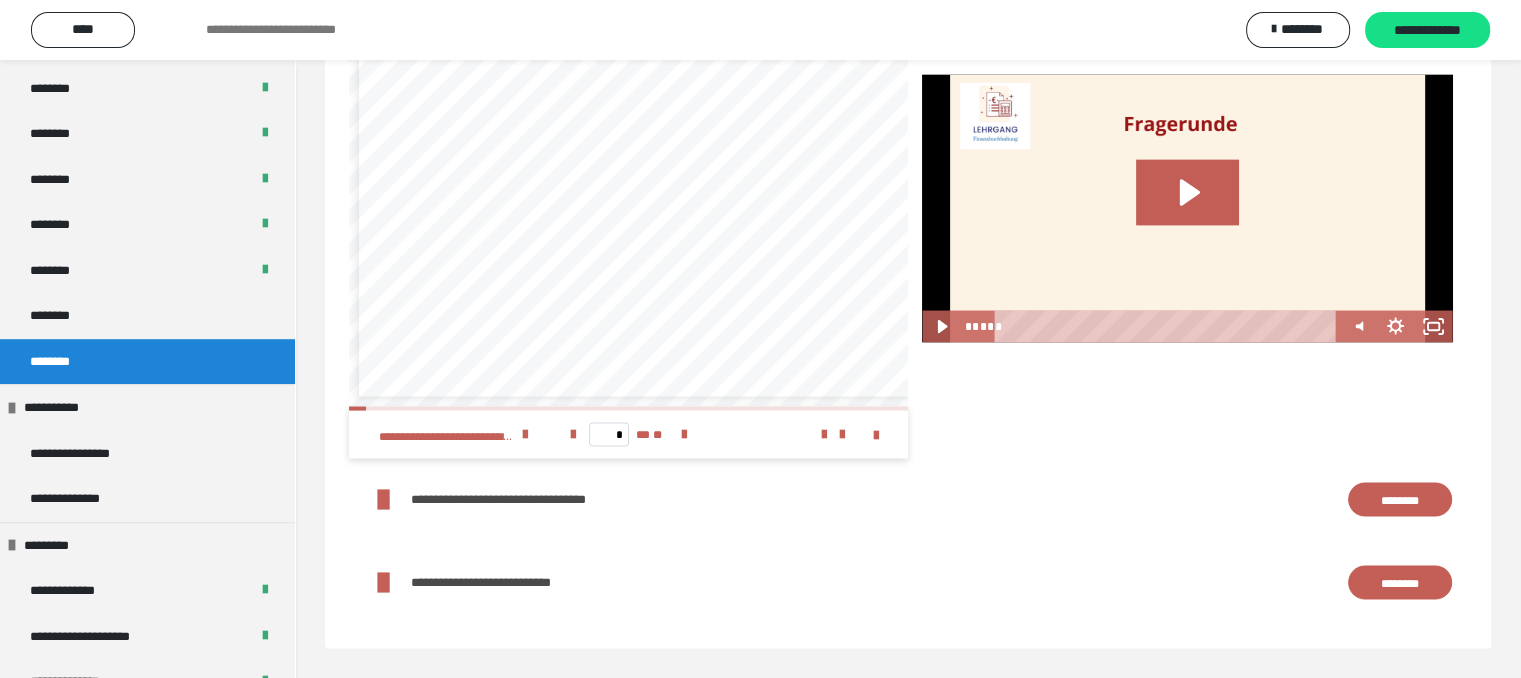 scroll, scrollTop: 3659, scrollLeft: 0, axis: vertical 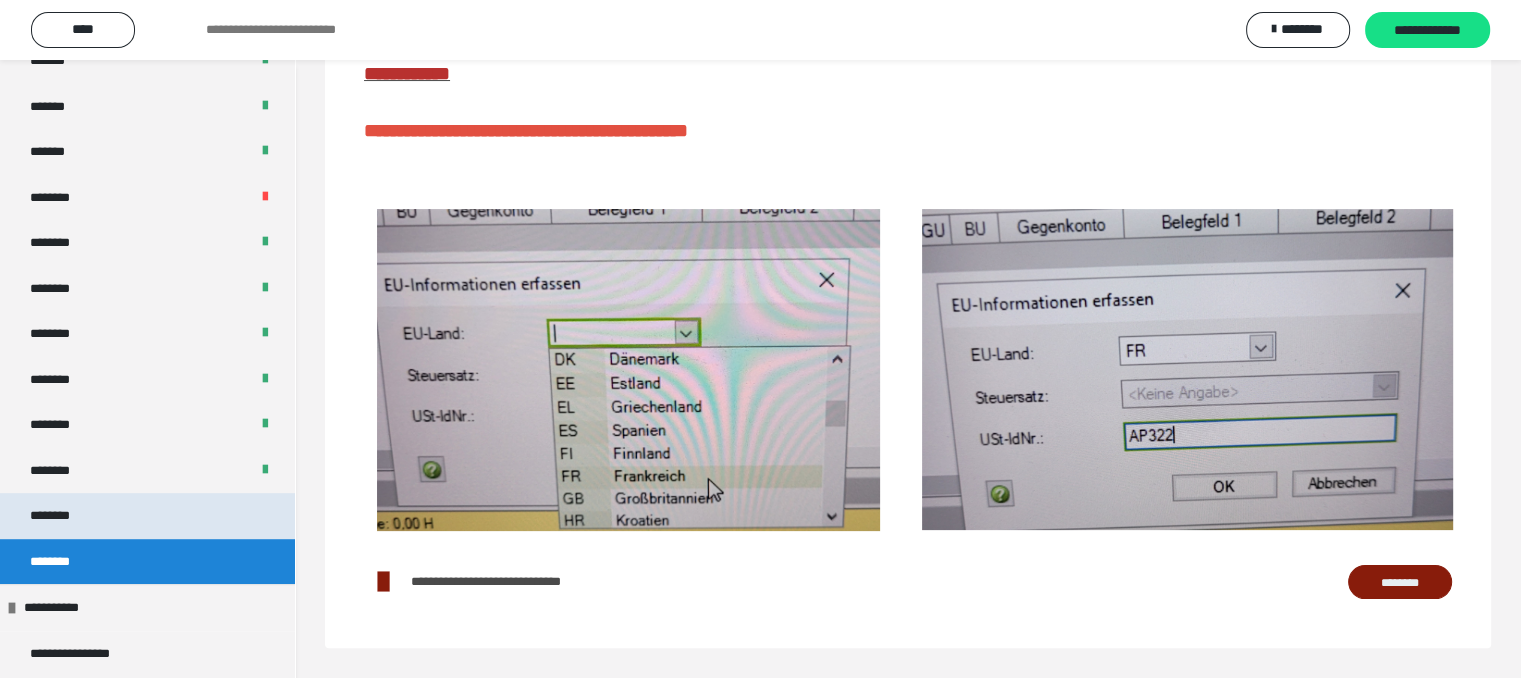 click on "********" at bounding box center (147, 516) 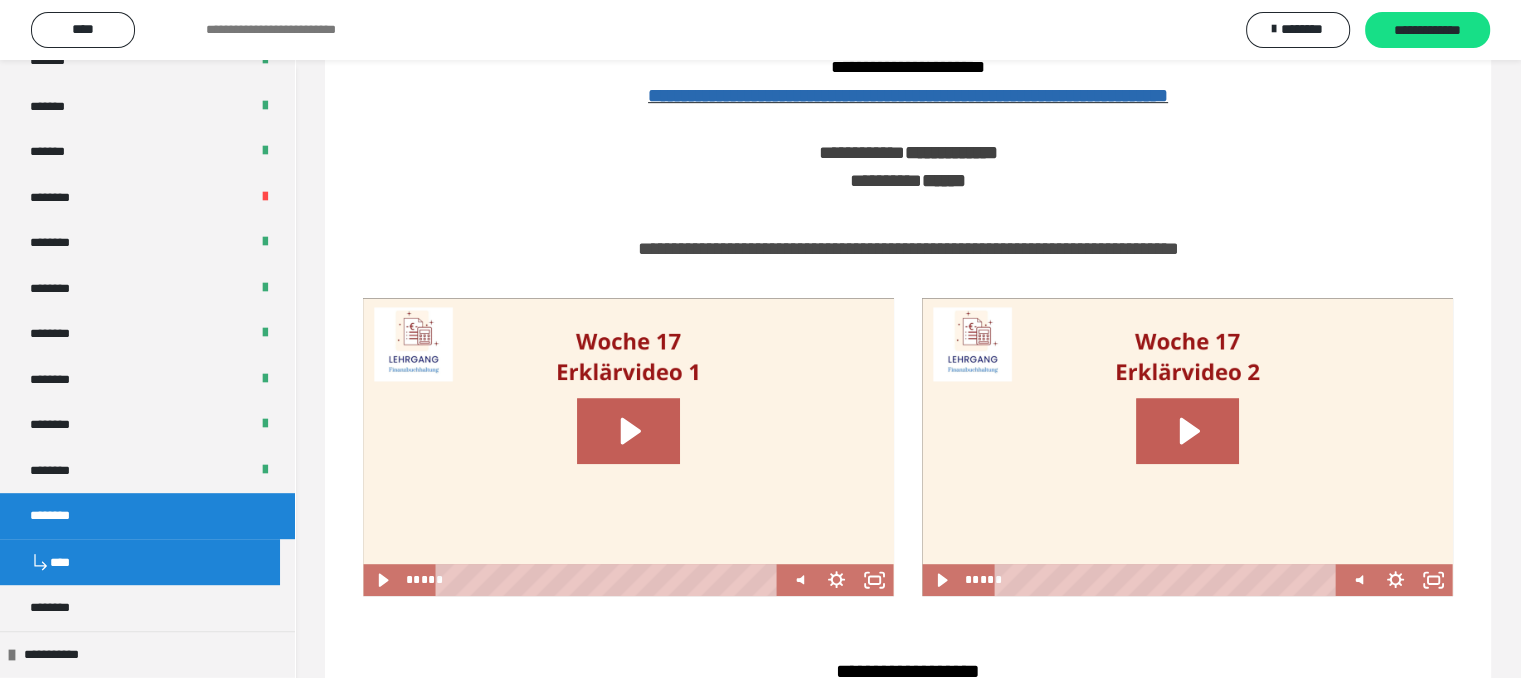 scroll, scrollTop: 1400, scrollLeft: 0, axis: vertical 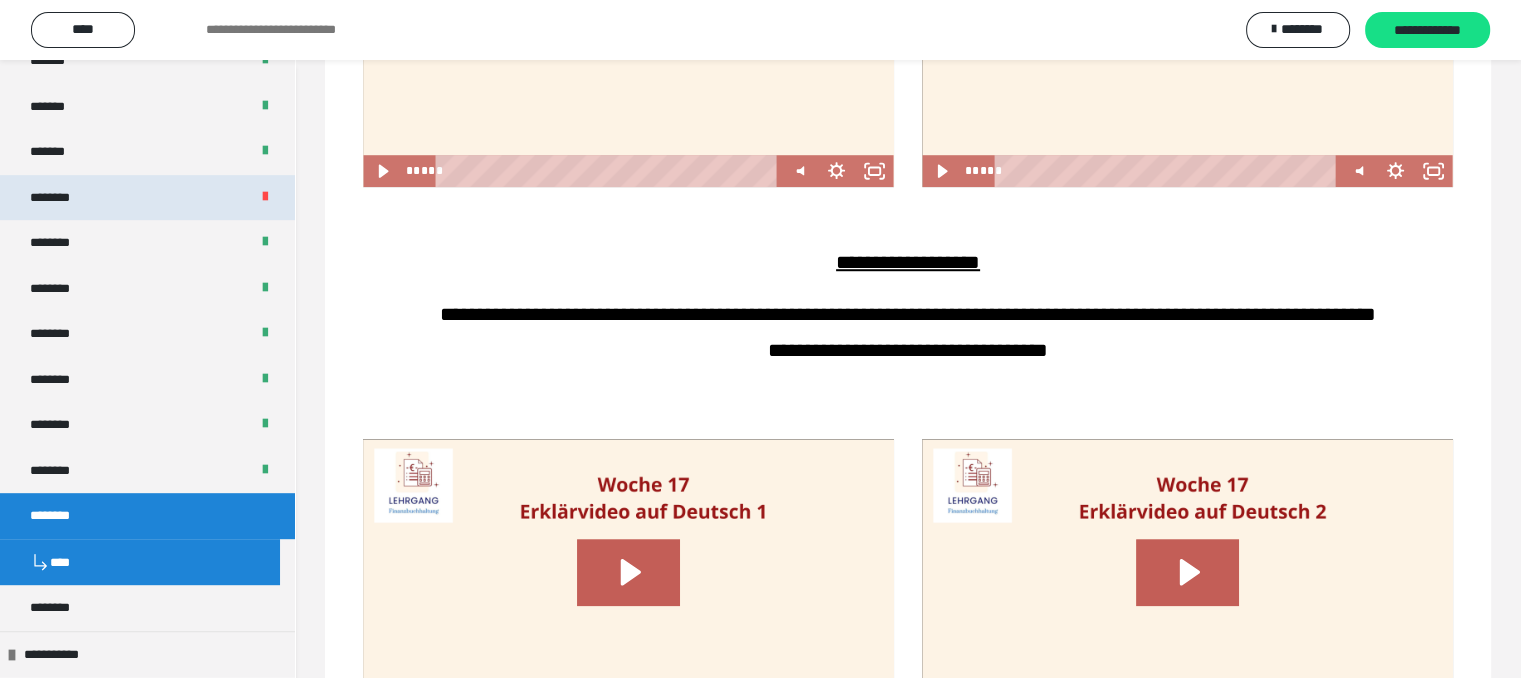click on "********" at bounding box center [61, 198] 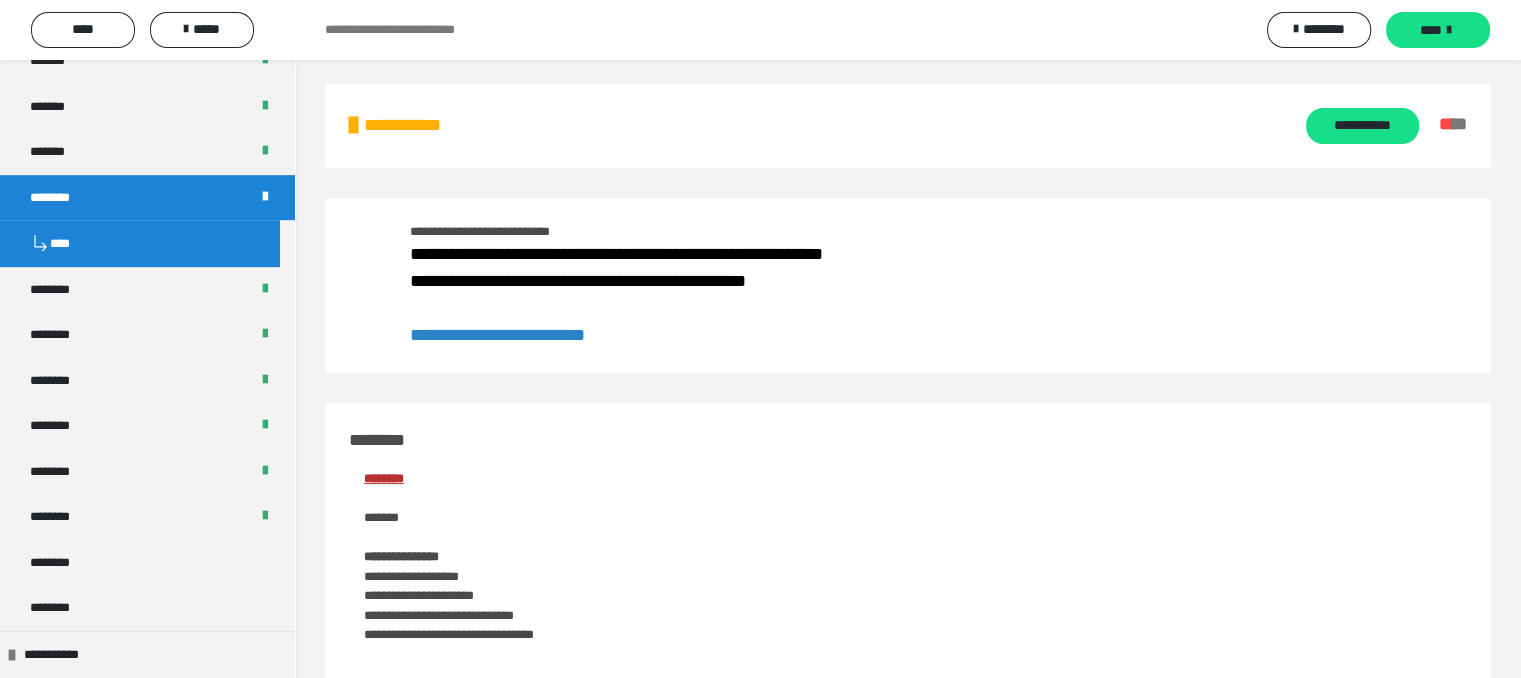 scroll, scrollTop: 0, scrollLeft: 0, axis: both 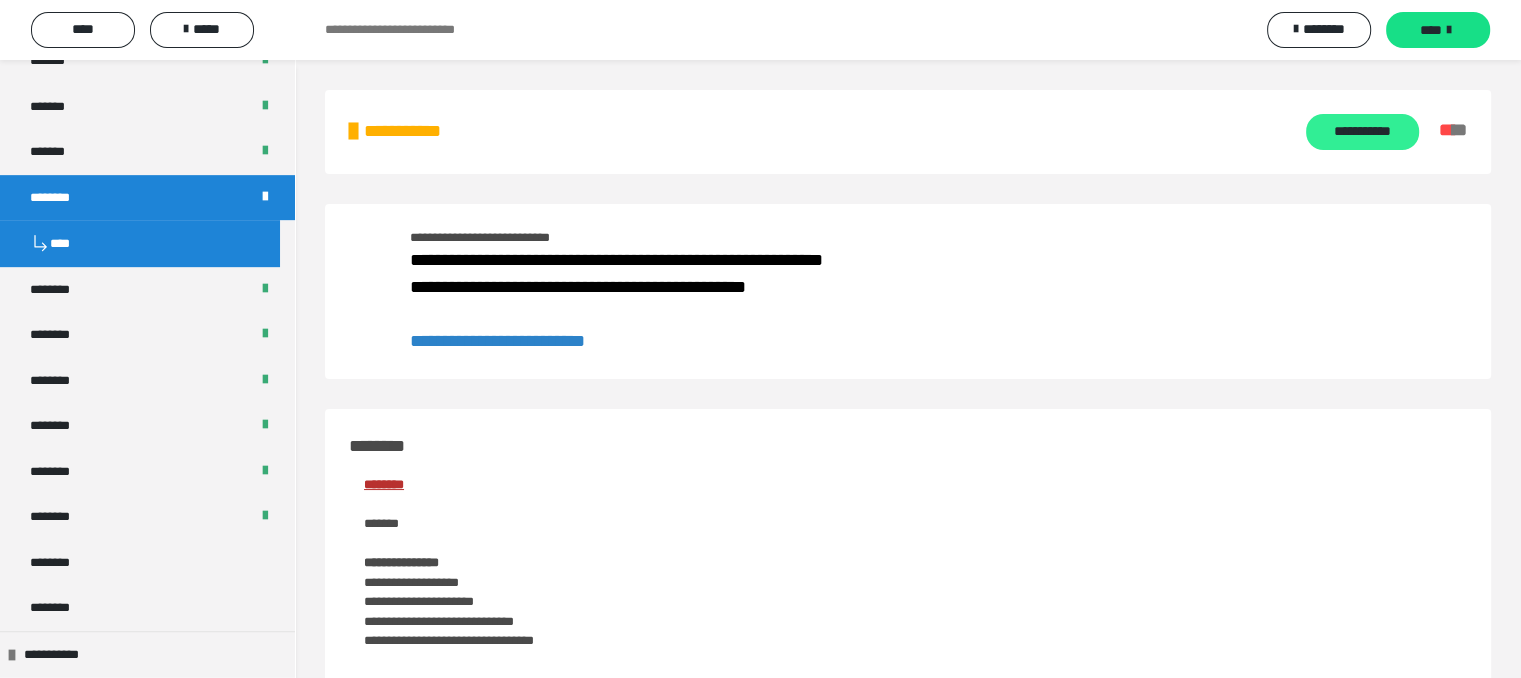 click on "**********" at bounding box center [1362, 132] 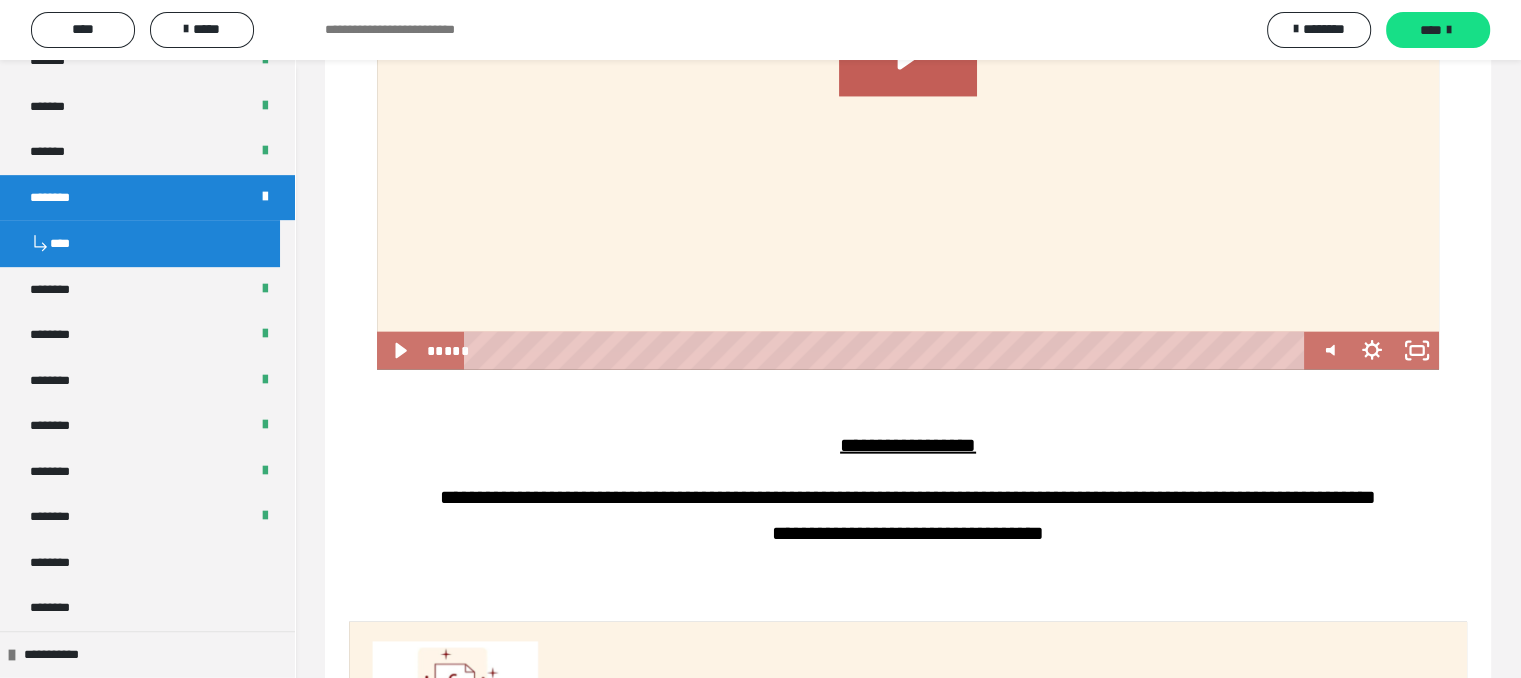 scroll, scrollTop: 4600, scrollLeft: 0, axis: vertical 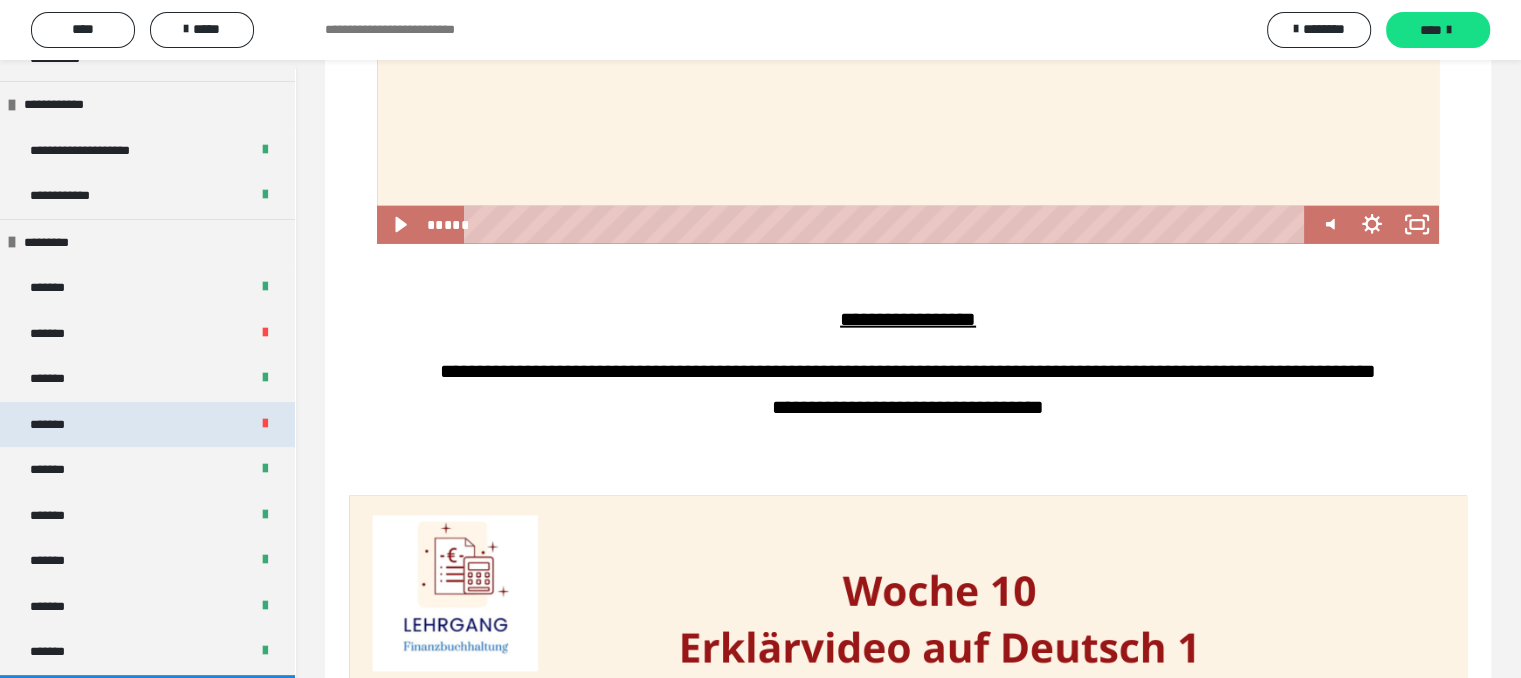 click on "*******" at bounding box center (147, 425) 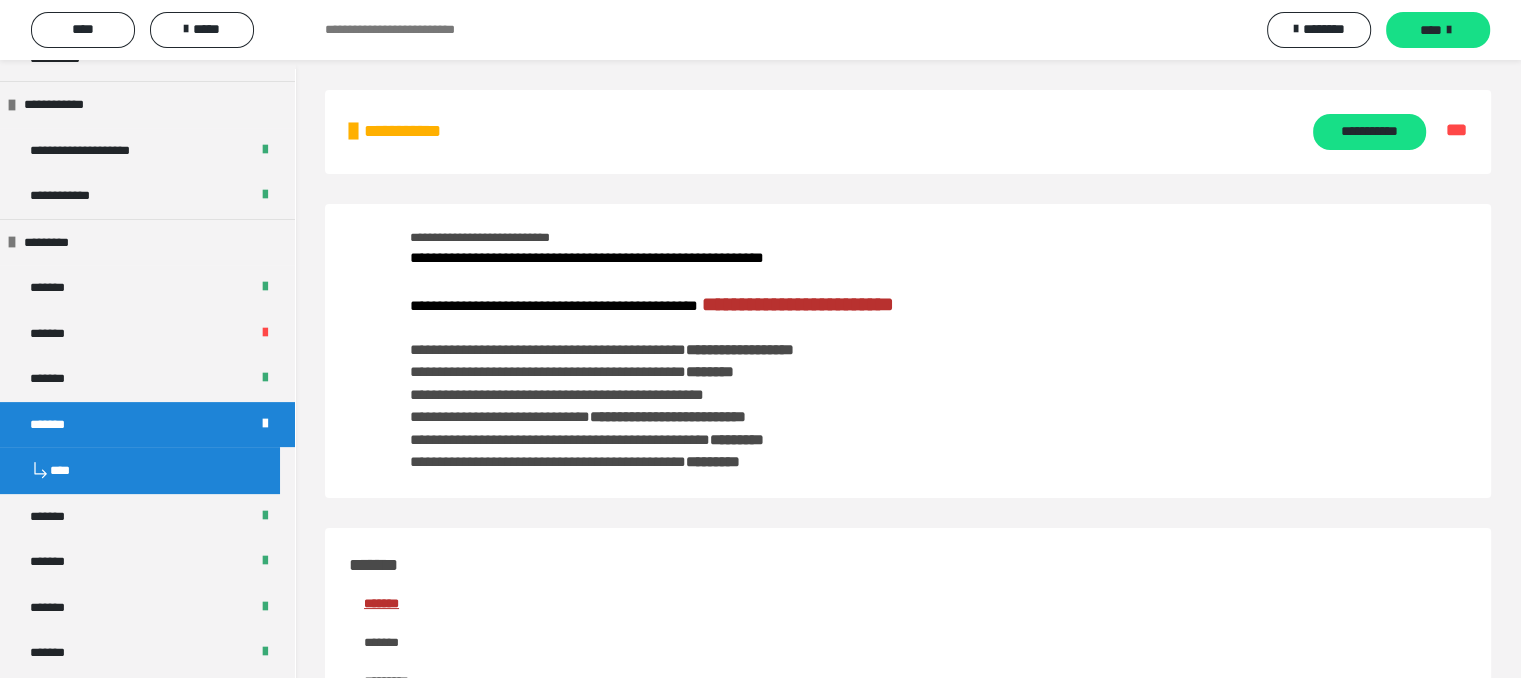 scroll, scrollTop: 0, scrollLeft: 0, axis: both 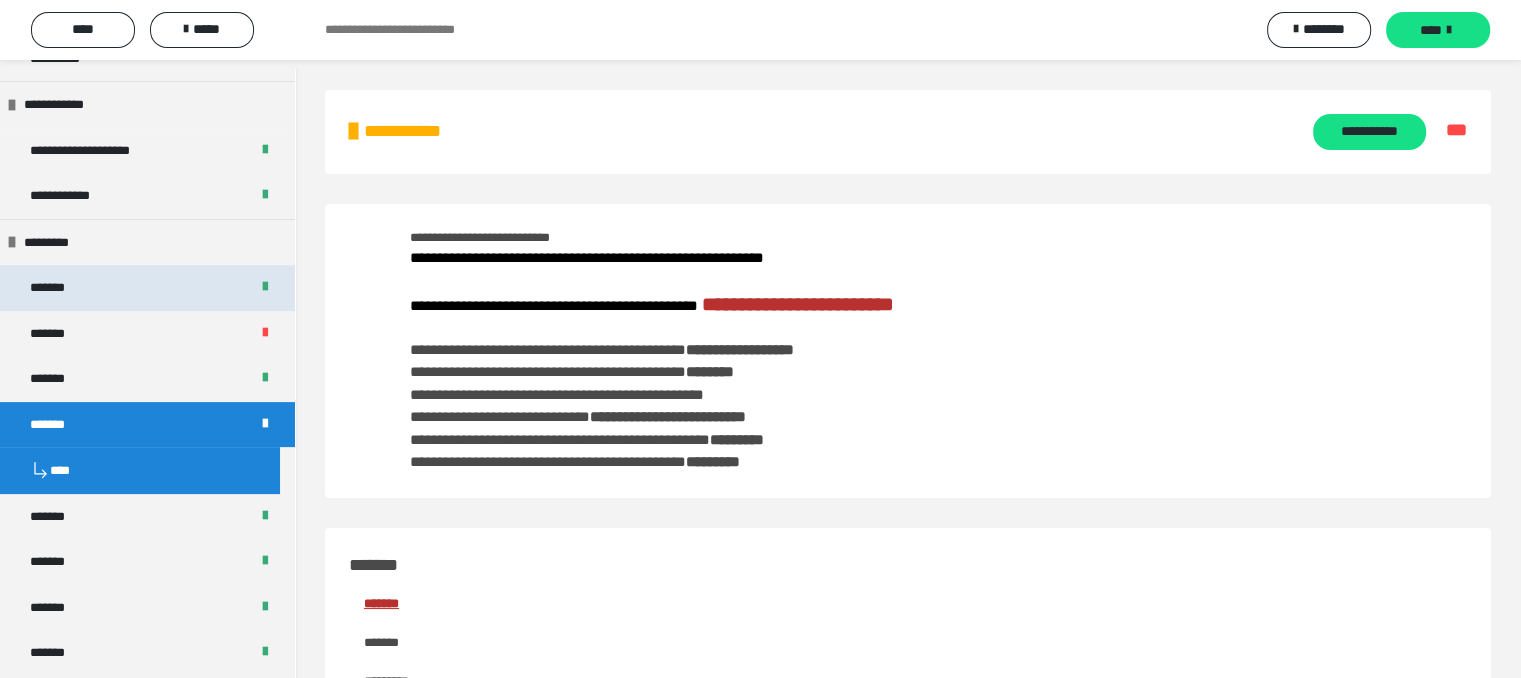 click on "*******" at bounding box center [147, 288] 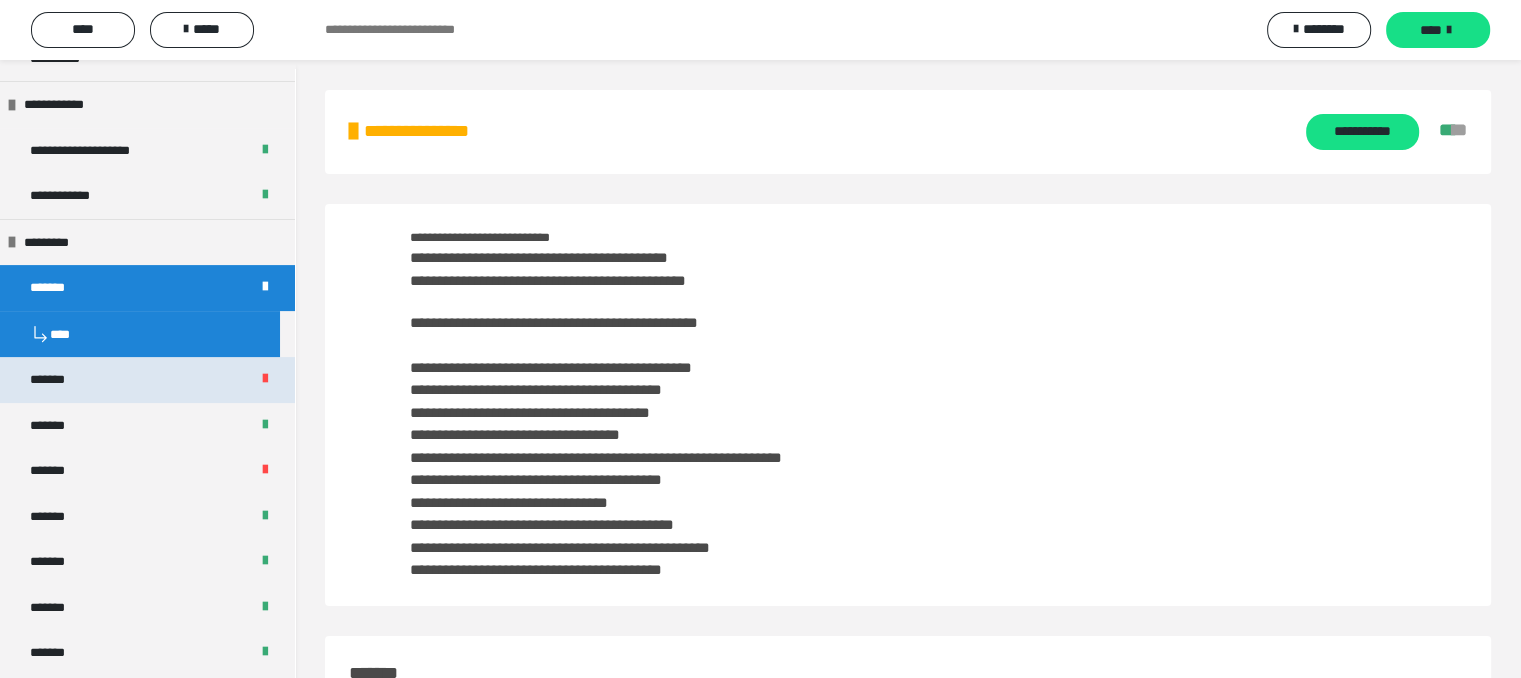 click on "*******" at bounding box center [147, 380] 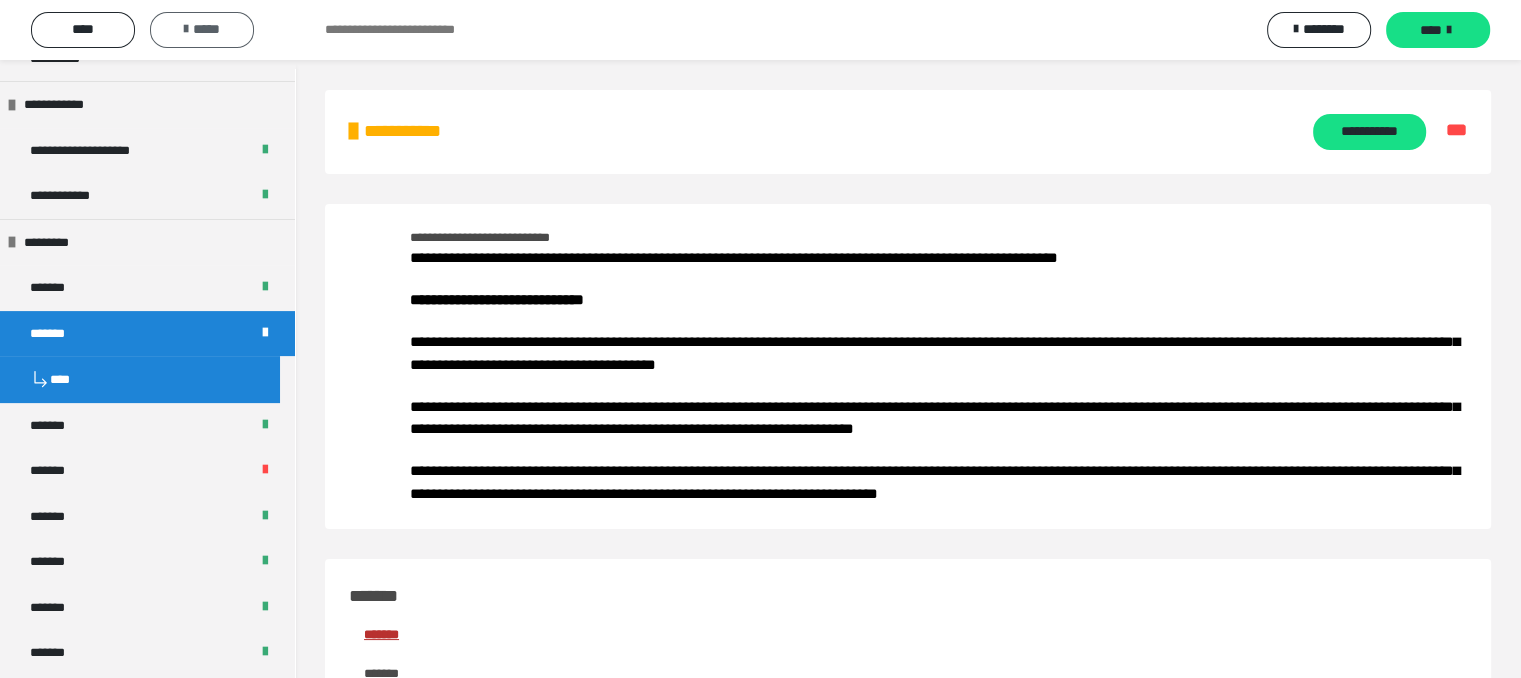 click on "*****" at bounding box center (202, 29) 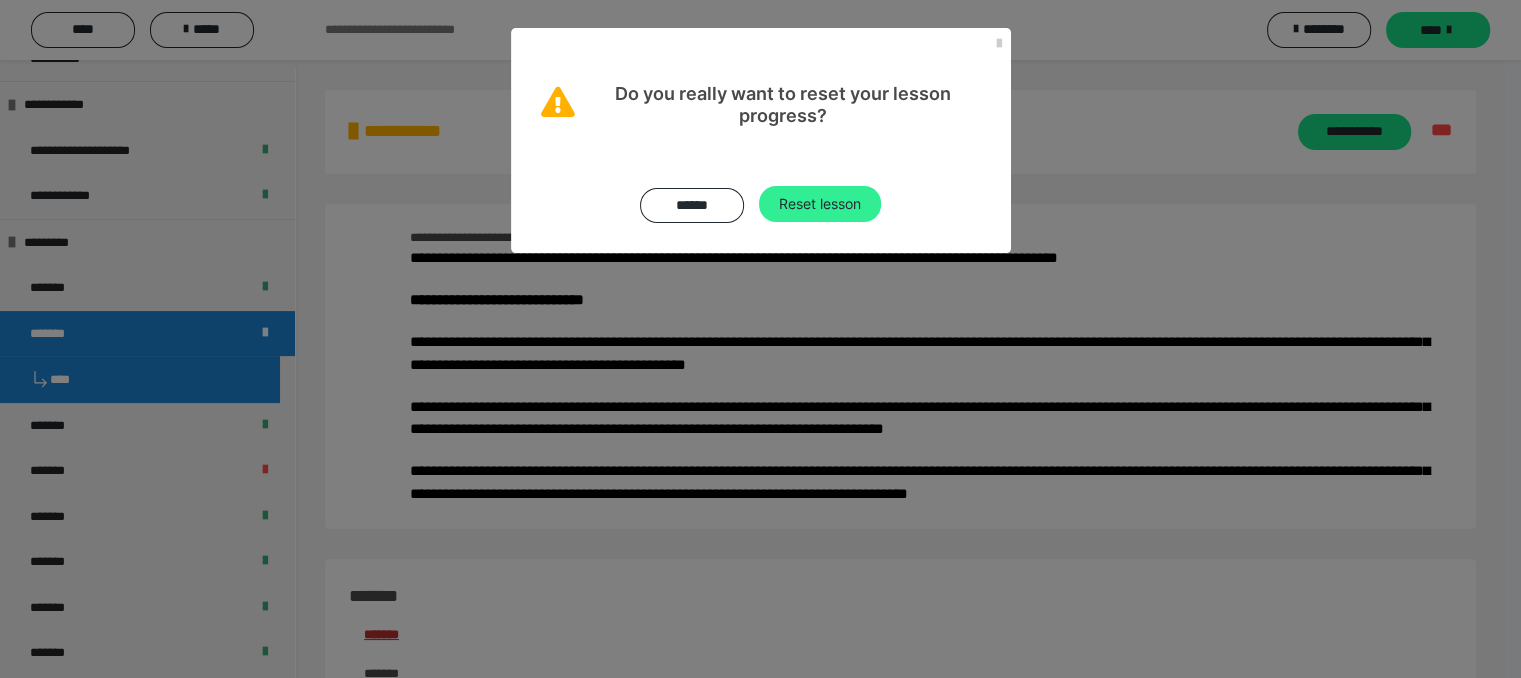 click on "Reset lesson" at bounding box center [820, 204] 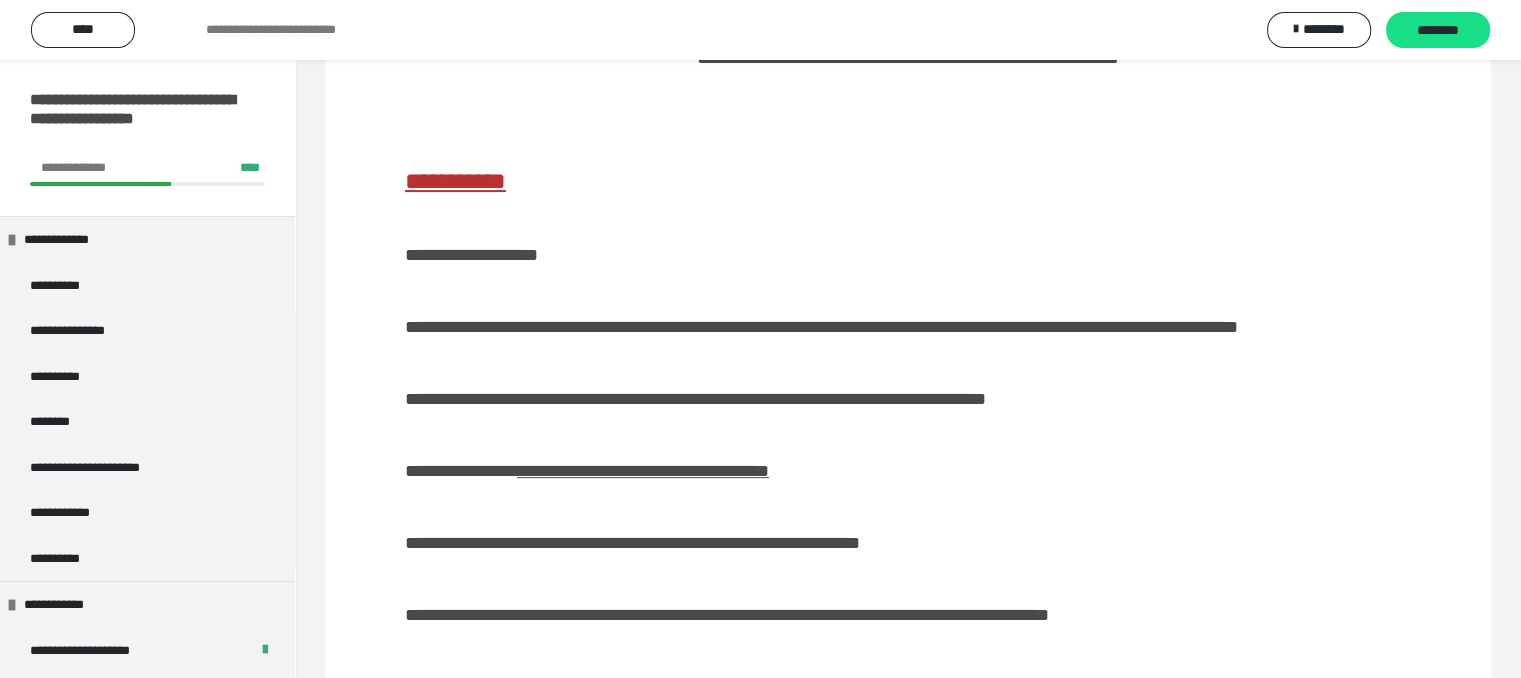 scroll, scrollTop: 234, scrollLeft: 0, axis: vertical 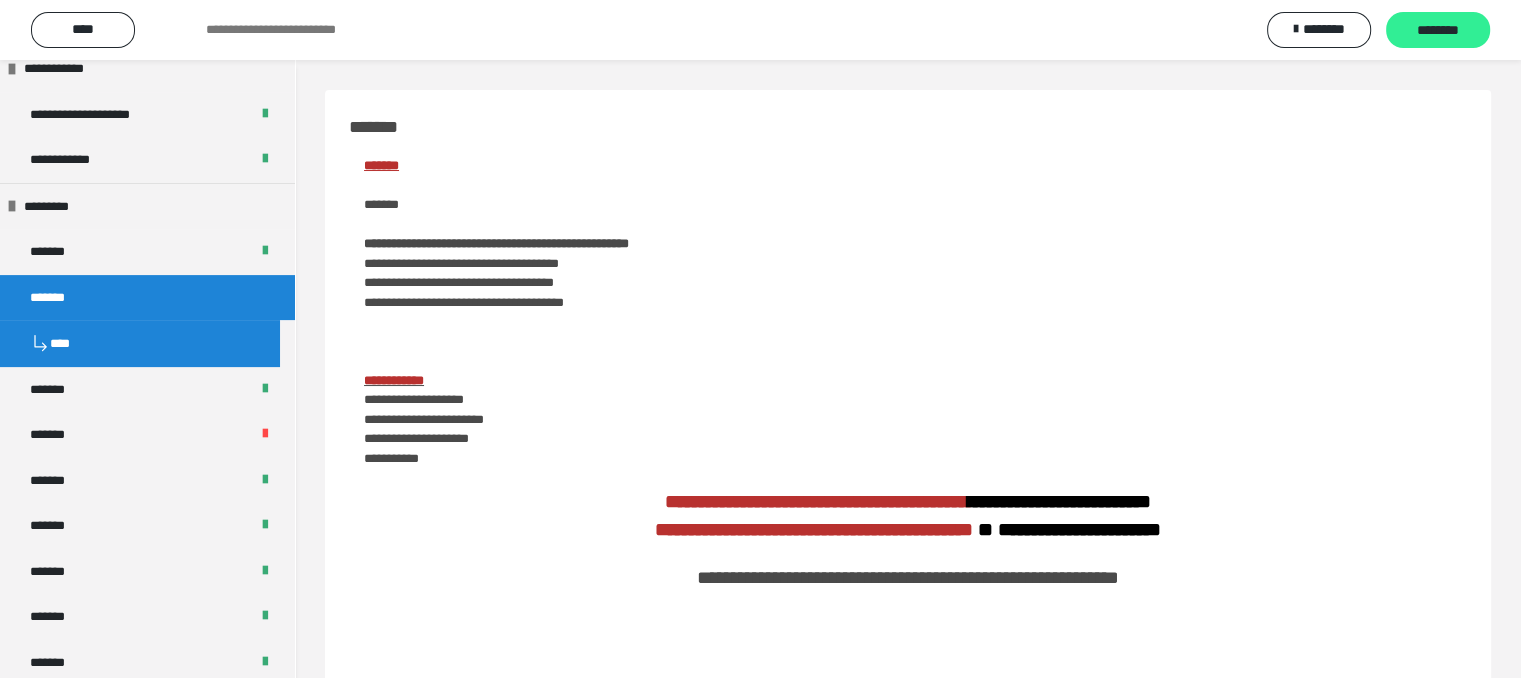 click on "********" at bounding box center (1438, 31) 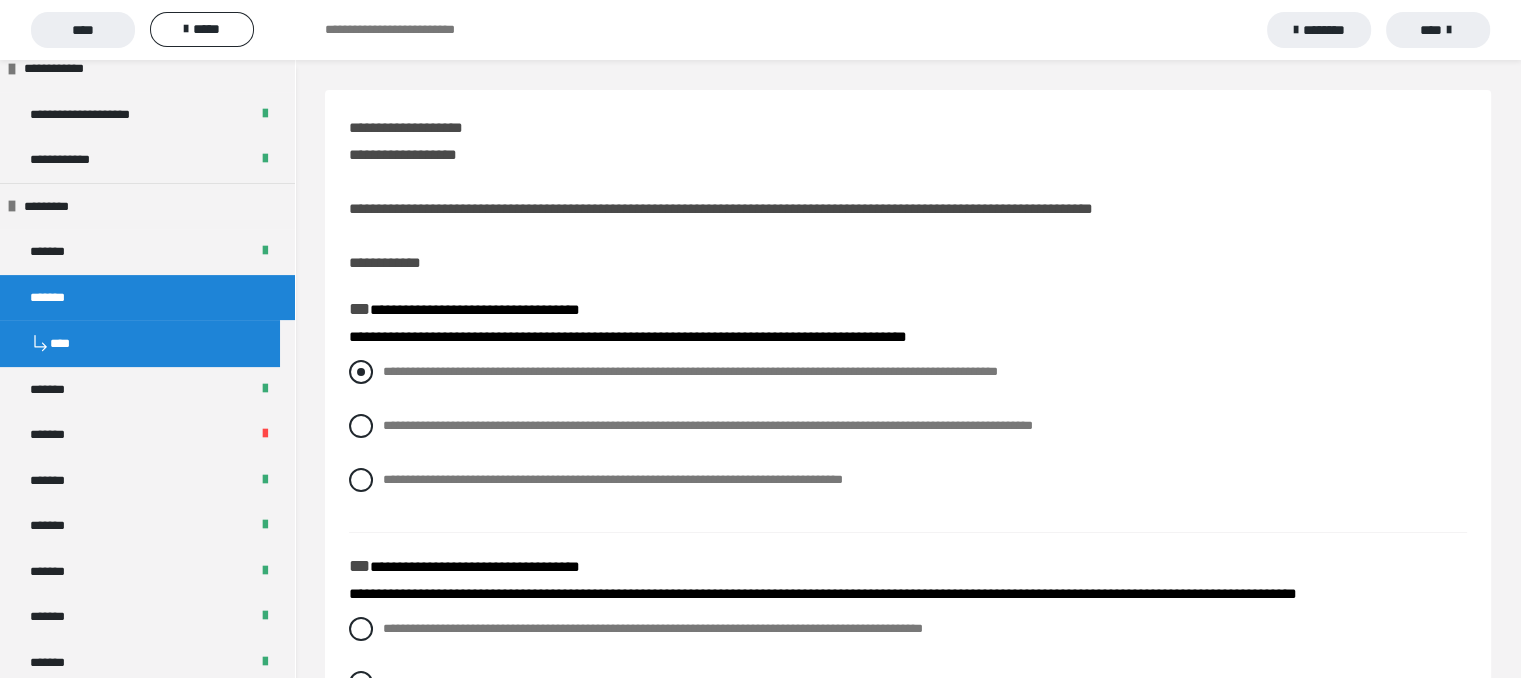 click at bounding box center [361, 372] 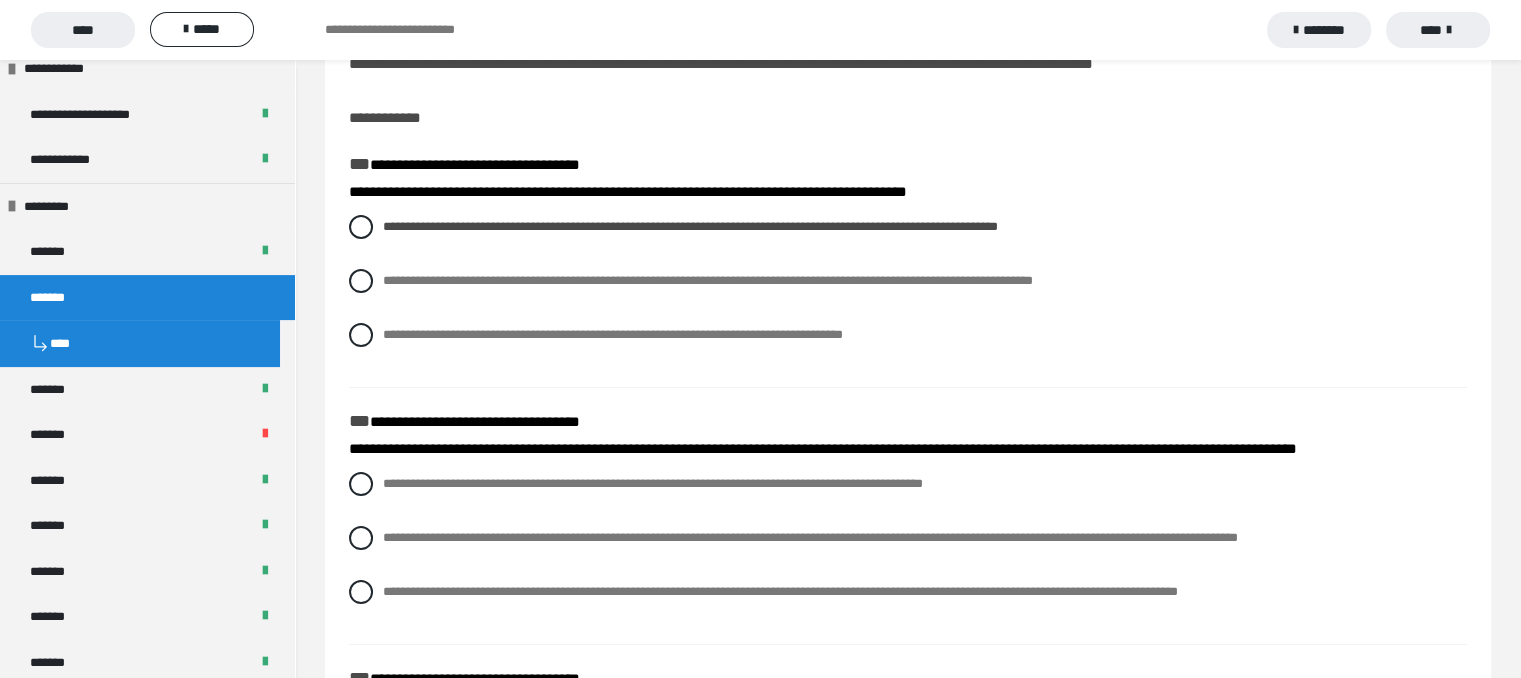 scroll, scrollTop: 200, scrollLeft: 0, axis: vertical 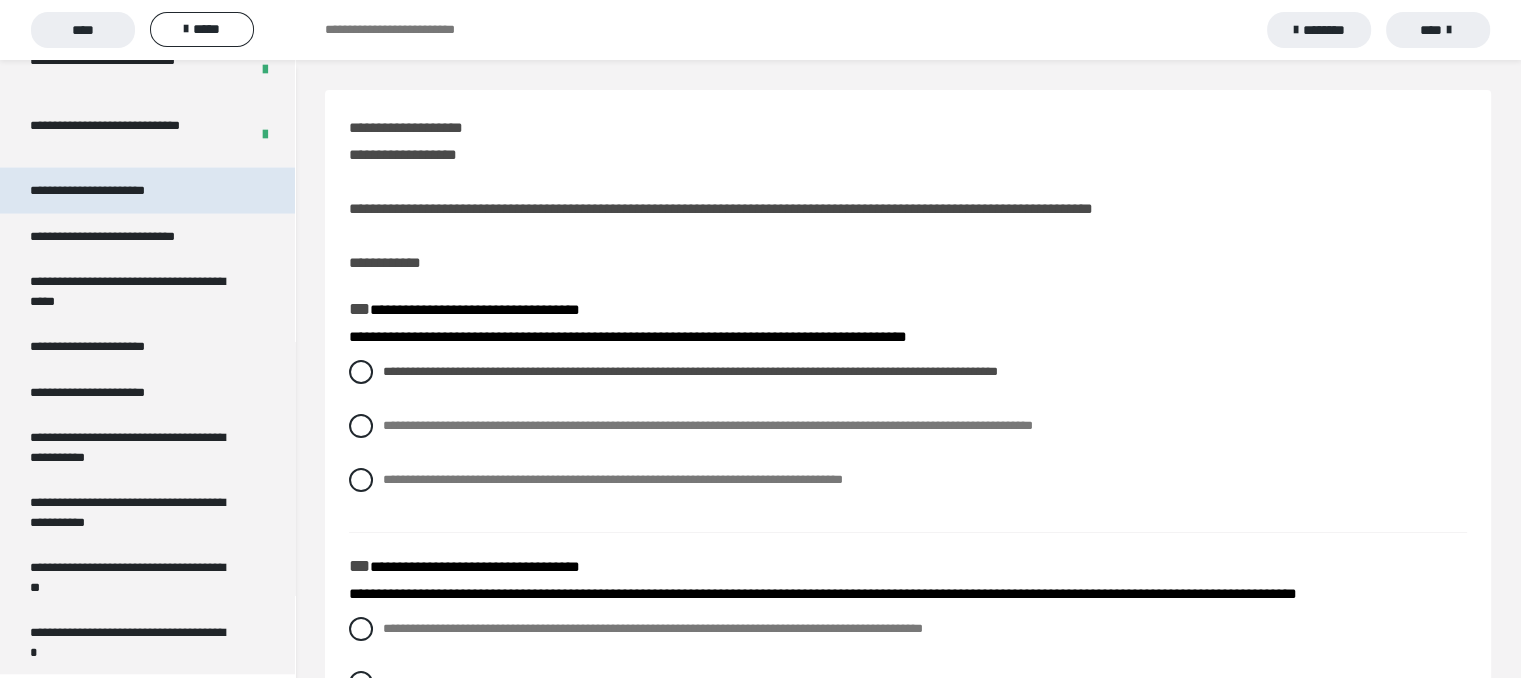 click on "**********" at bounding box center [147, 191] 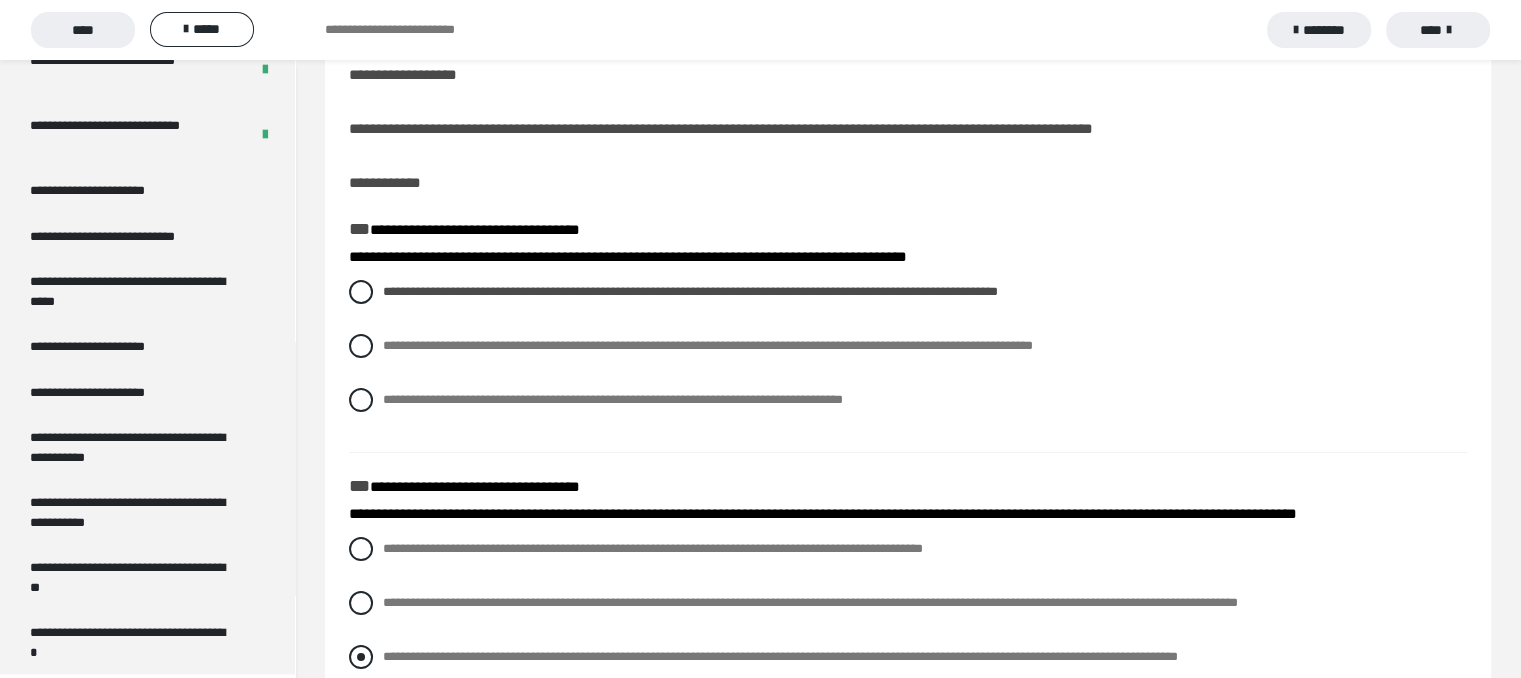 scroll, scrollTop: 200, scrollLeft: 0, axis: vertical 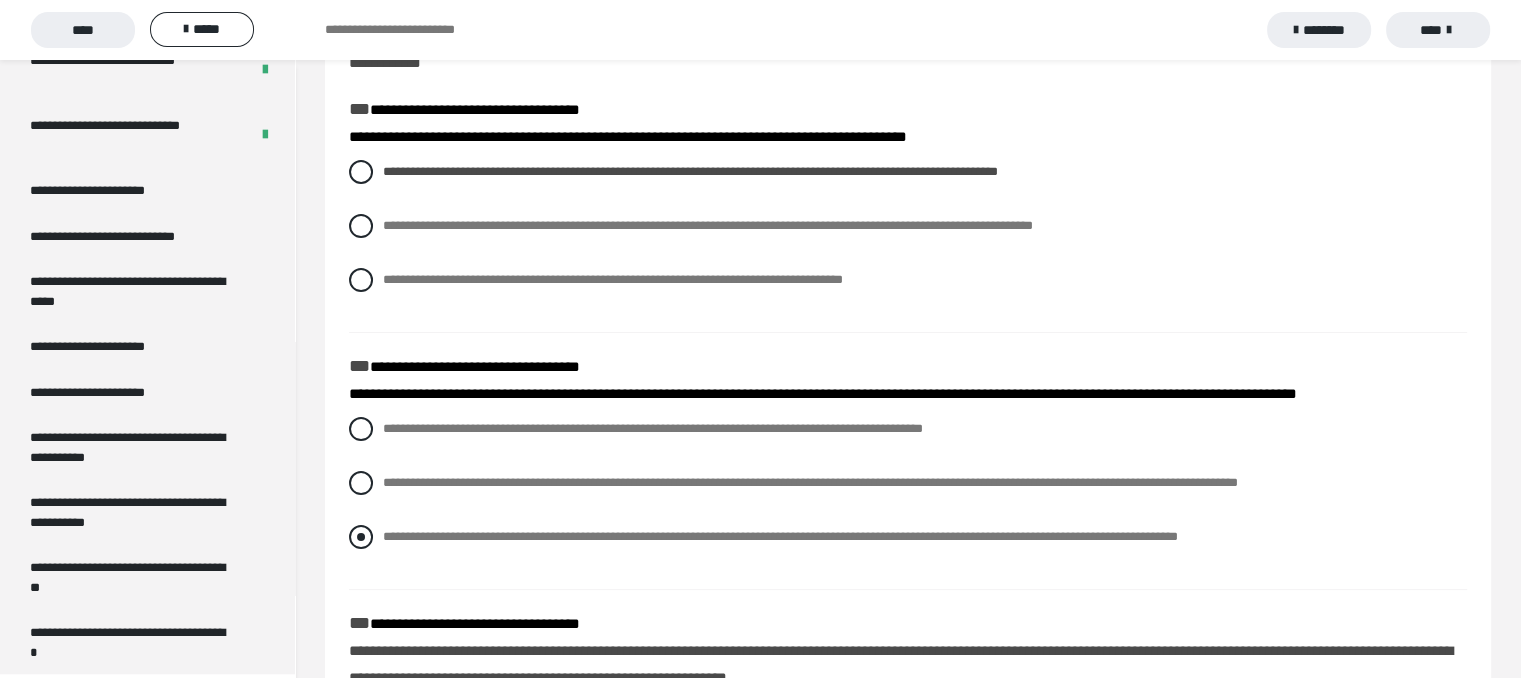 click at bounding box center (361, 537) 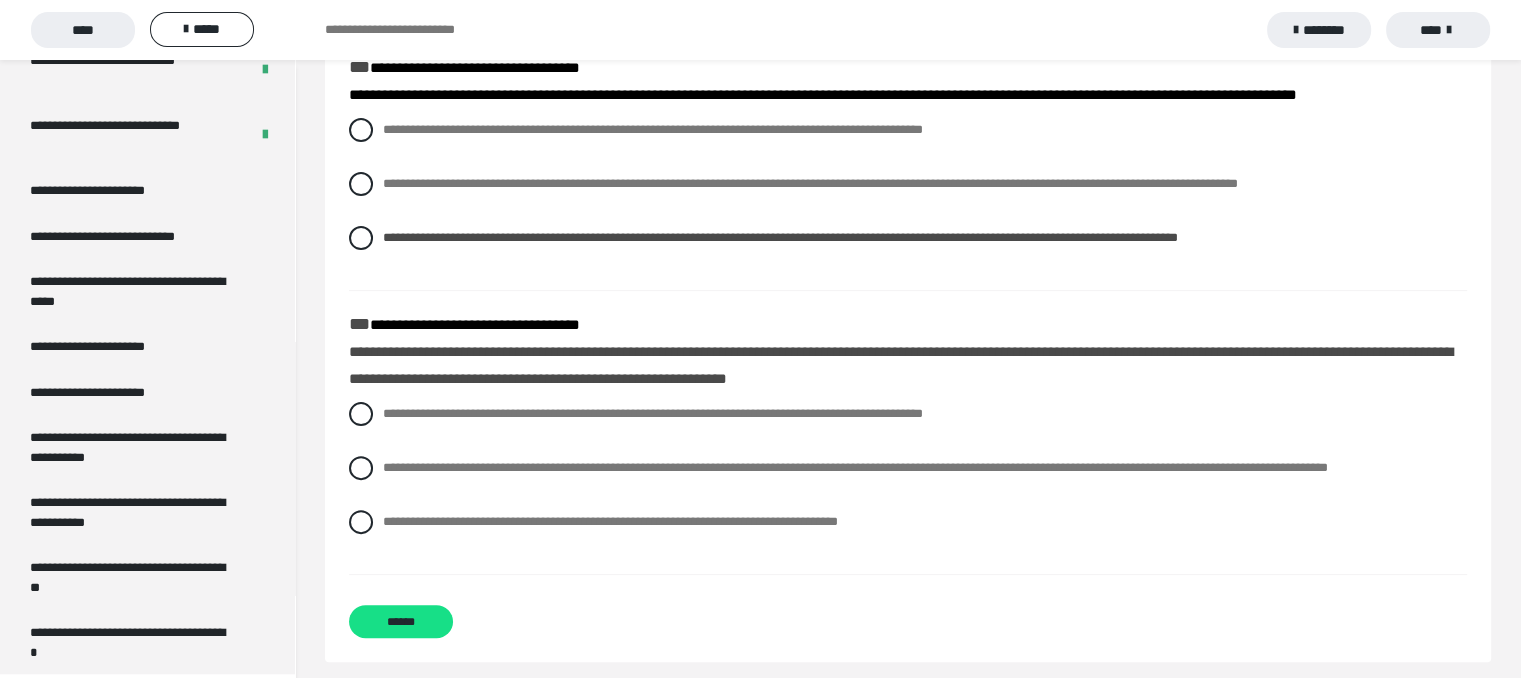 scroll, scrollTop: 500, scrollLeft: 0, axis: vertical 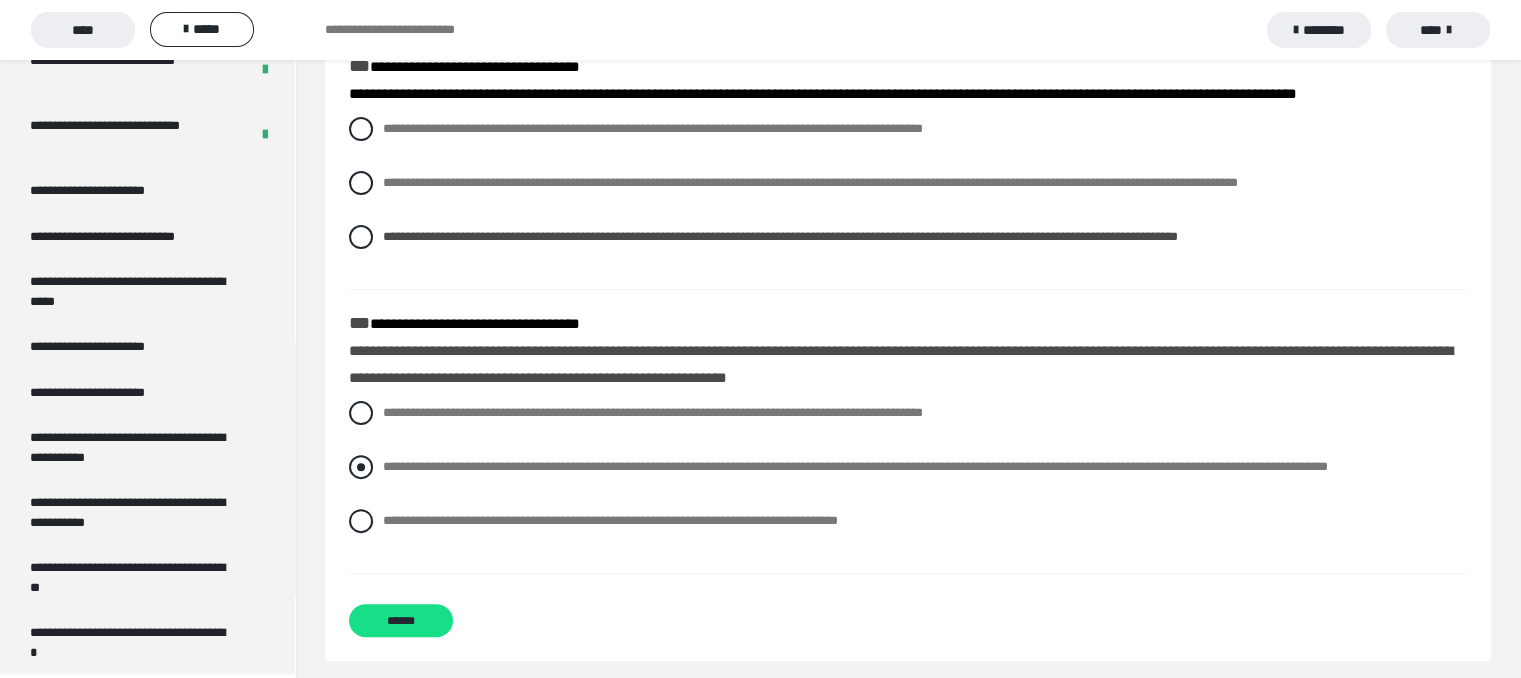 click at bounding box center (361, 467) 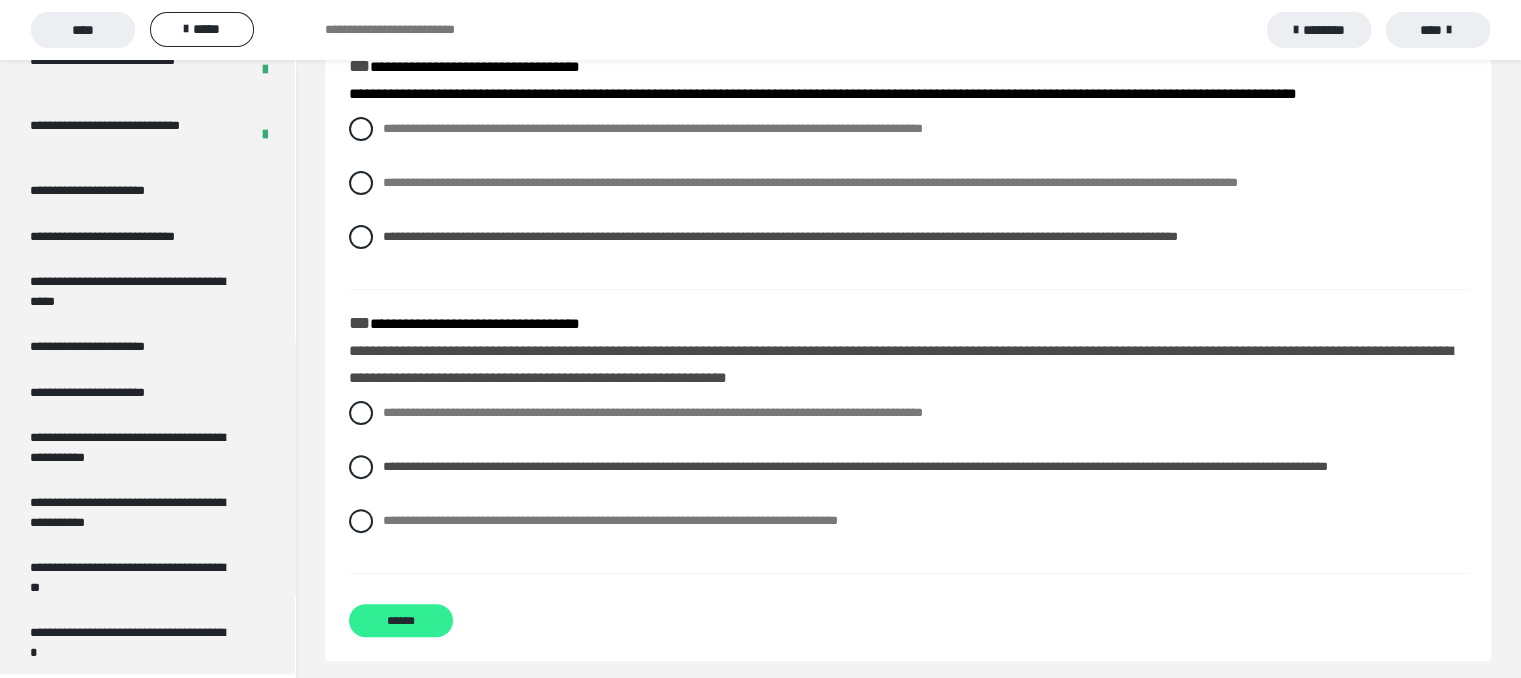 click on "******" at bounding box center [401, 620] 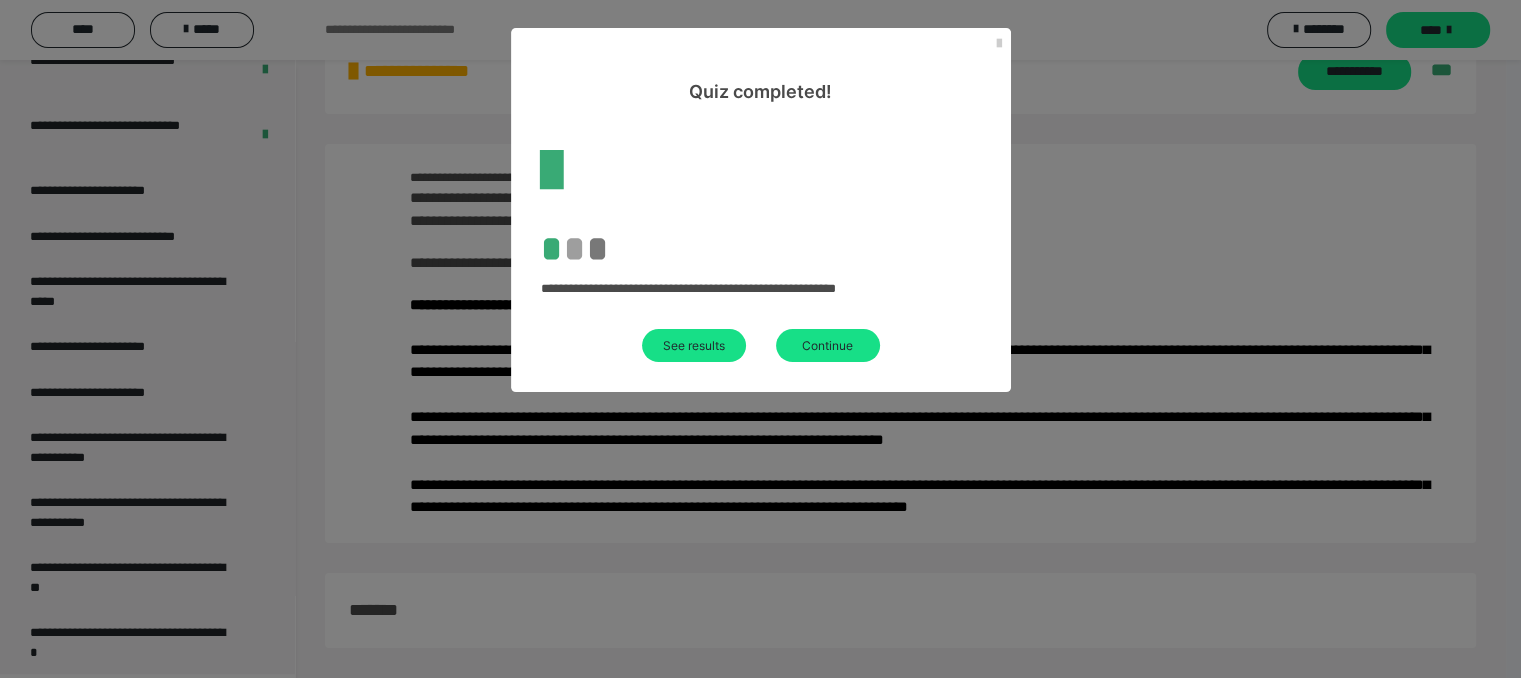 scroll, scrollTop: 500, scrollLeft: 0, axis: vertical 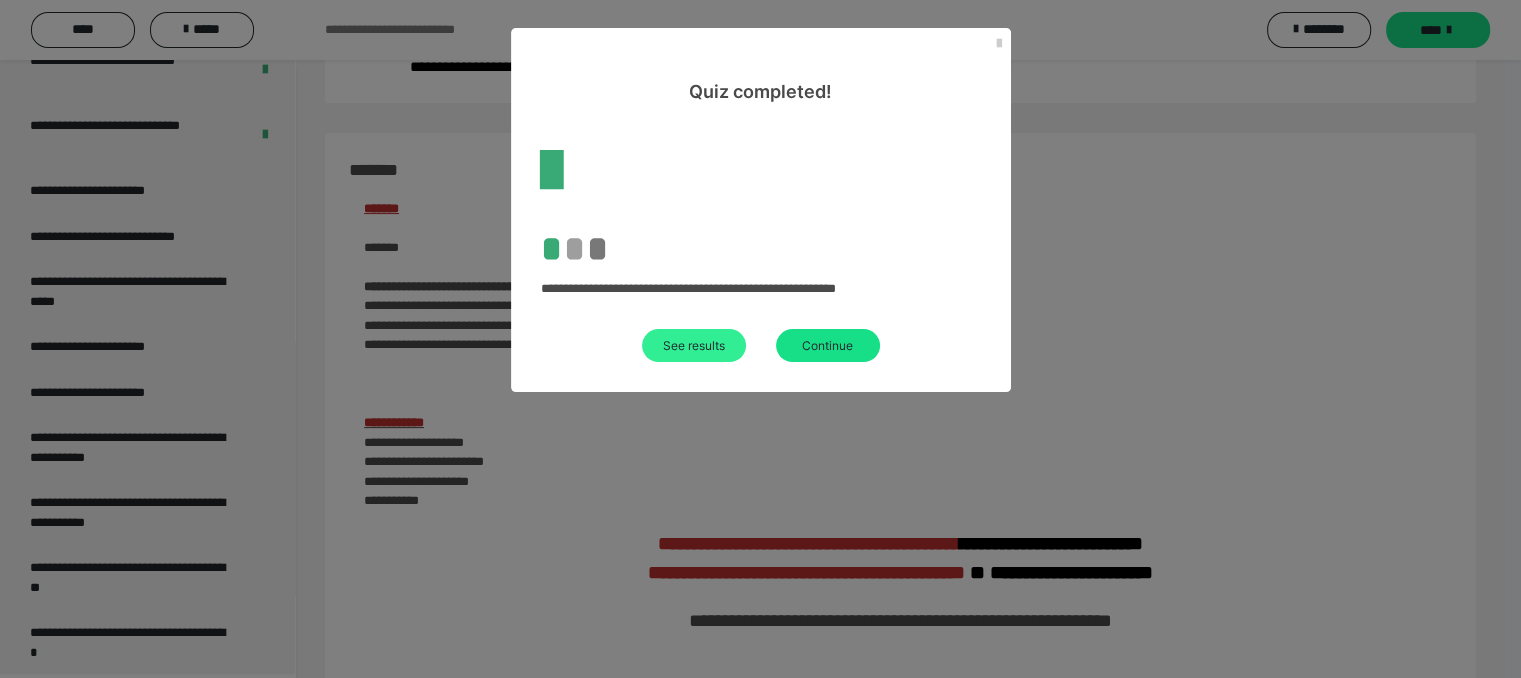click on "See results" at bounding box center (694, 345) 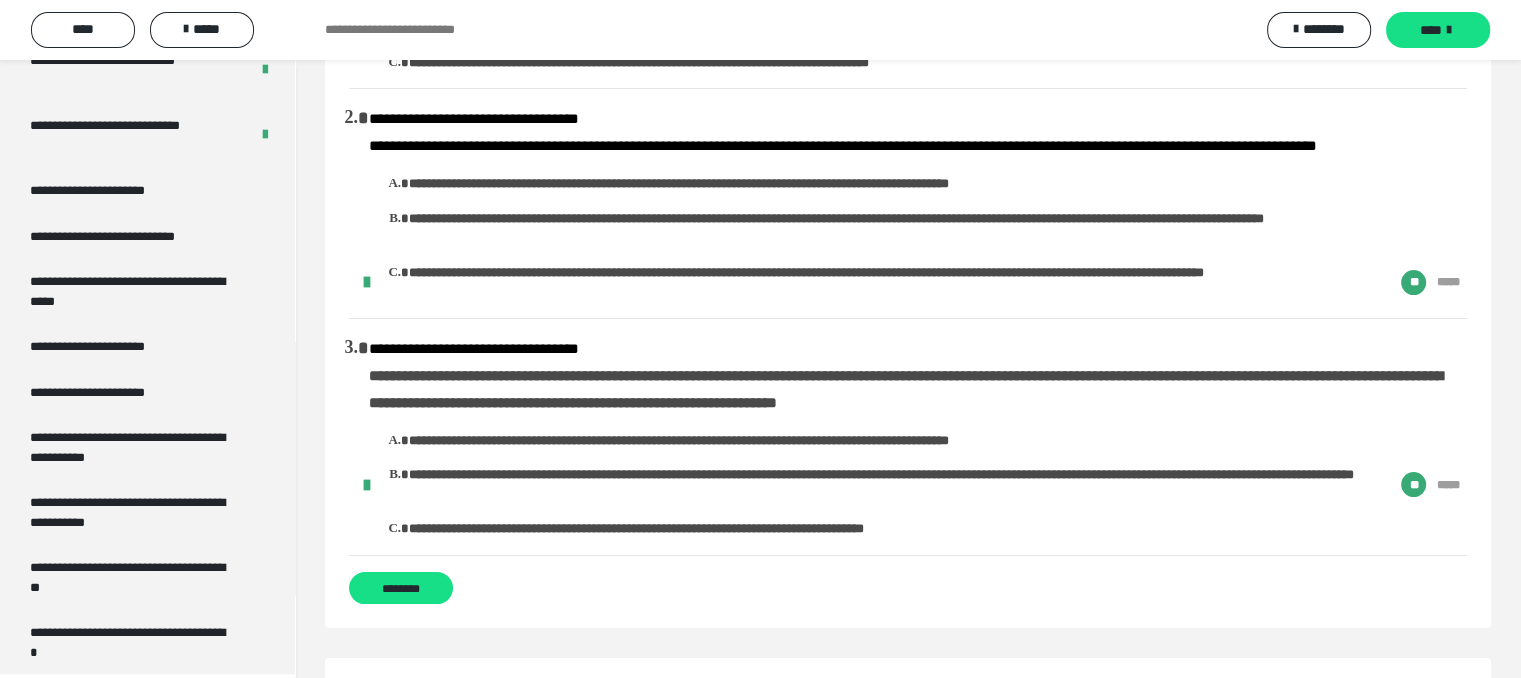 scroll, scrollTop: 600, scrollLeft: 0, axis: vertical 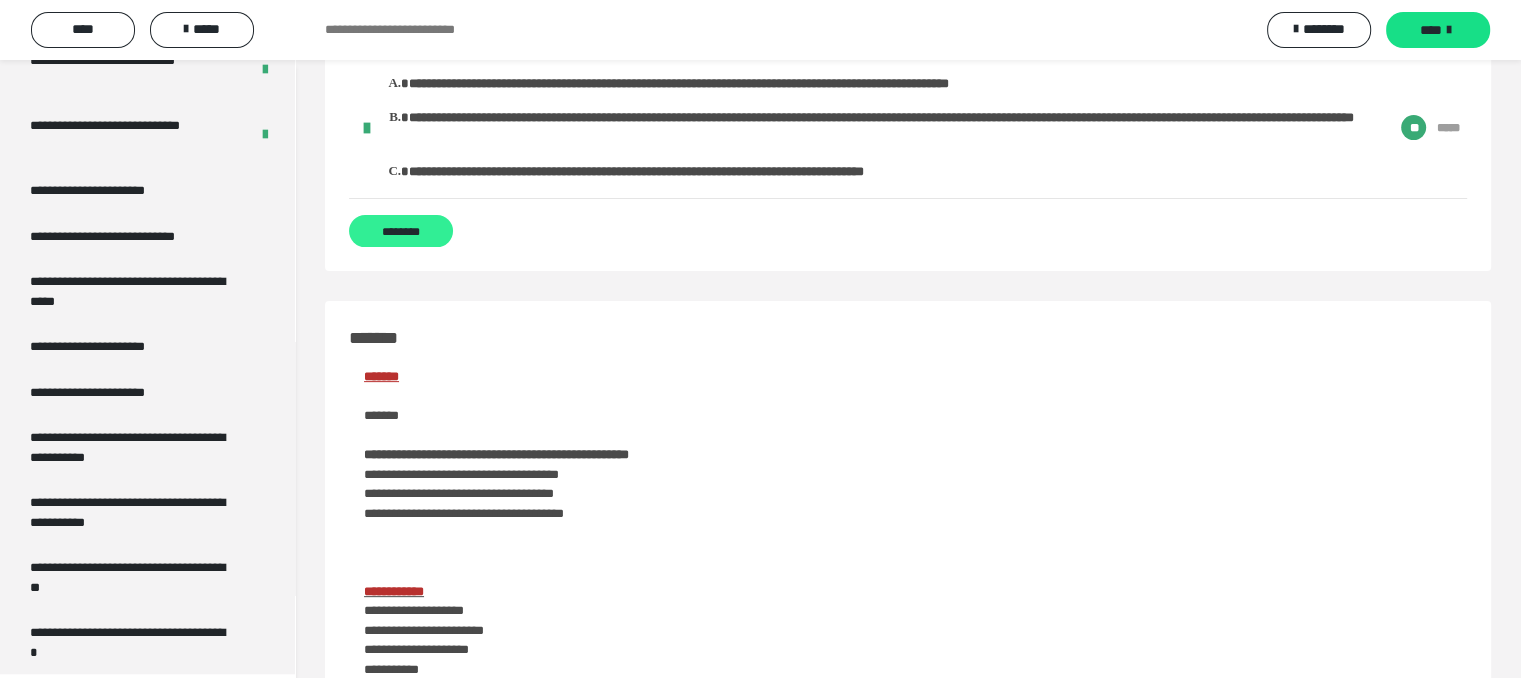 click on "********" at bounding box center (401, 231) 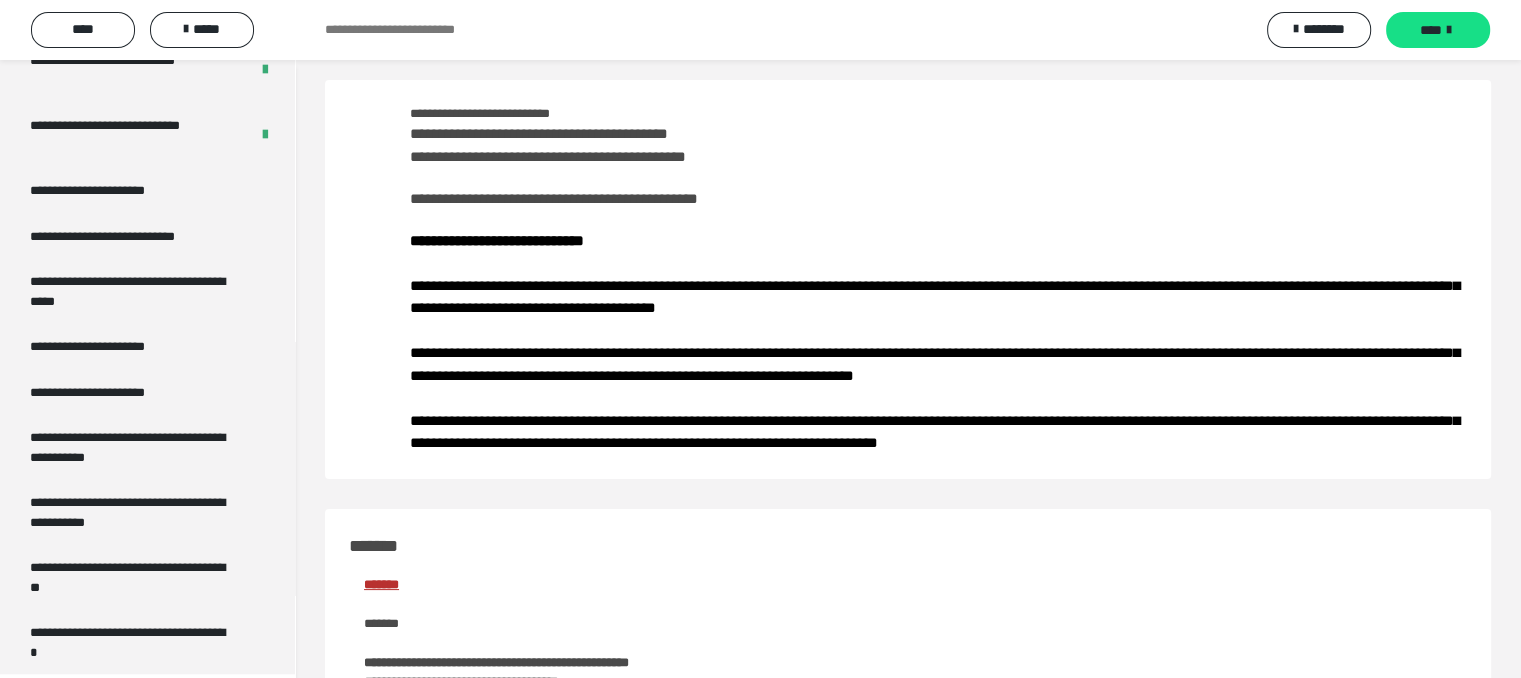 scroll, scrollTop: 0, scrollLeft: 0, axis: both 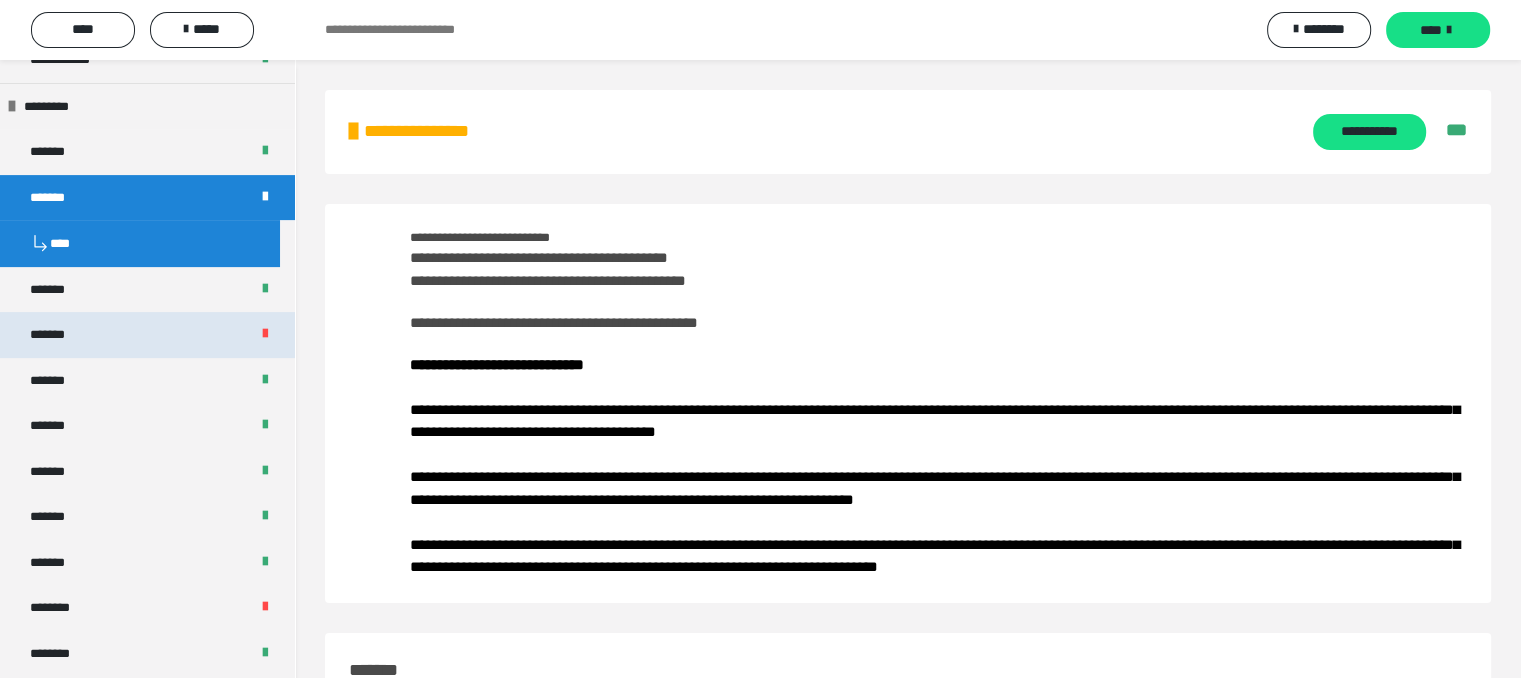click on "*******" at bounding box center (147, 335) 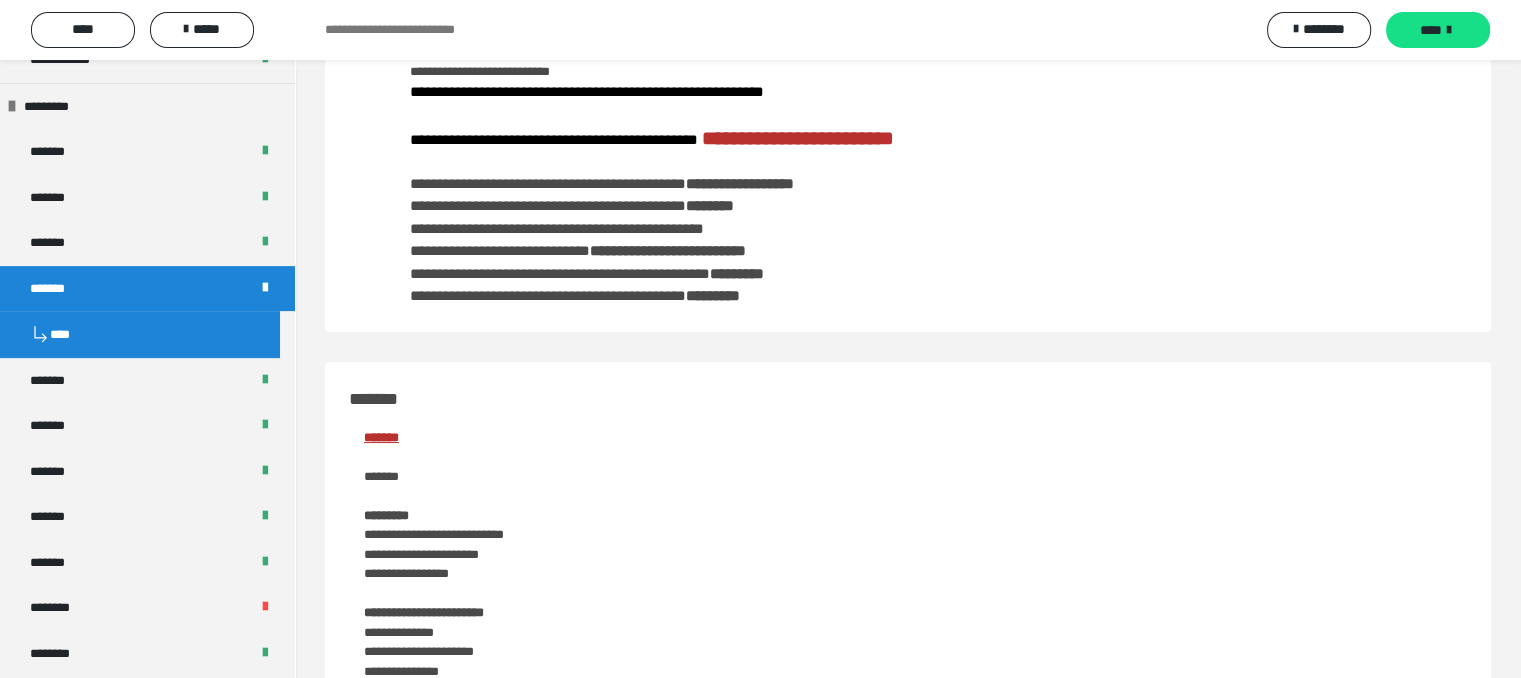 scroll, scrollTop: 0, scrollLeft: 0, axis: both 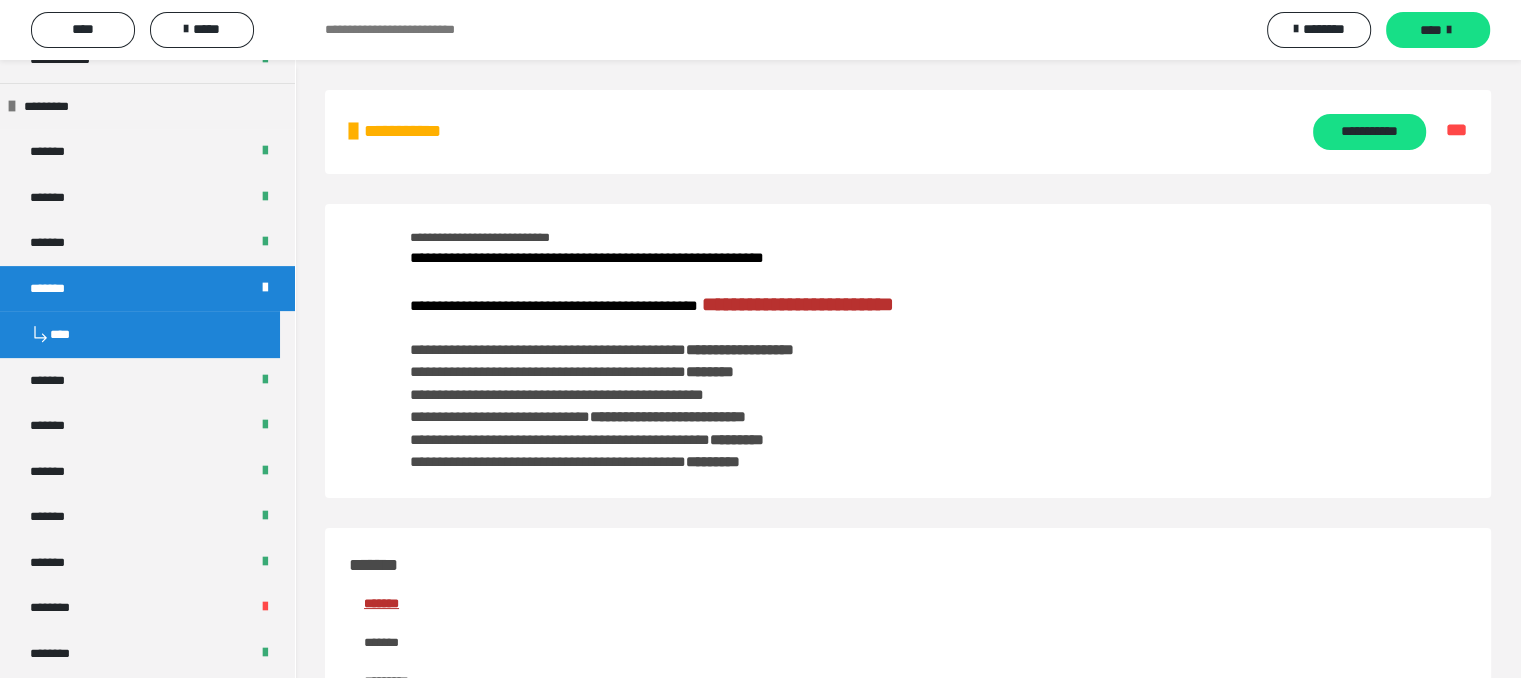 click on "**********" at bounding box center (798, 304) 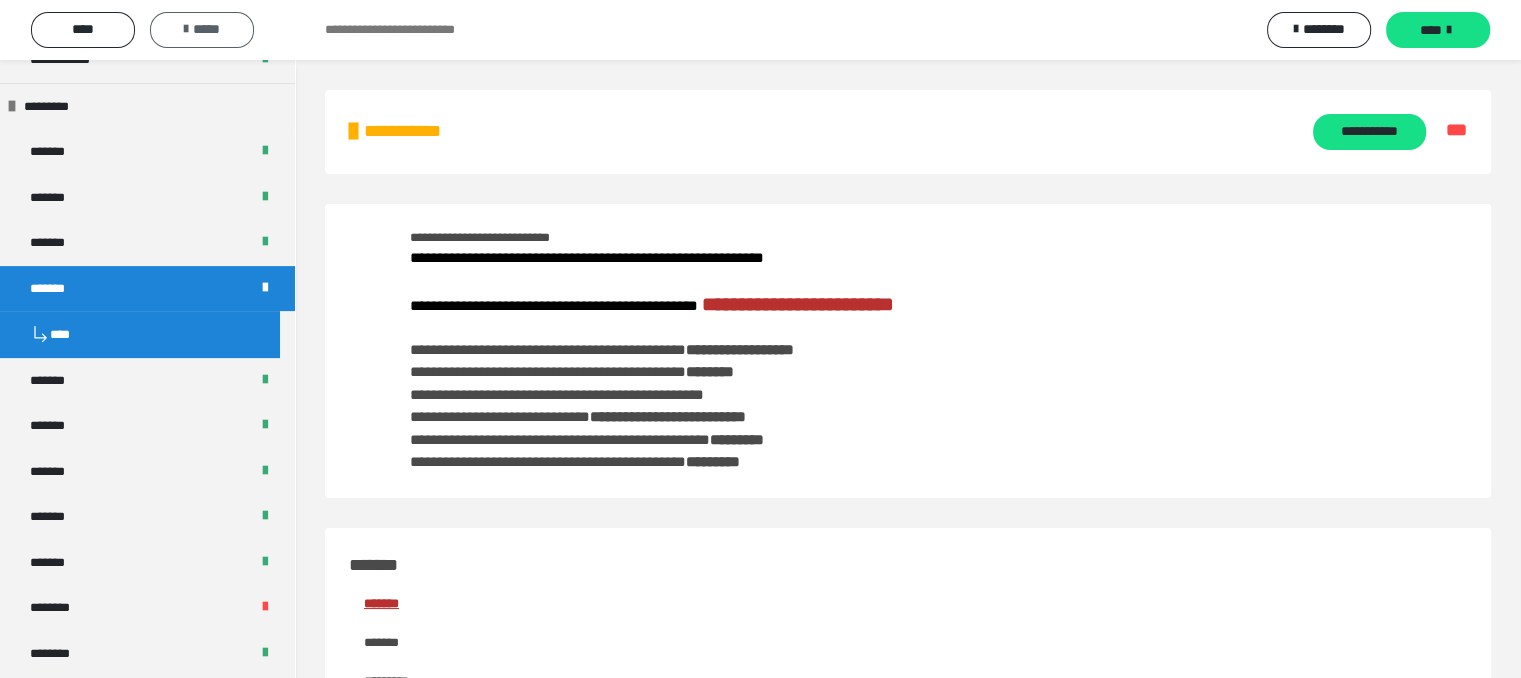 click on "*****" at bounding box center [202, 29] 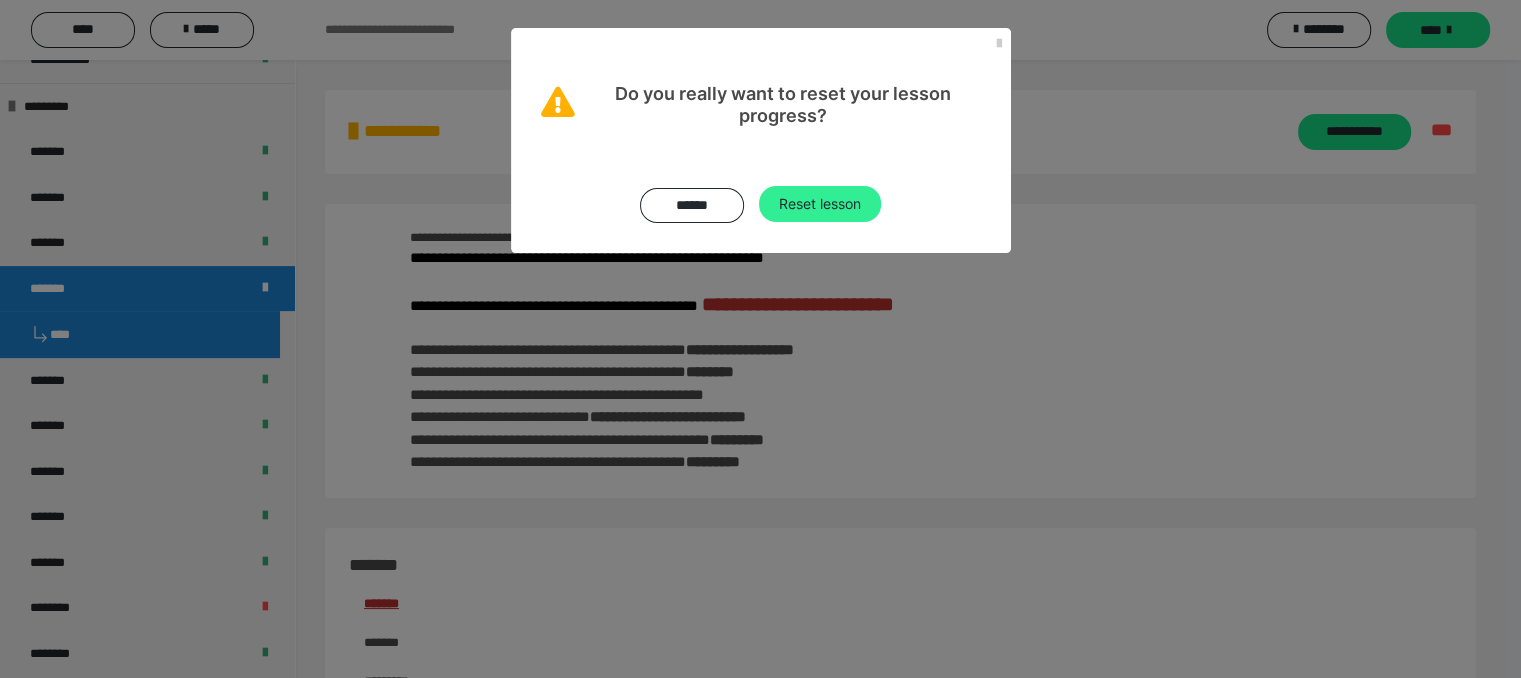 click on "Reset lesson" at bounding box center [820, 204] 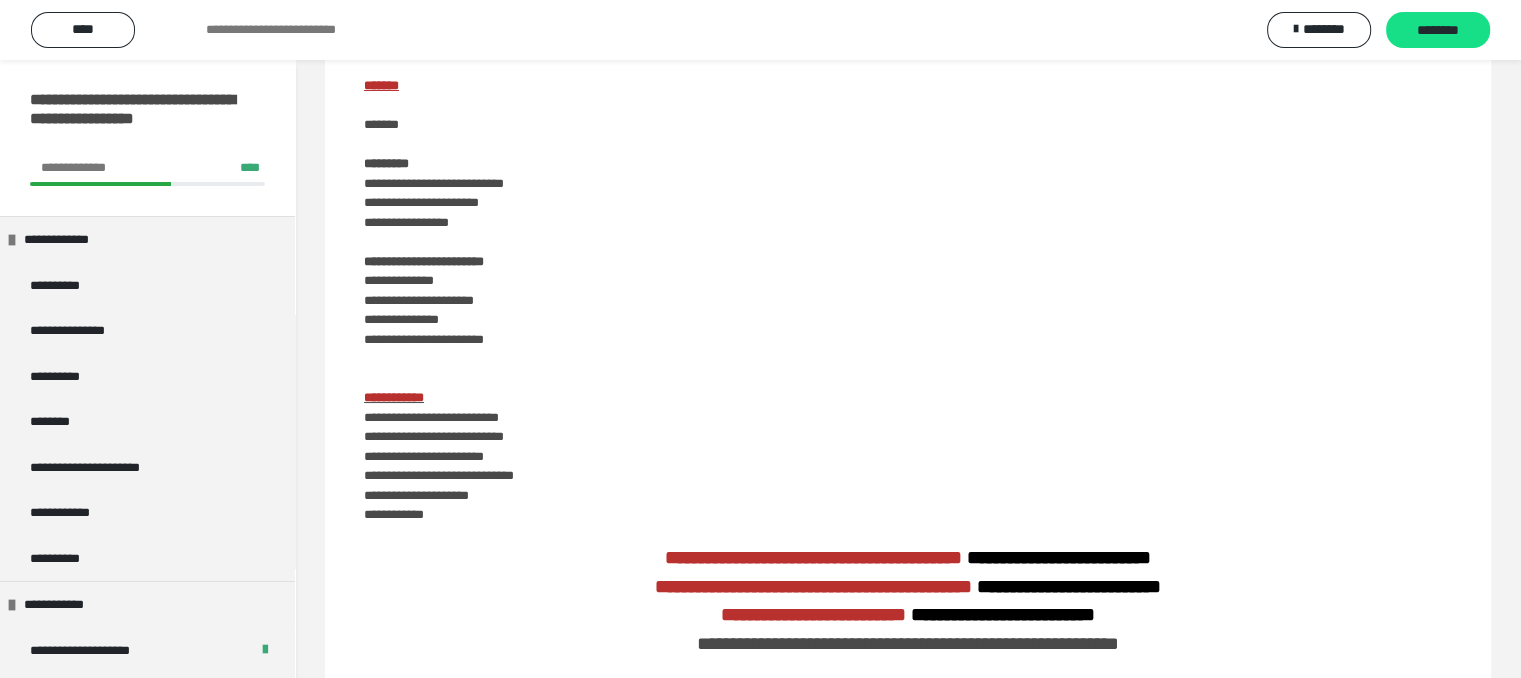 scroll, scrollTop: 0, scrollLeft: 0, axis: both 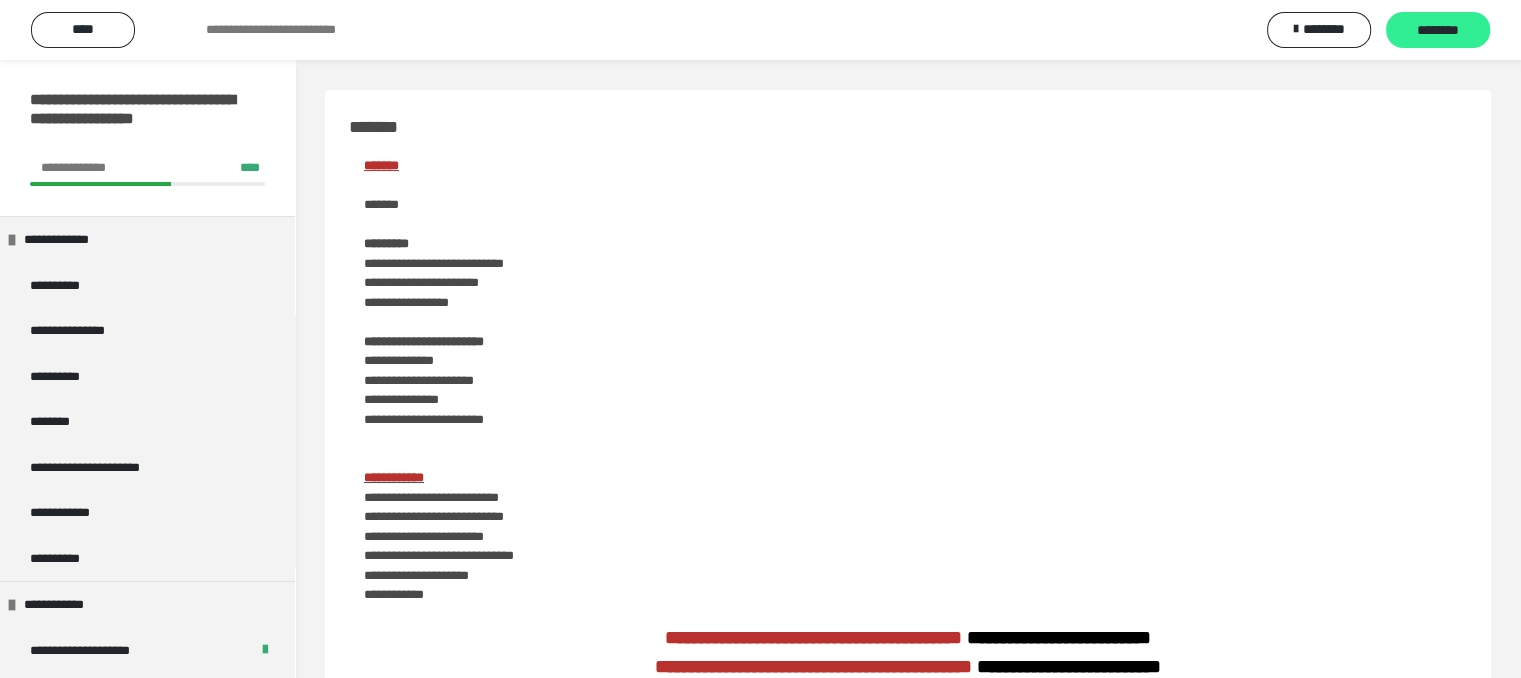 click on "********" at bounding box center (1438, 31) 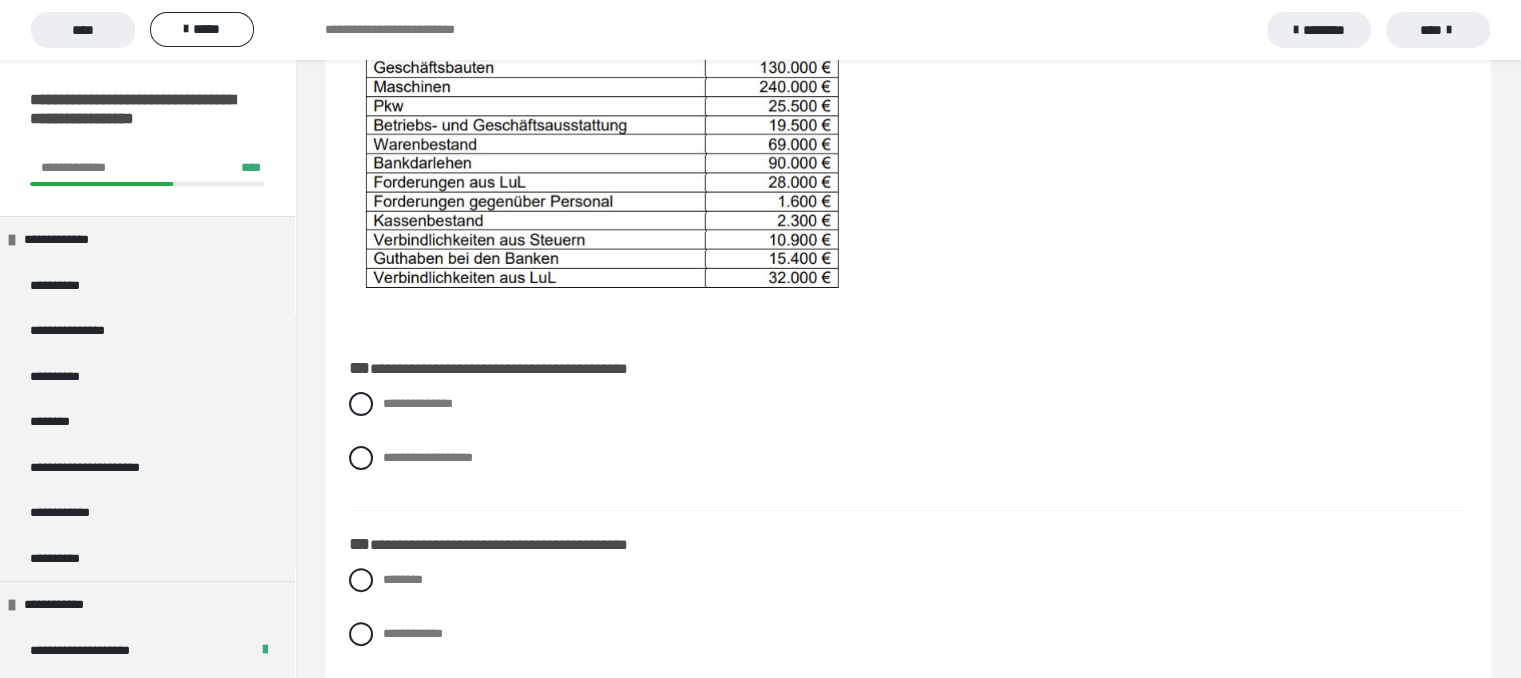 scroll, scrollTop: 400, scrollLeft: 0, axis: vertical 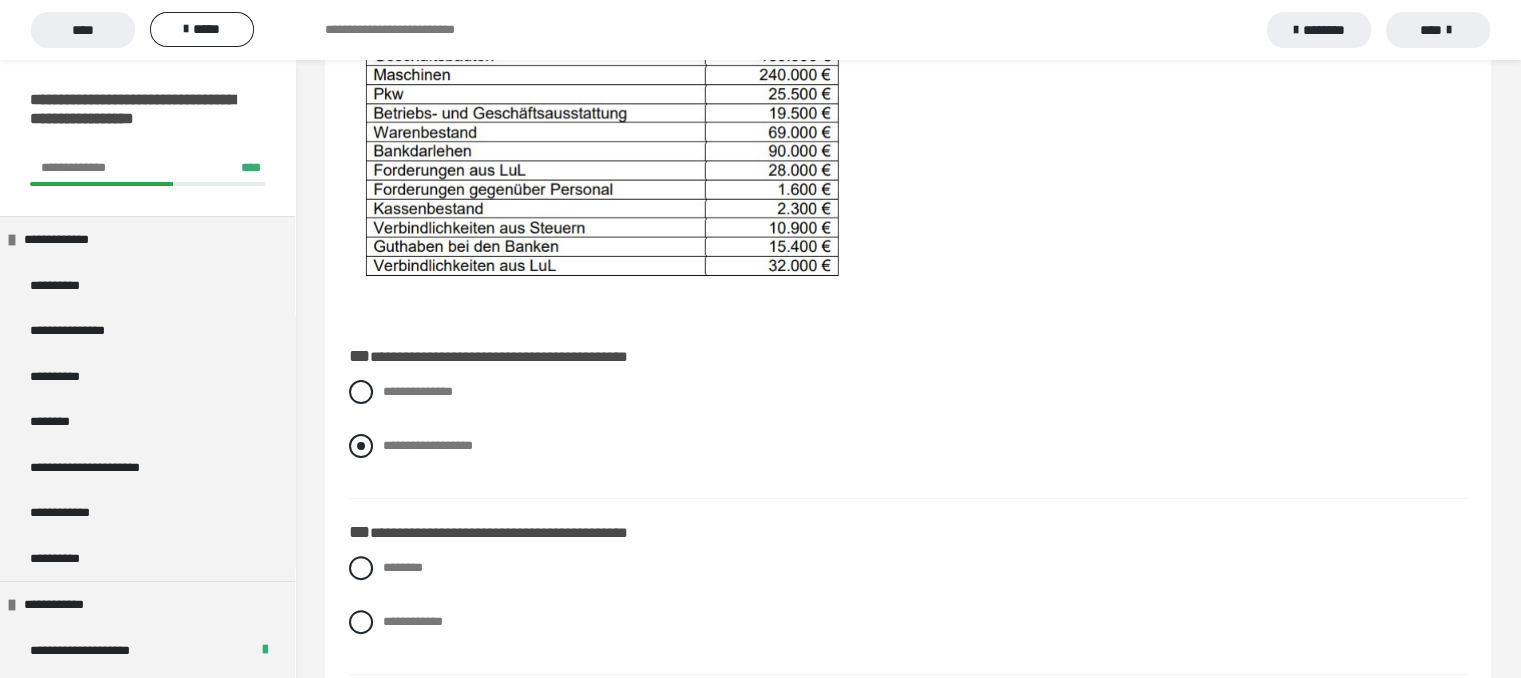 click at bounding box center [361, 446] 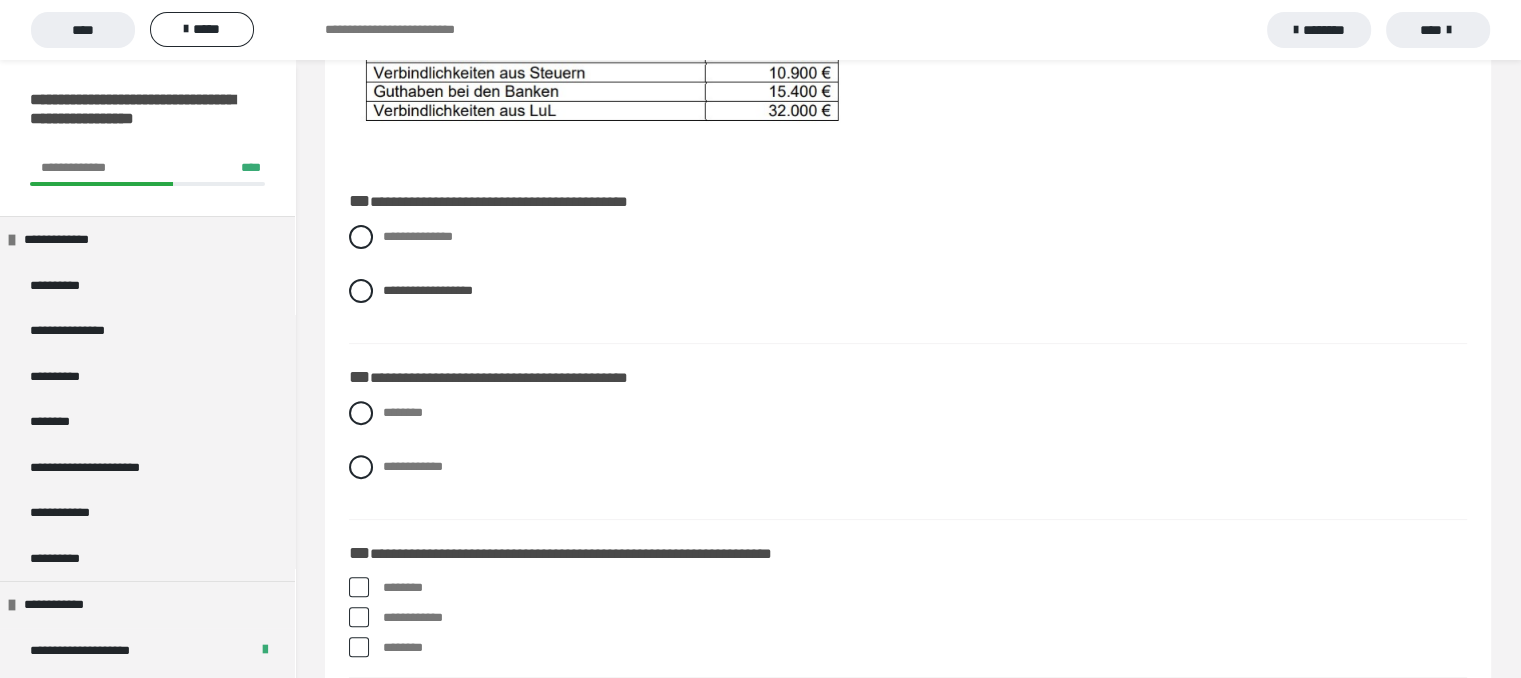 scroll, scrollTop: 600, scrollLeft: 0, axis: vertical 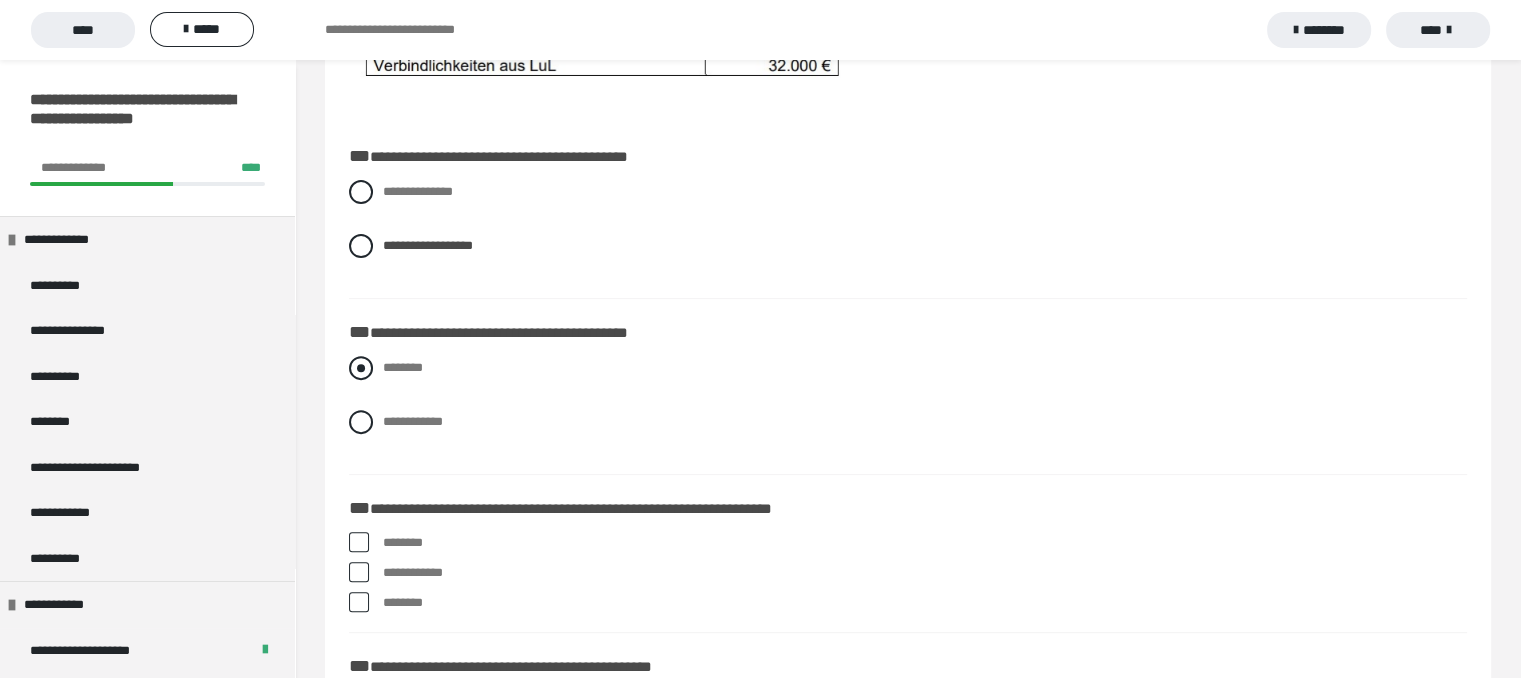 click at bounding box center (361, 368) 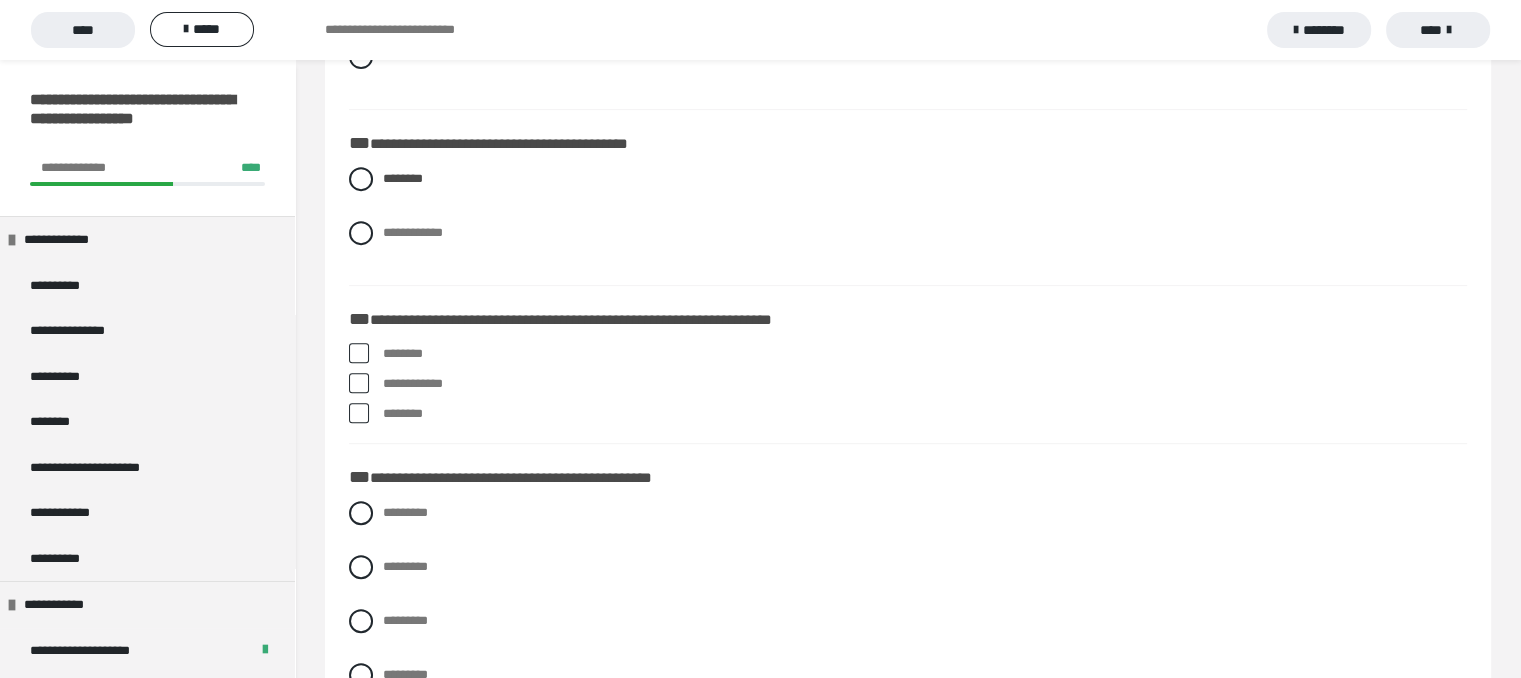 scroll, scrollTop: 800, scrollLeft: 0, axis: vertical 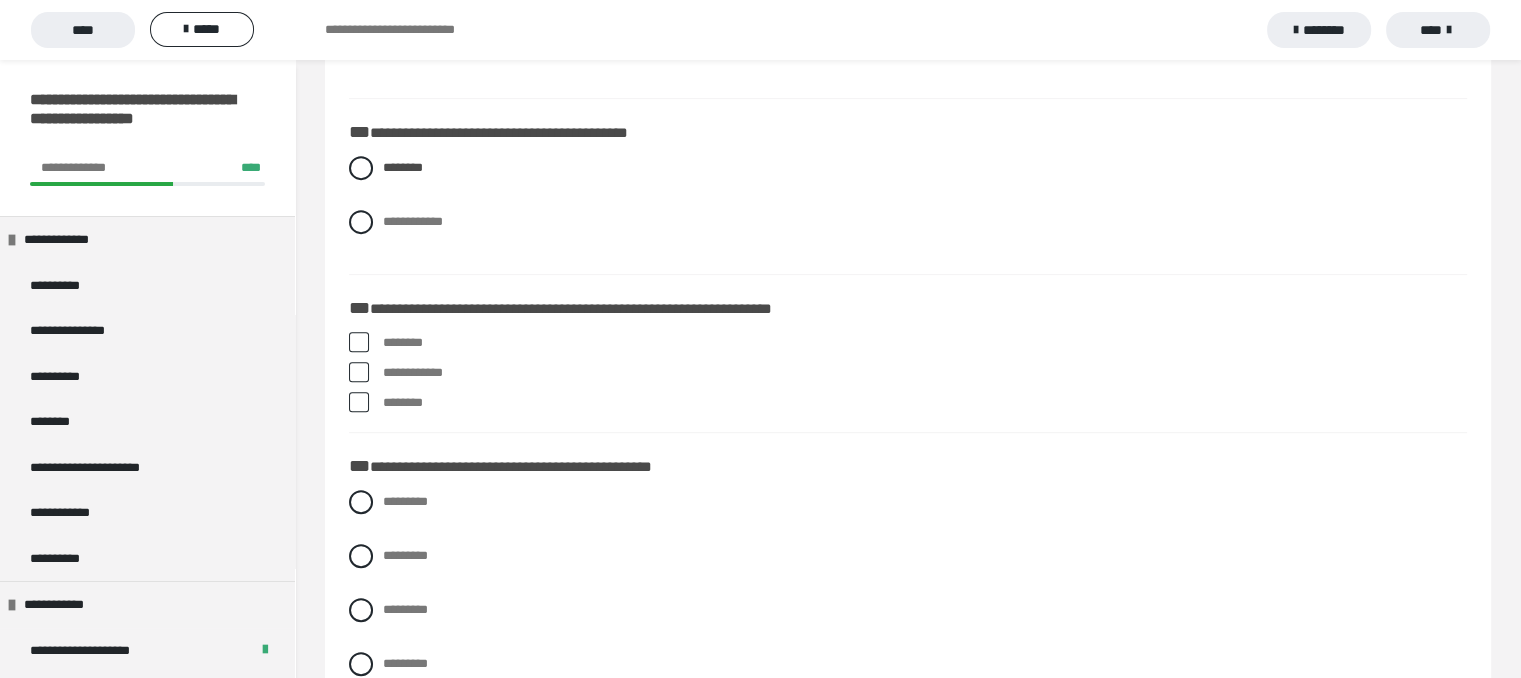 click at bounding box center [359, 372] 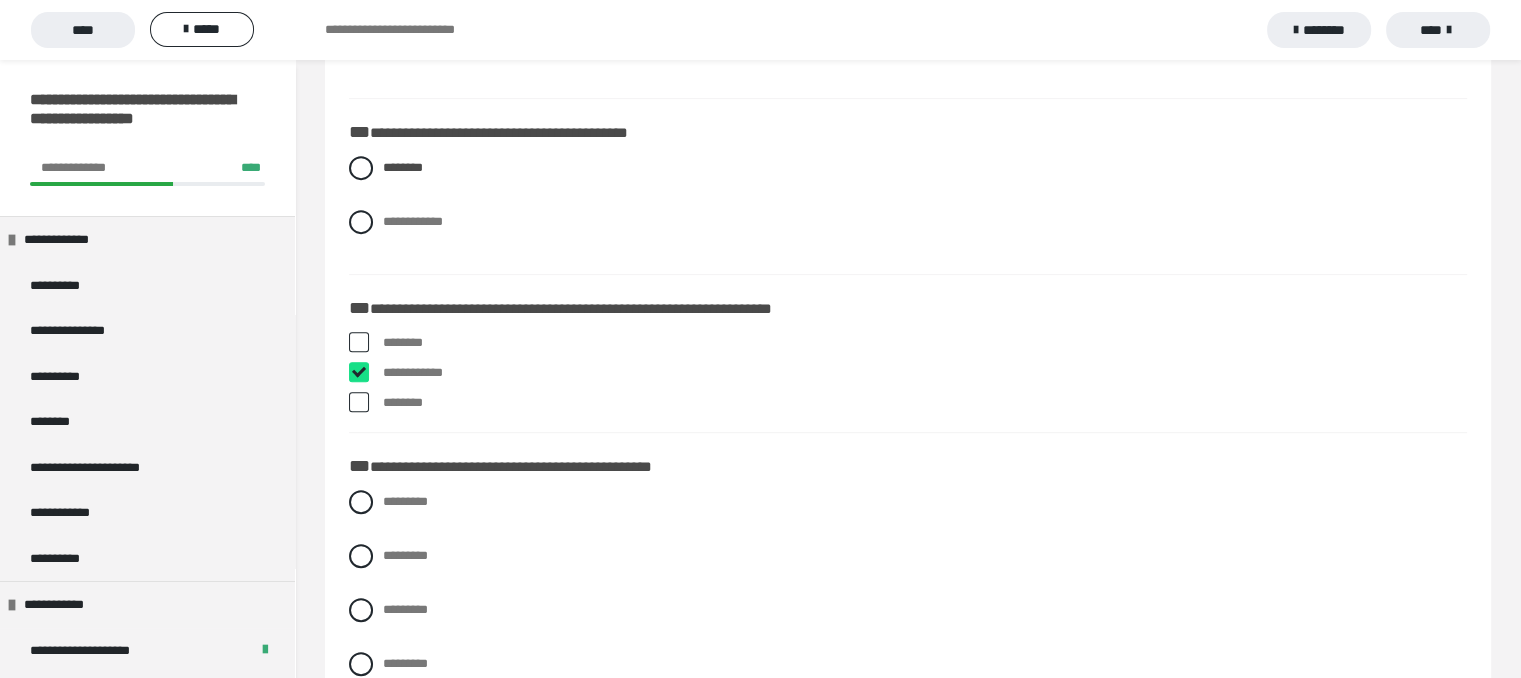 checkbox on "****" 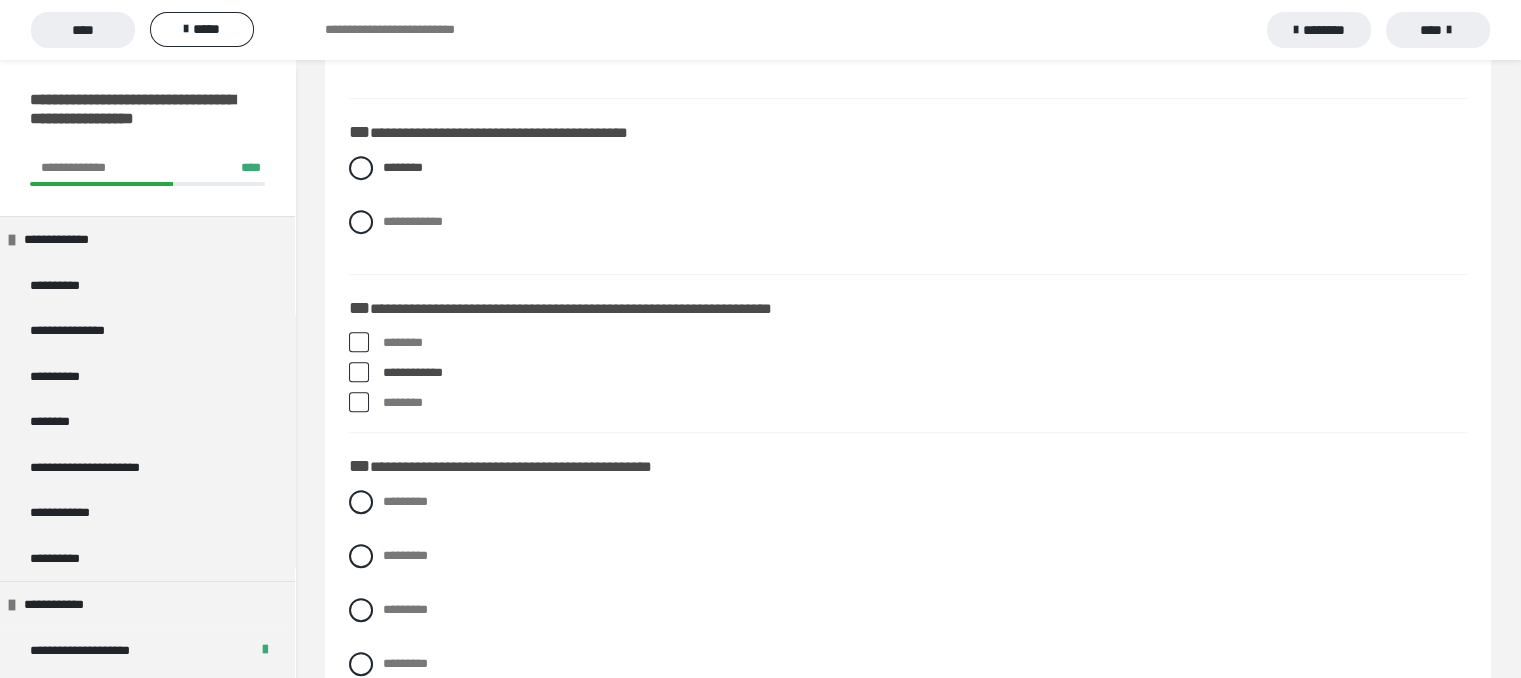 click at bounding box center [359, 402] 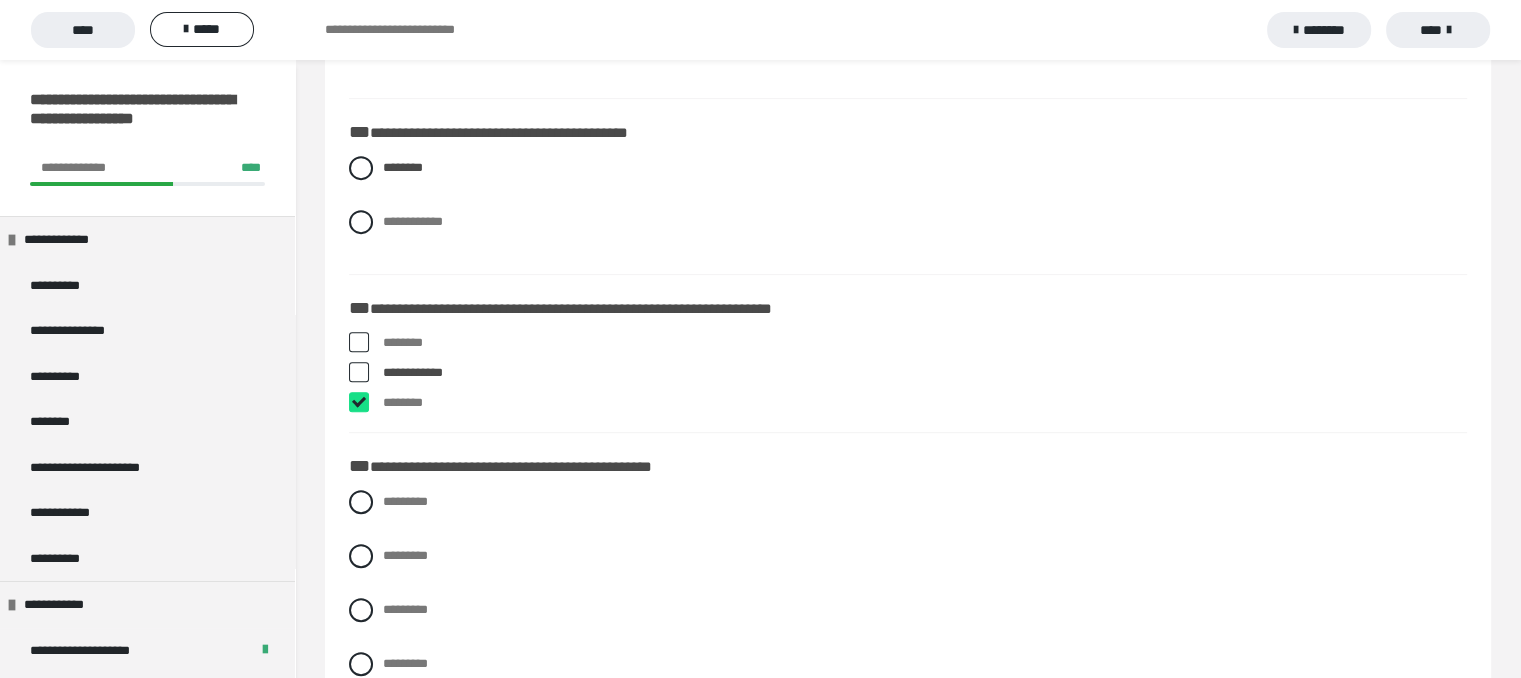 checkbox on "****" 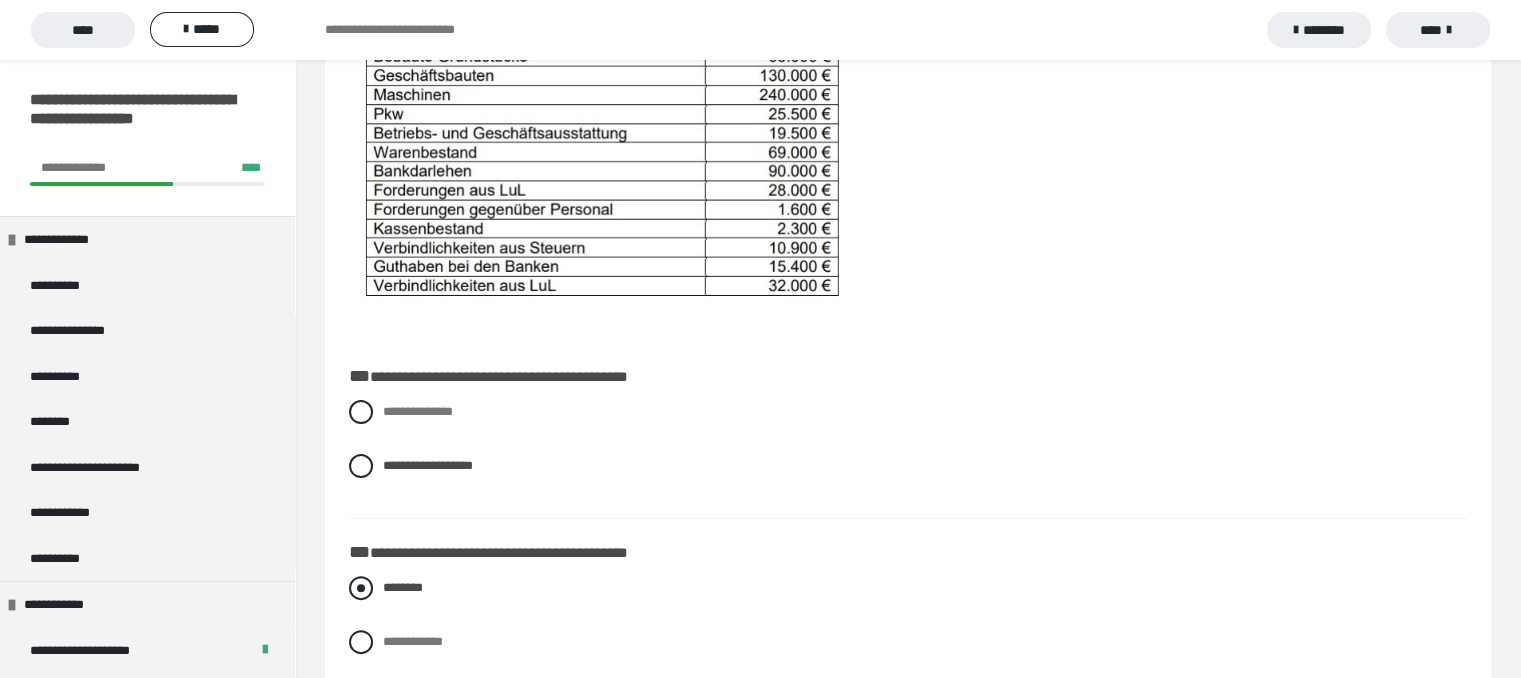 scroll, scrollTop: 200, scrollLeft: 0, axis: vertical 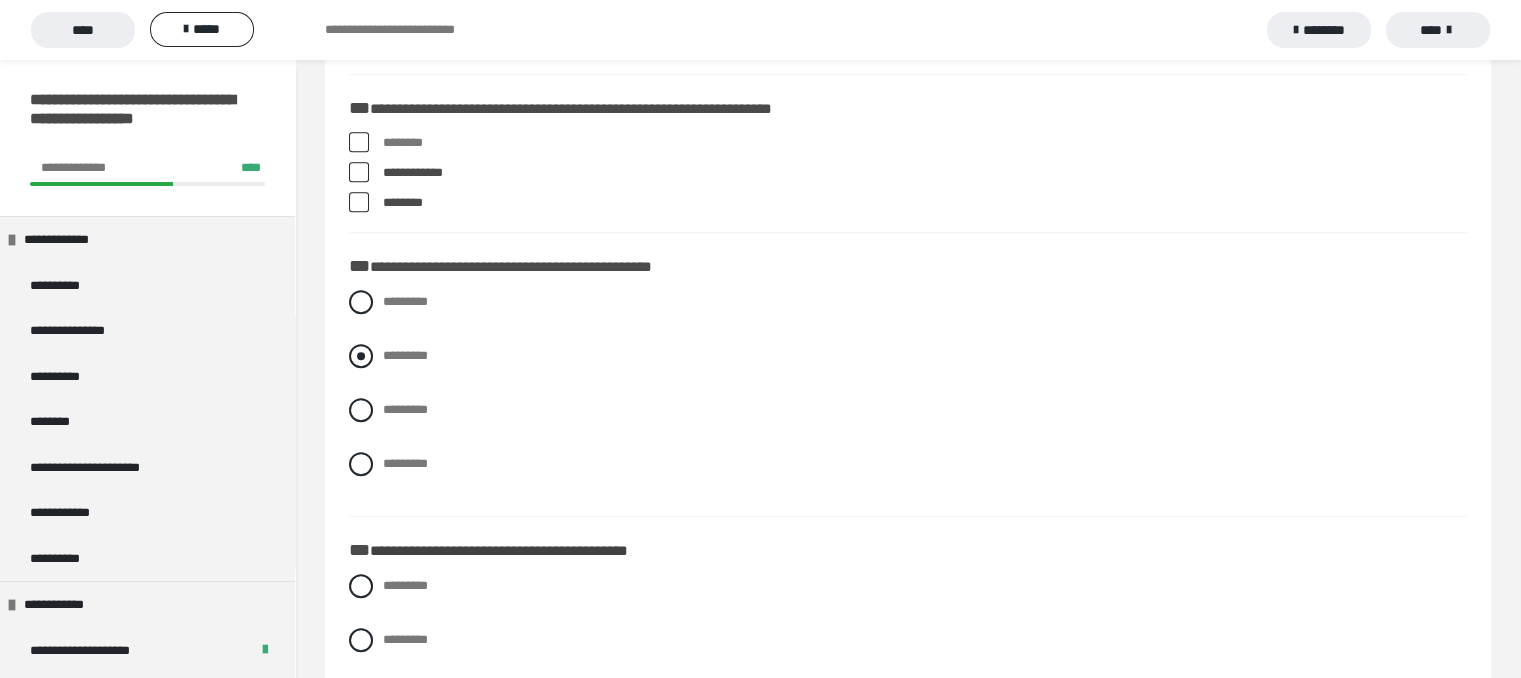 click at bounding box center [361, 356] 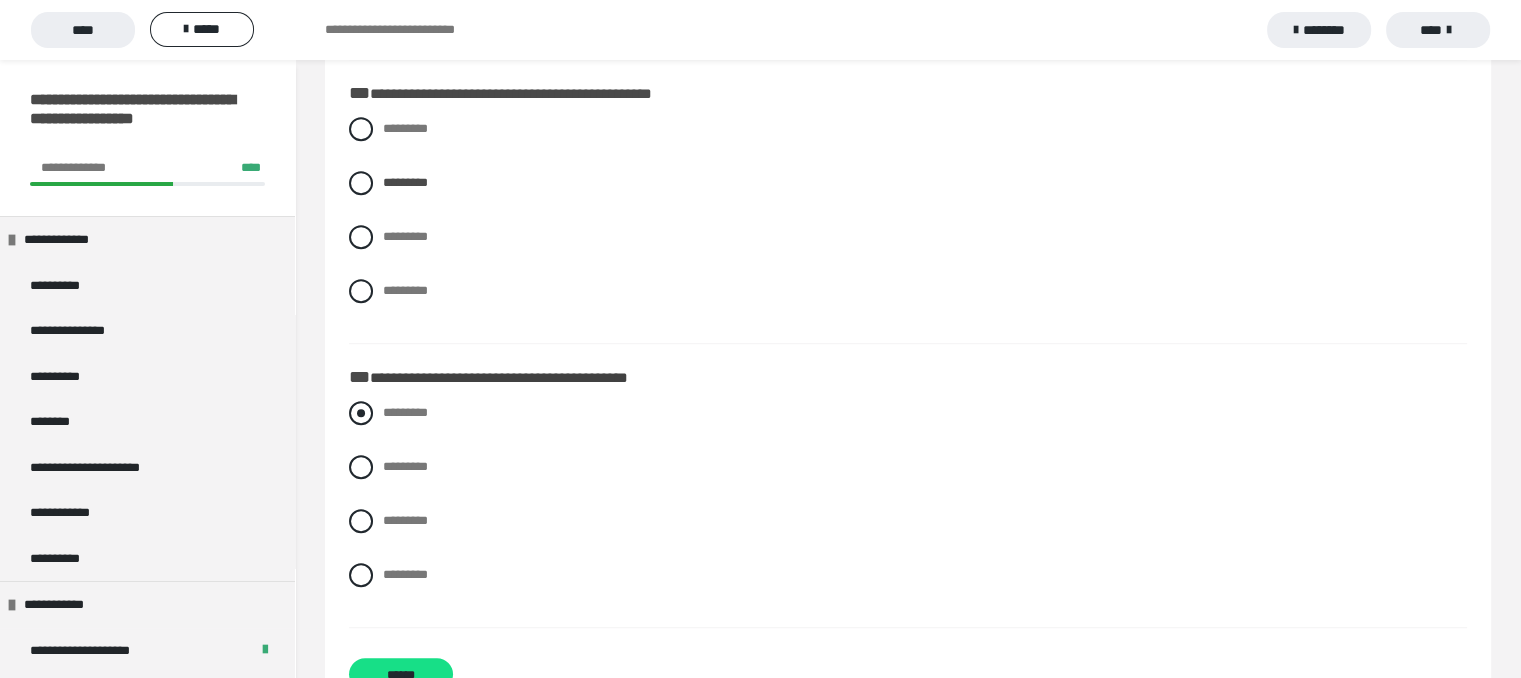 scroll, scrollTop: 1239, scrollLeft: 0, axis: vertical 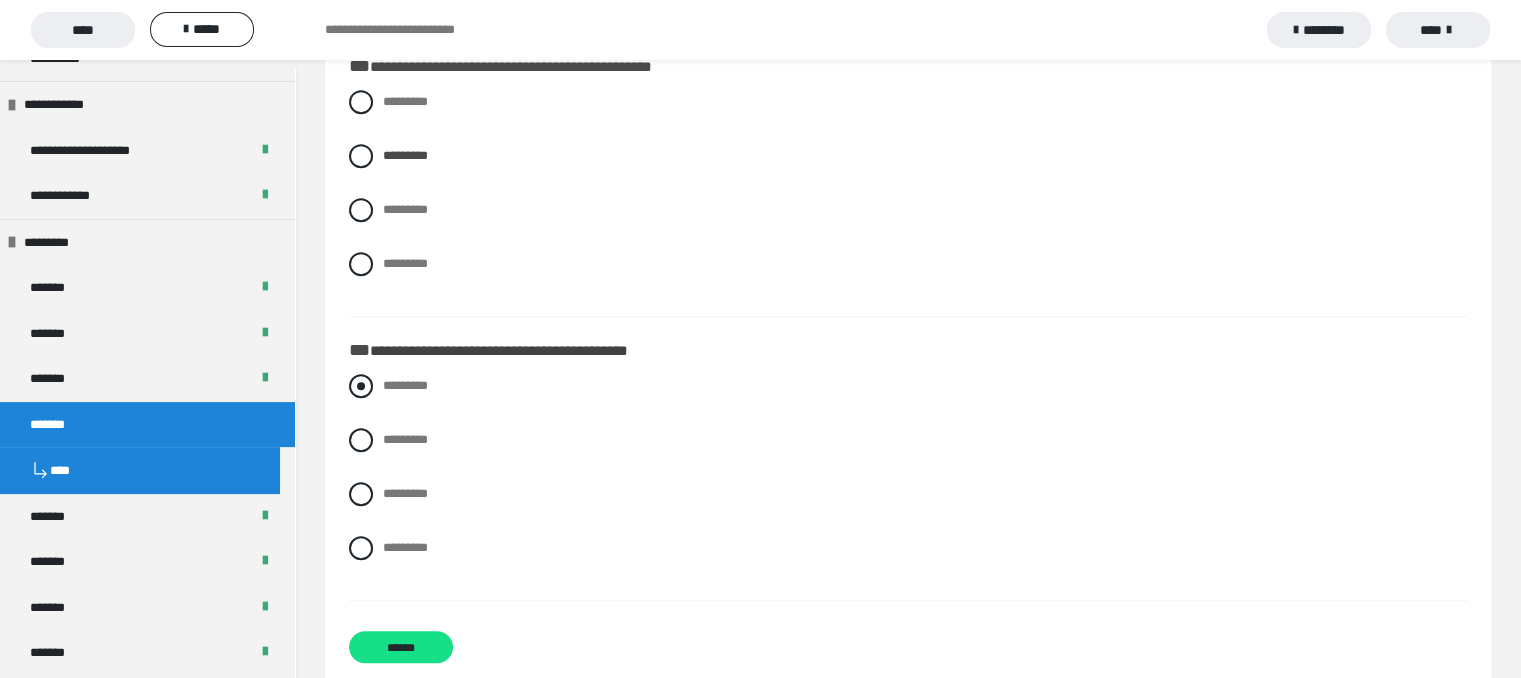 click at bounding box center [361, 386] 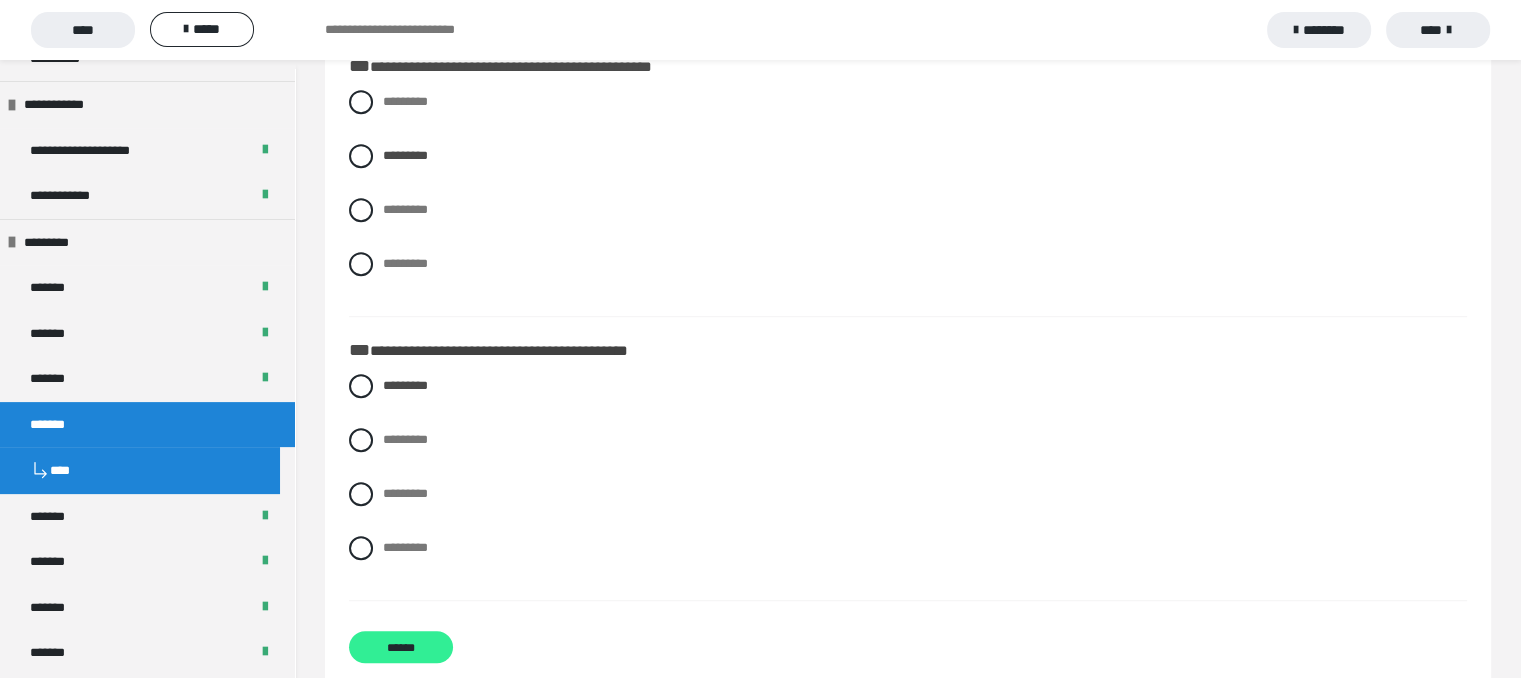 click on "******" at bounding box center [401, 647] 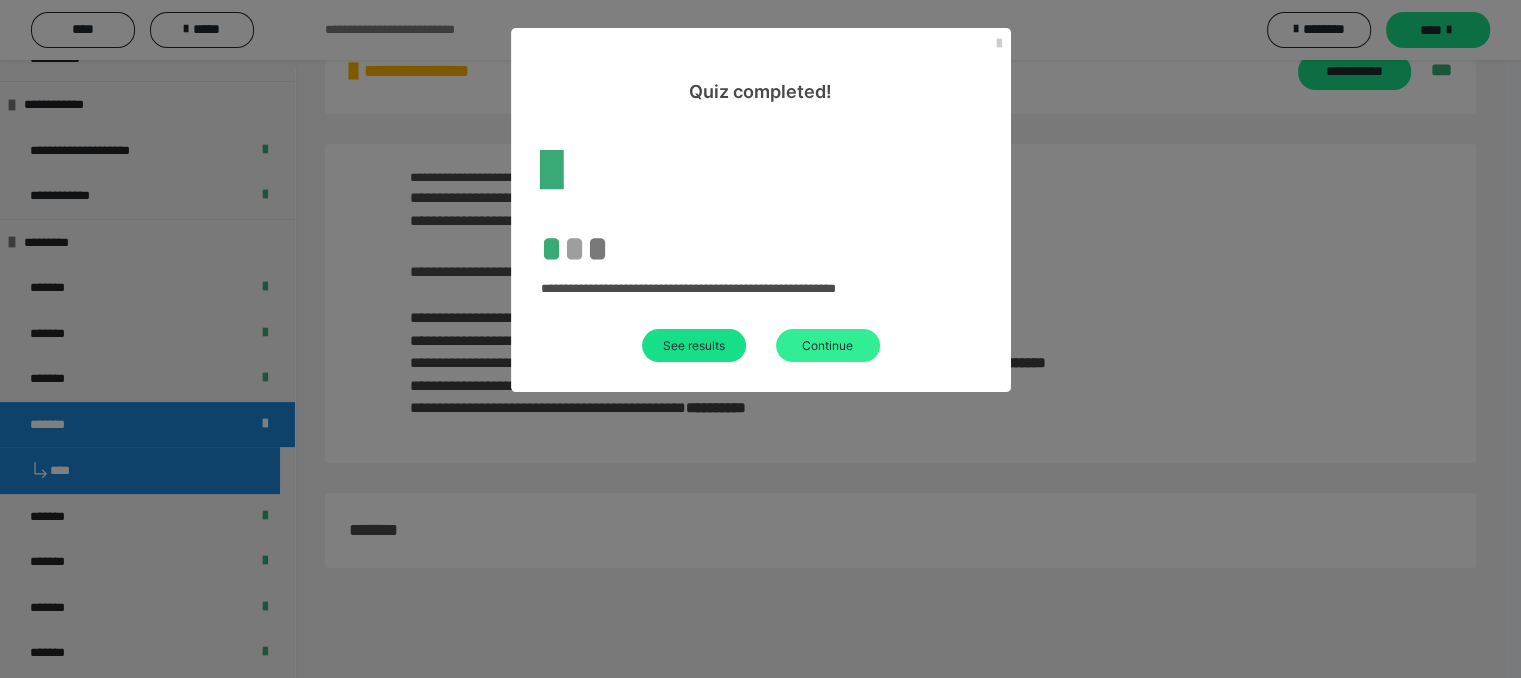 scroll, scrollTop: 1200, scrollLeft: 0, axis: vertical 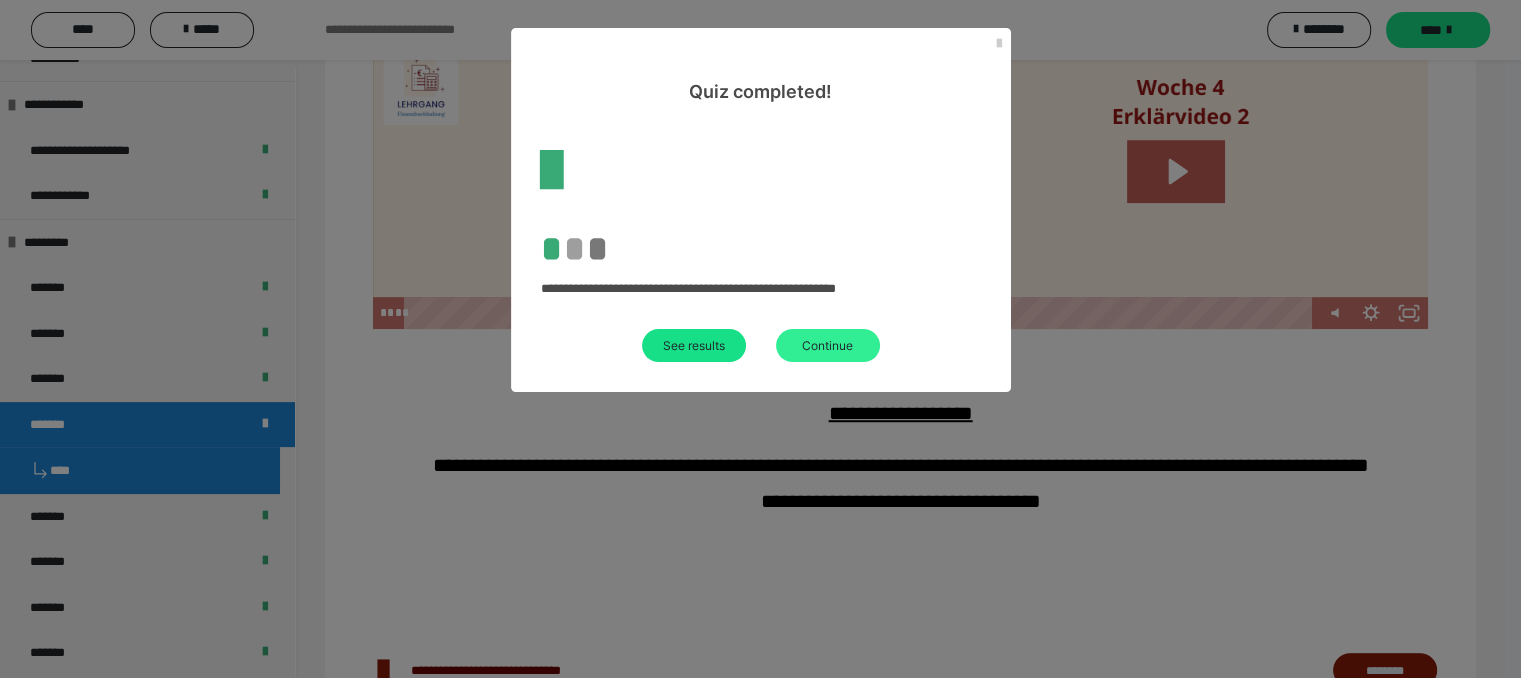 click on "Continue" at bounding box center (828, 345) 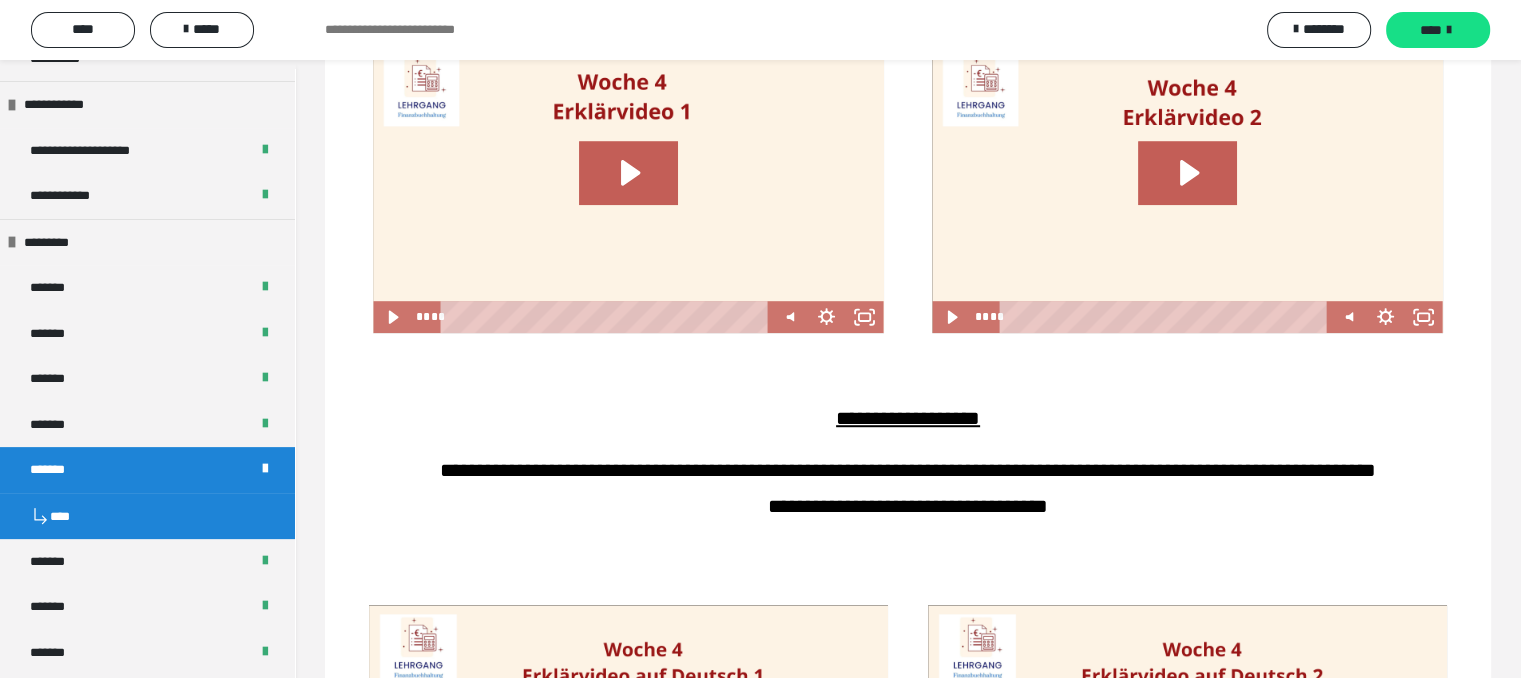 scroll, scrollTop: 1504, scrollLeft: 0, axis: vertical 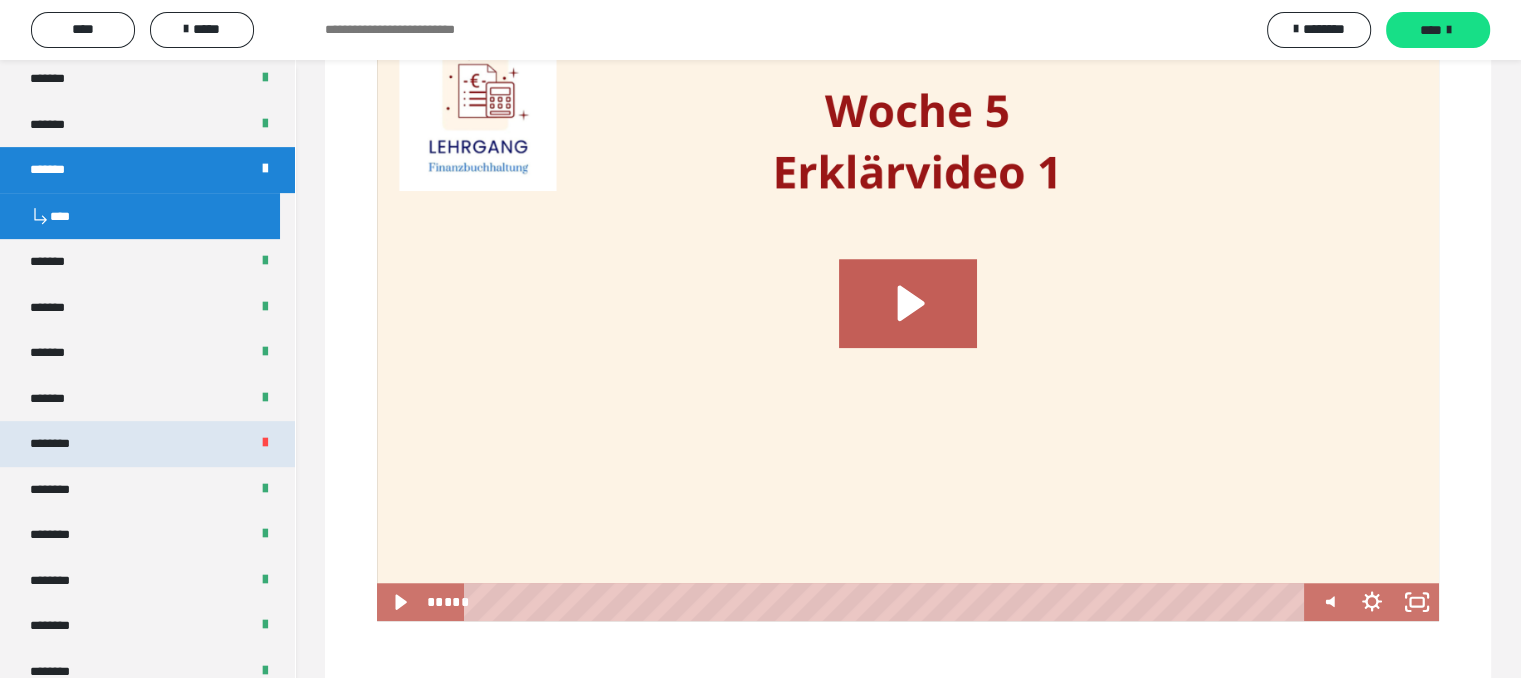 click on "********" at bounding box center [61, 444] 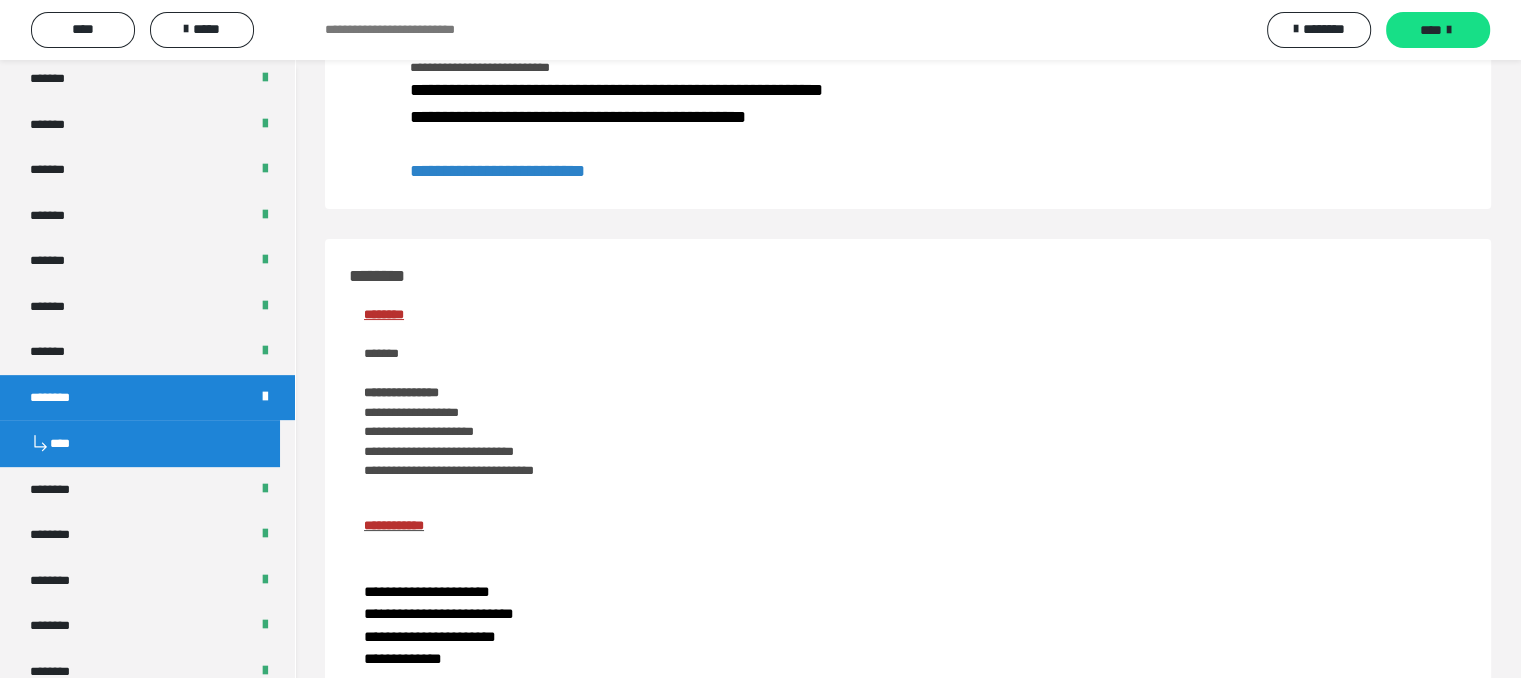 scroll, scrollTop: 0, scrollLeft: 0, axis: both 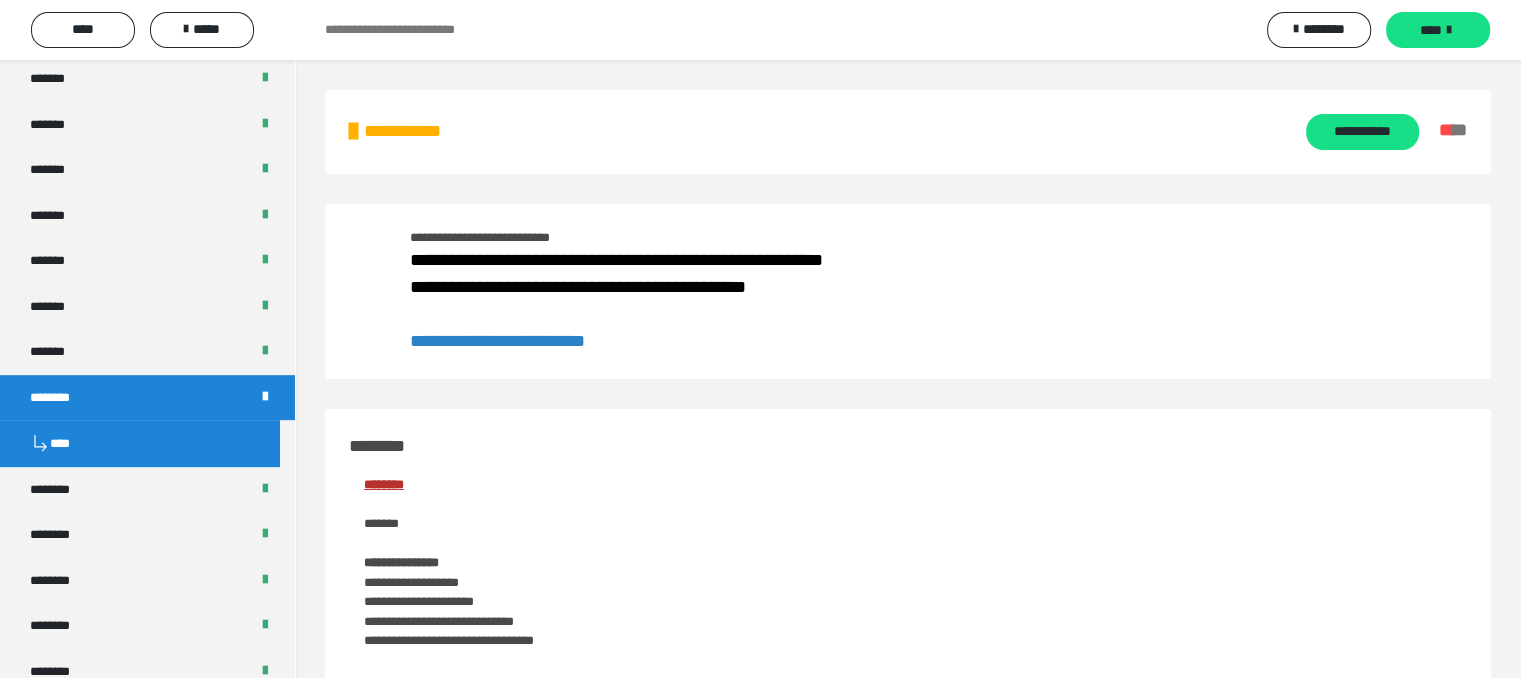 click on "**********" at bounding box center (497, 341) 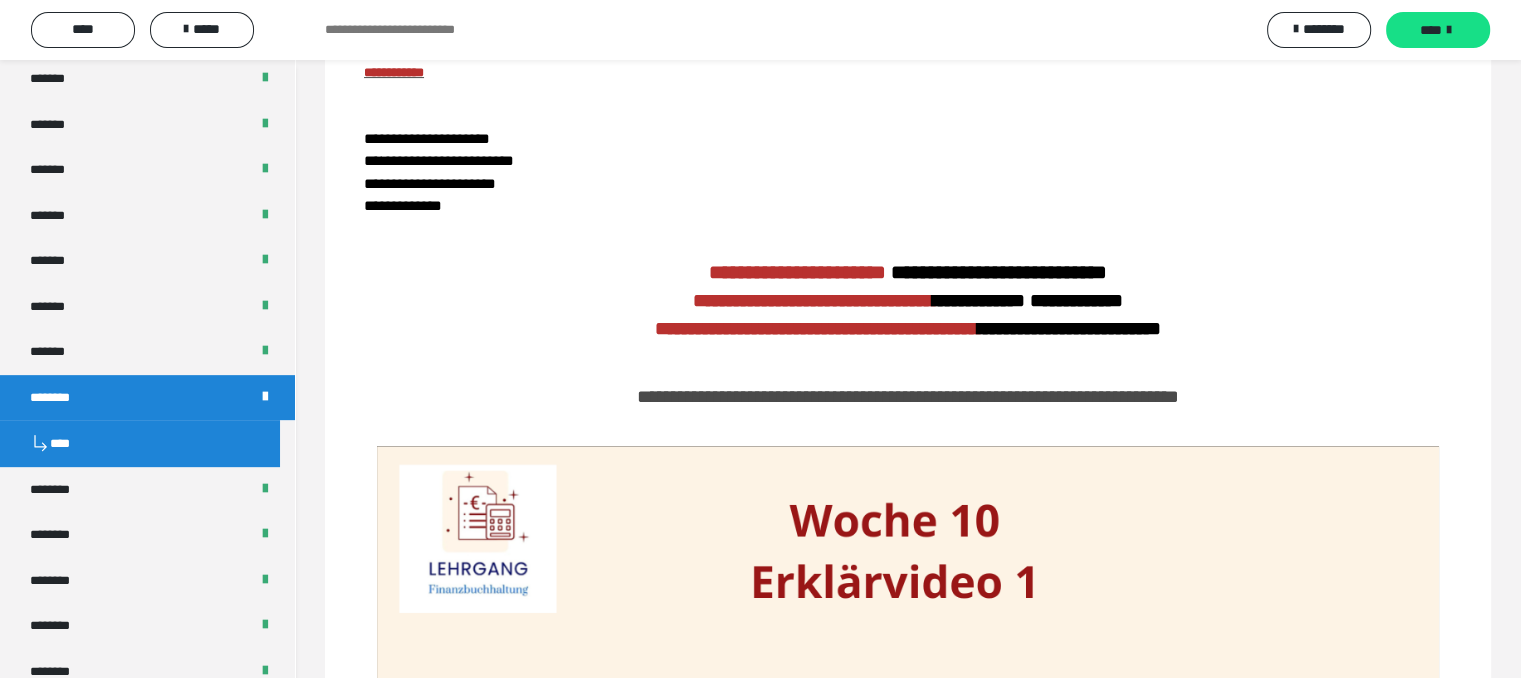 scroll, scrollTop: 0, scrollLeft: 0, axis: both 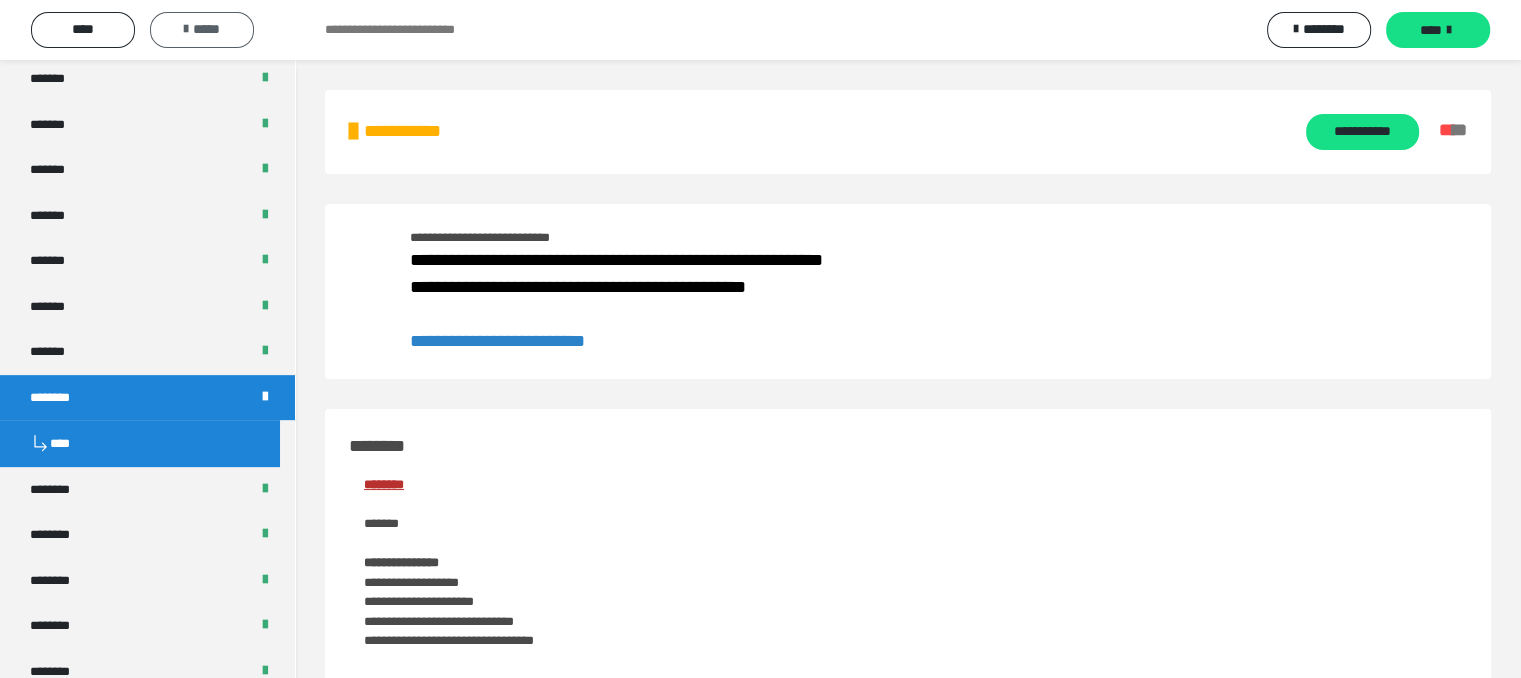 click on "*****" at bounding box center [202, 29] 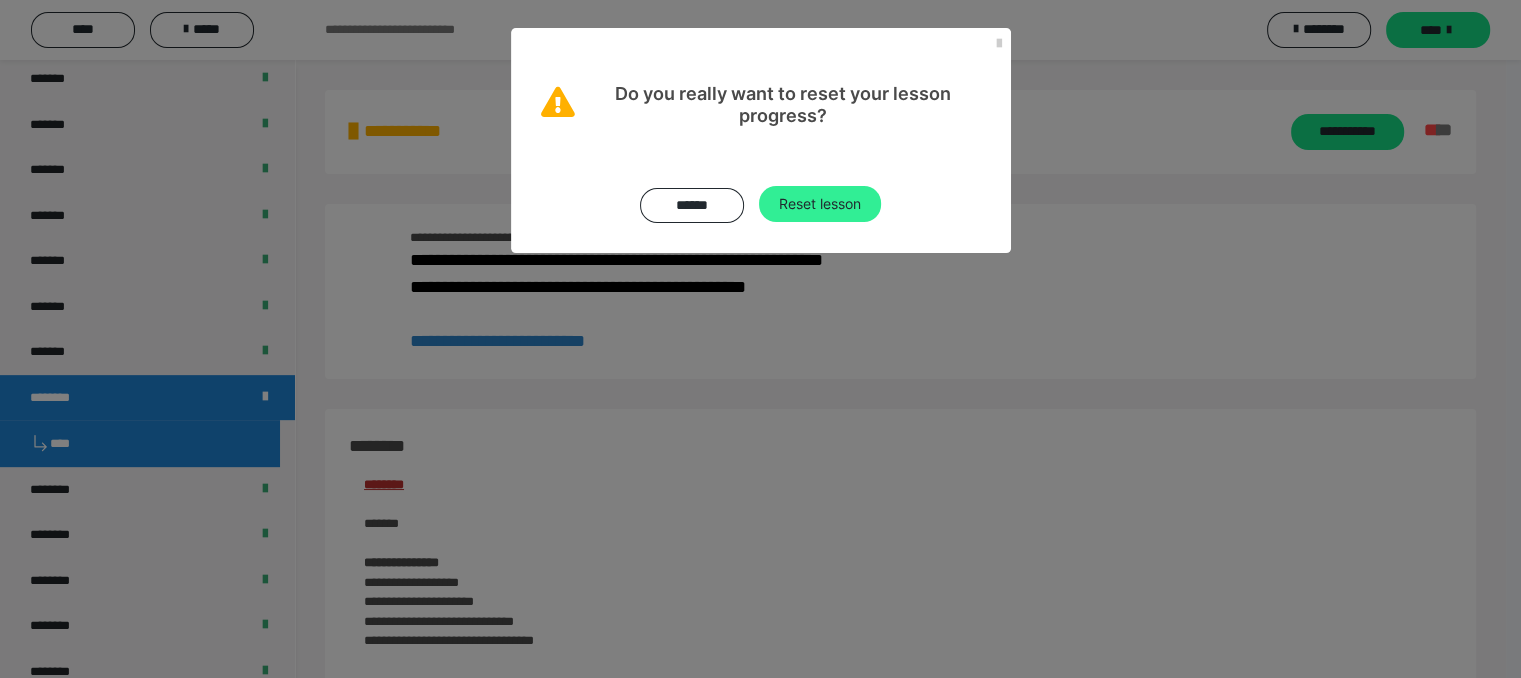 click on "Reset lesson" at bounding box center [820, 204] 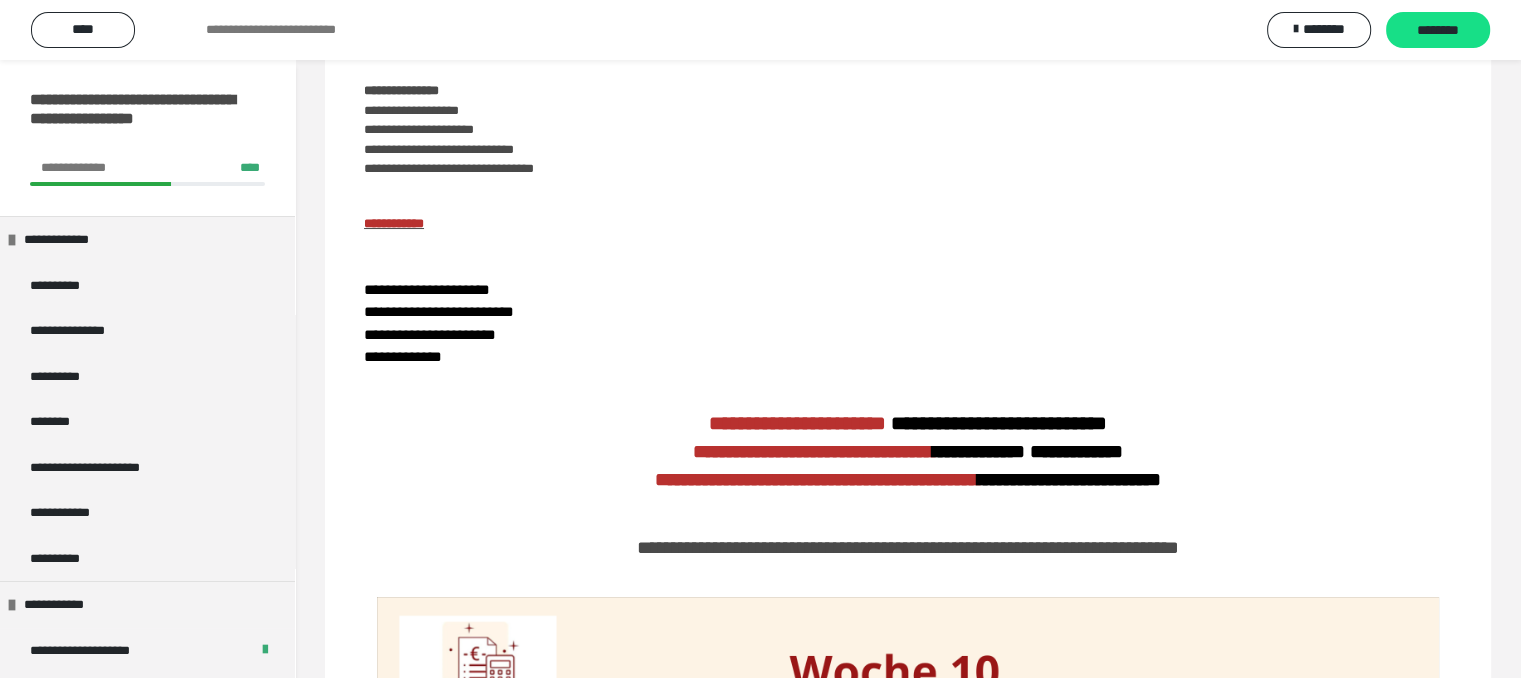 scroll, scrollTop: 0, scrollLeft: 0, axis: both 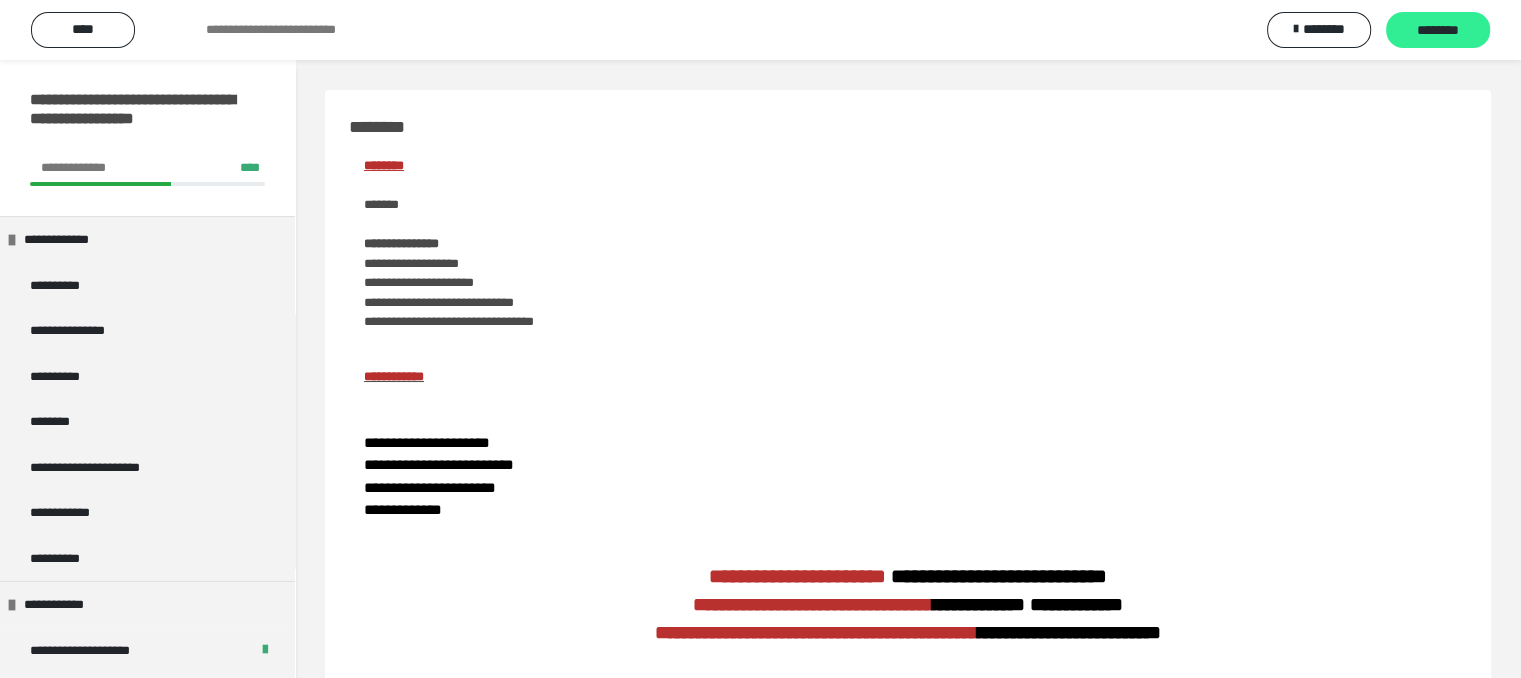 click on "********" at bounding box center (1438, 31) 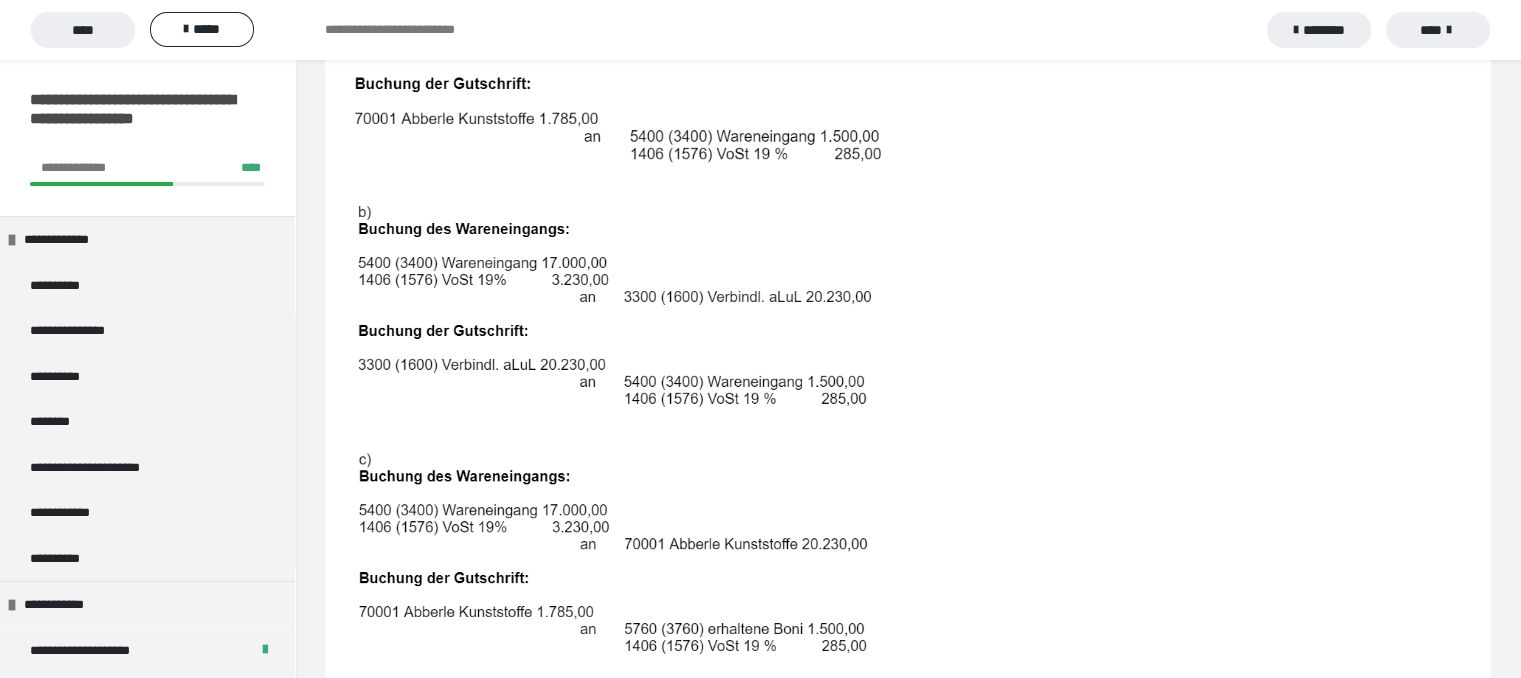 scroll, scrollTop: 700, scrollLeft: 0, axis: vertical 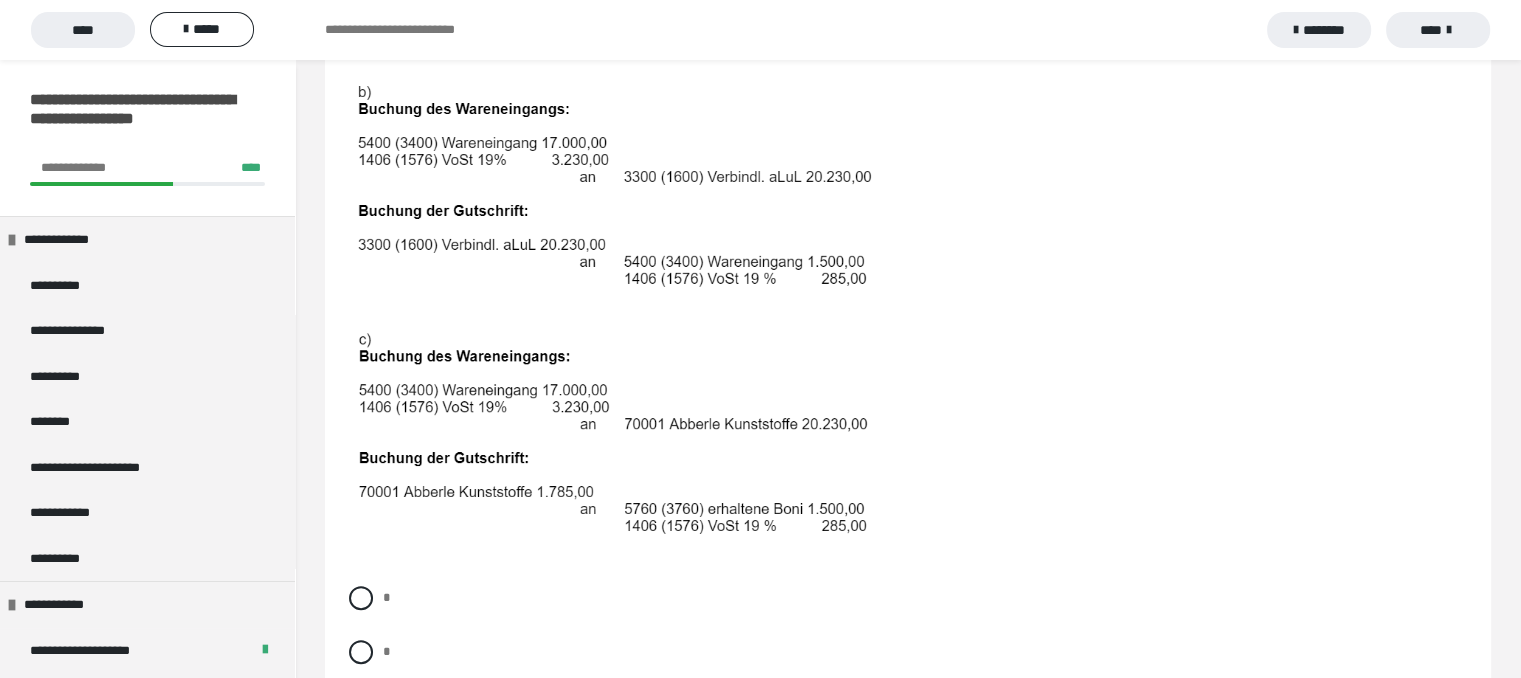 click on "* * *" at bounding box center [908, 667] 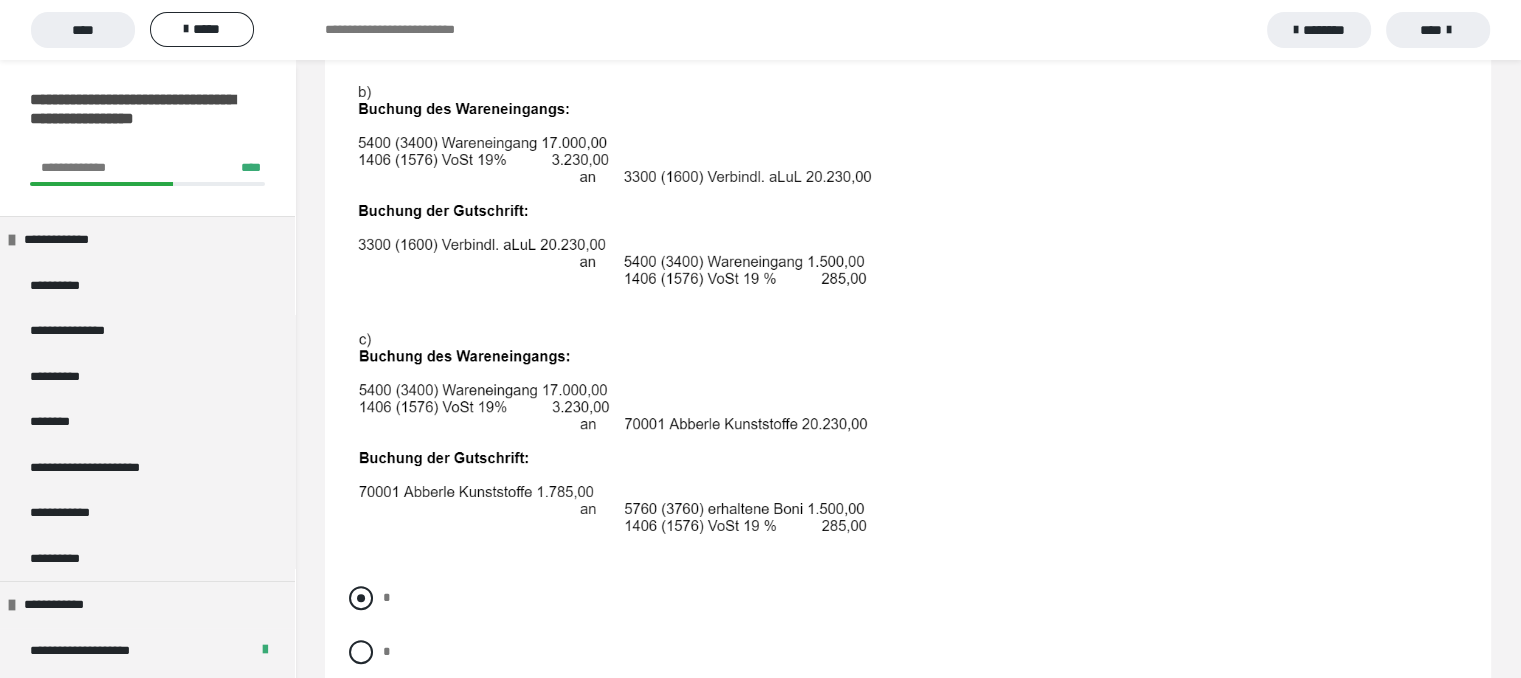 click at bounding box center [361, 598] 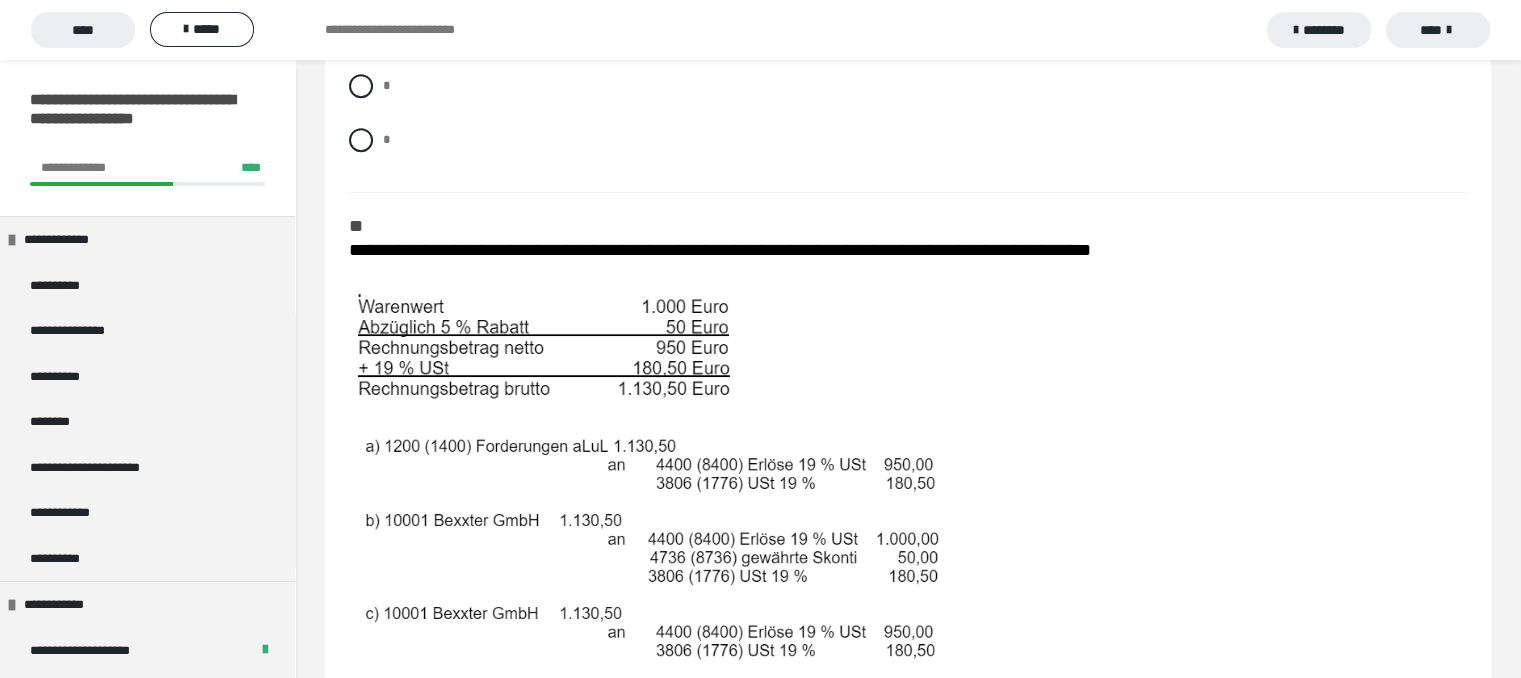 scroll, scrollTop: 1400, scrollLeft: 0, axis: vertical 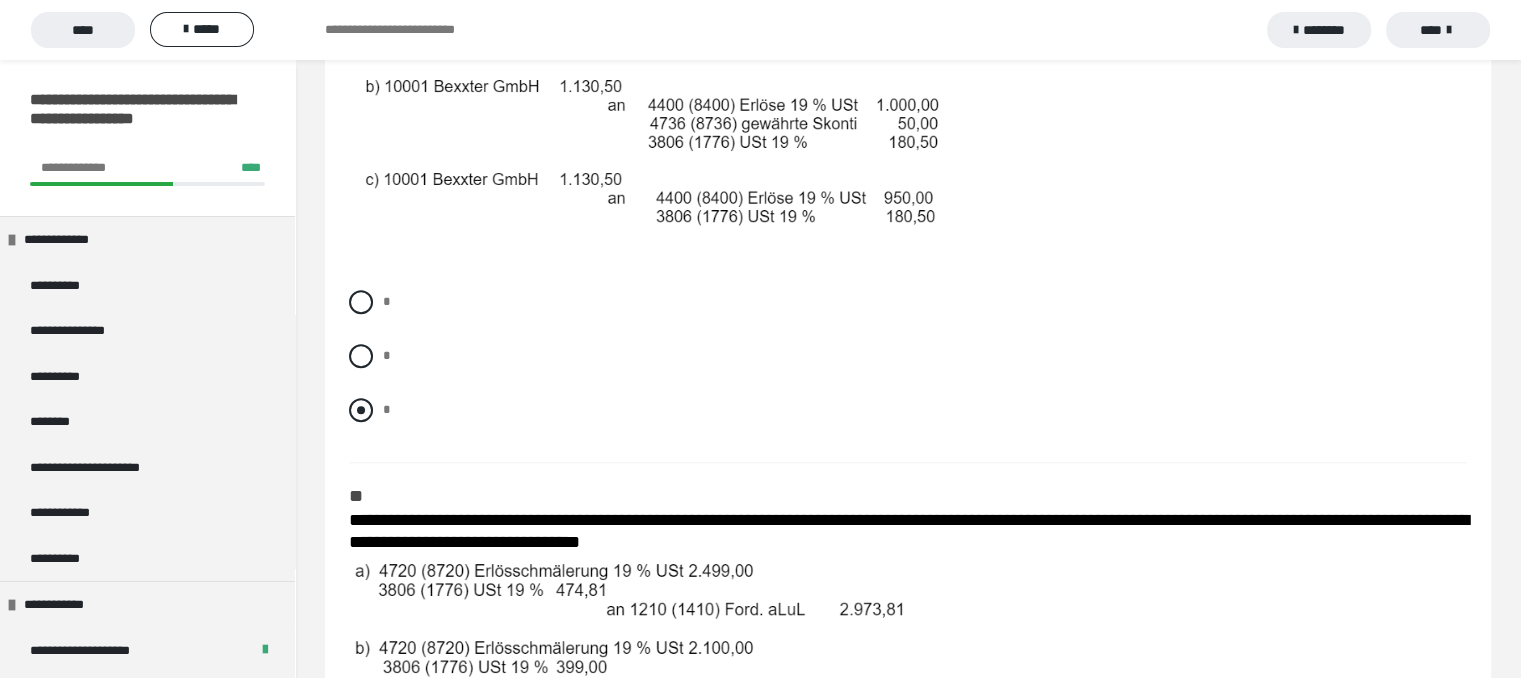 click at bounding box center [361, 410] 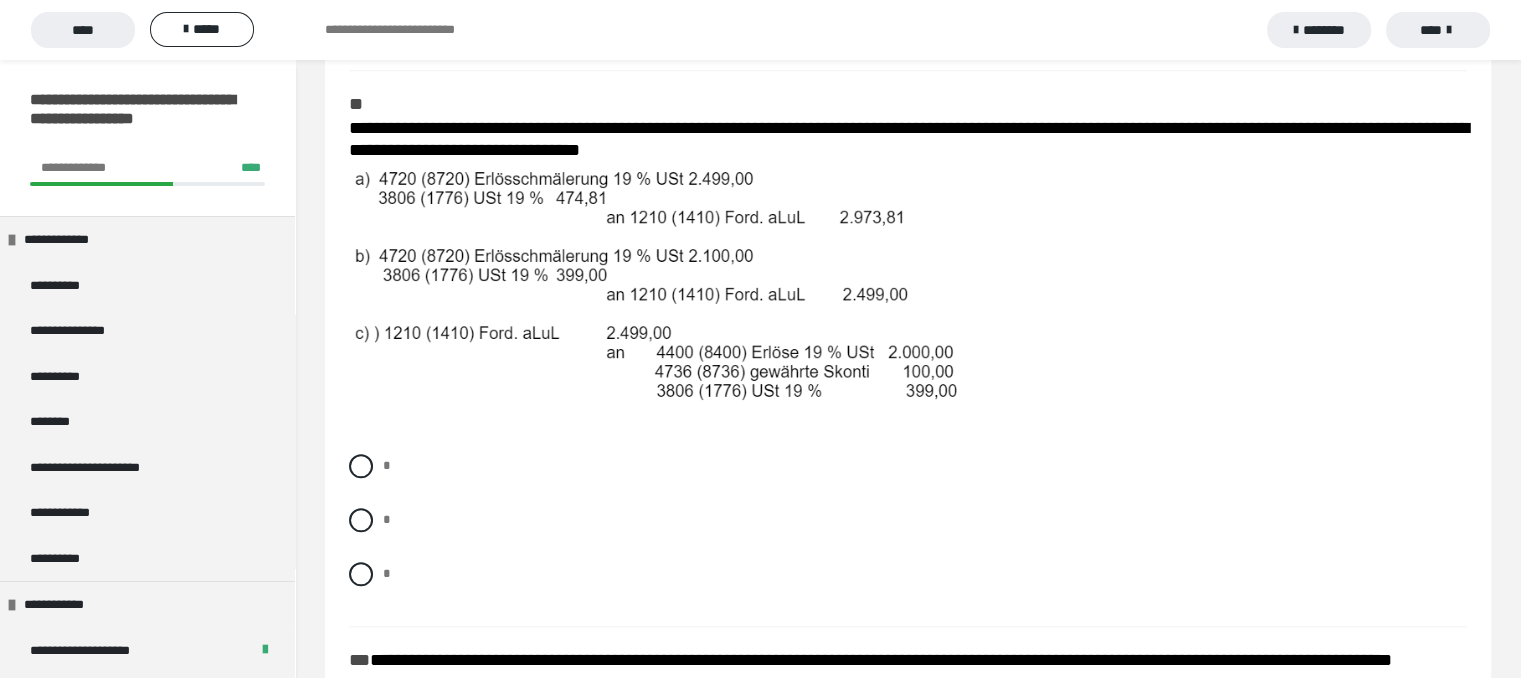 scroll, scrollTop: 2000, scrollLeft: 0, axis: vertical 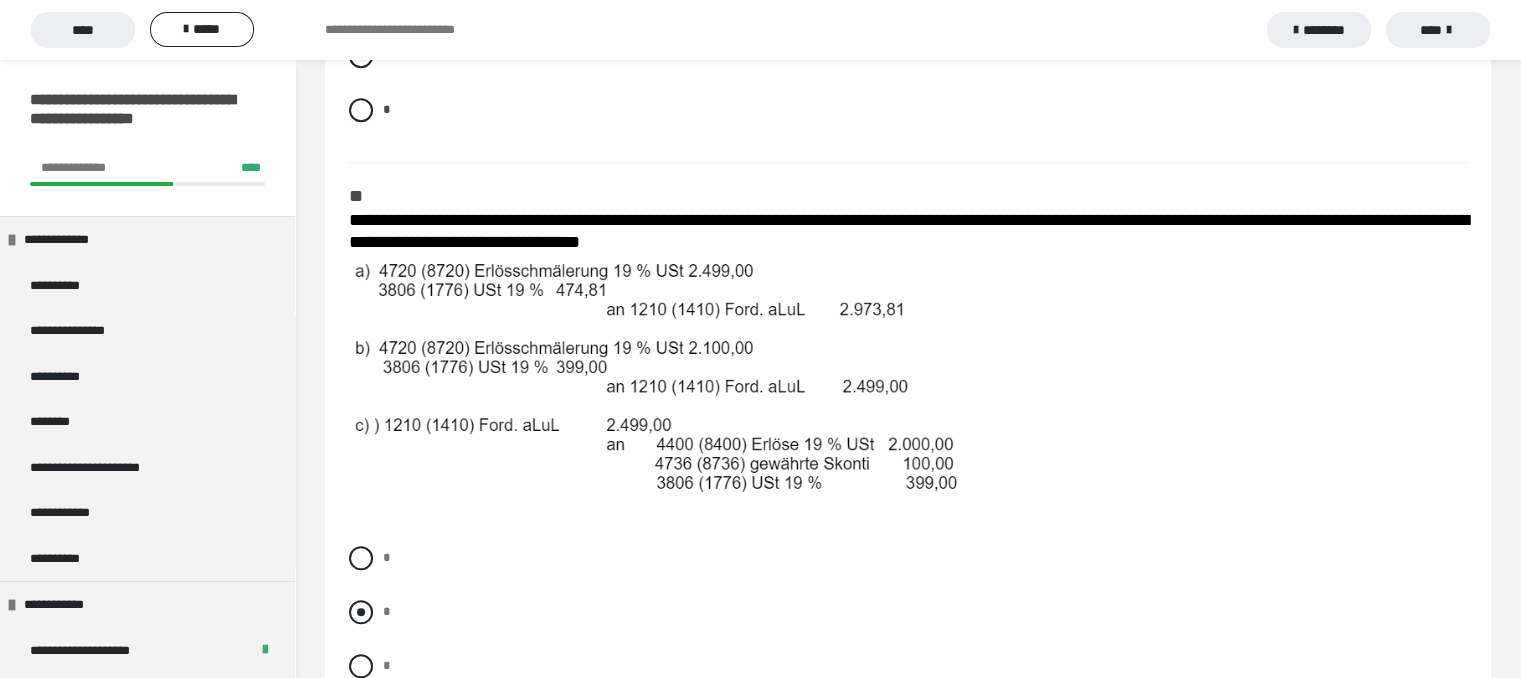 click at bounding box center (361, 612) 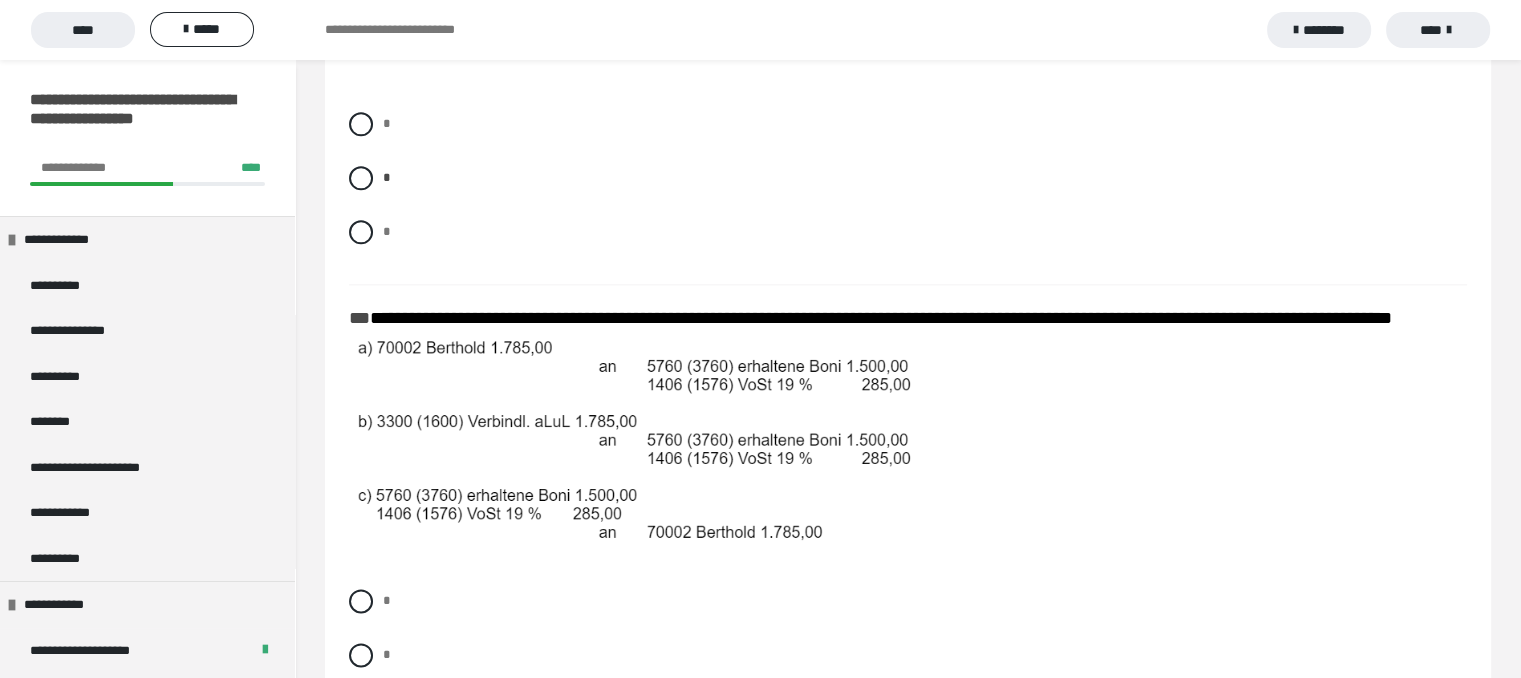 scroll, scrollTop: 2500, scrollLeft: 0, axis: vertical 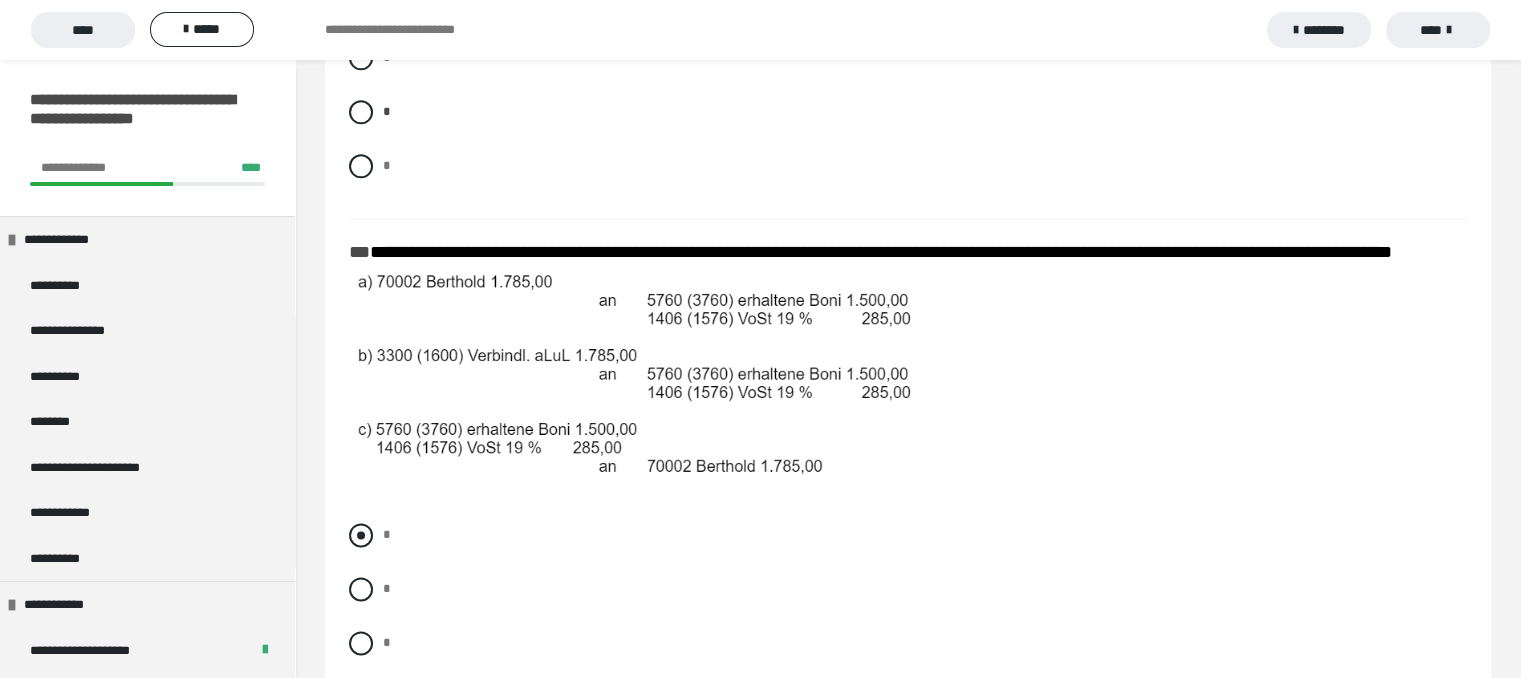 click at bounding box center [361, 535] 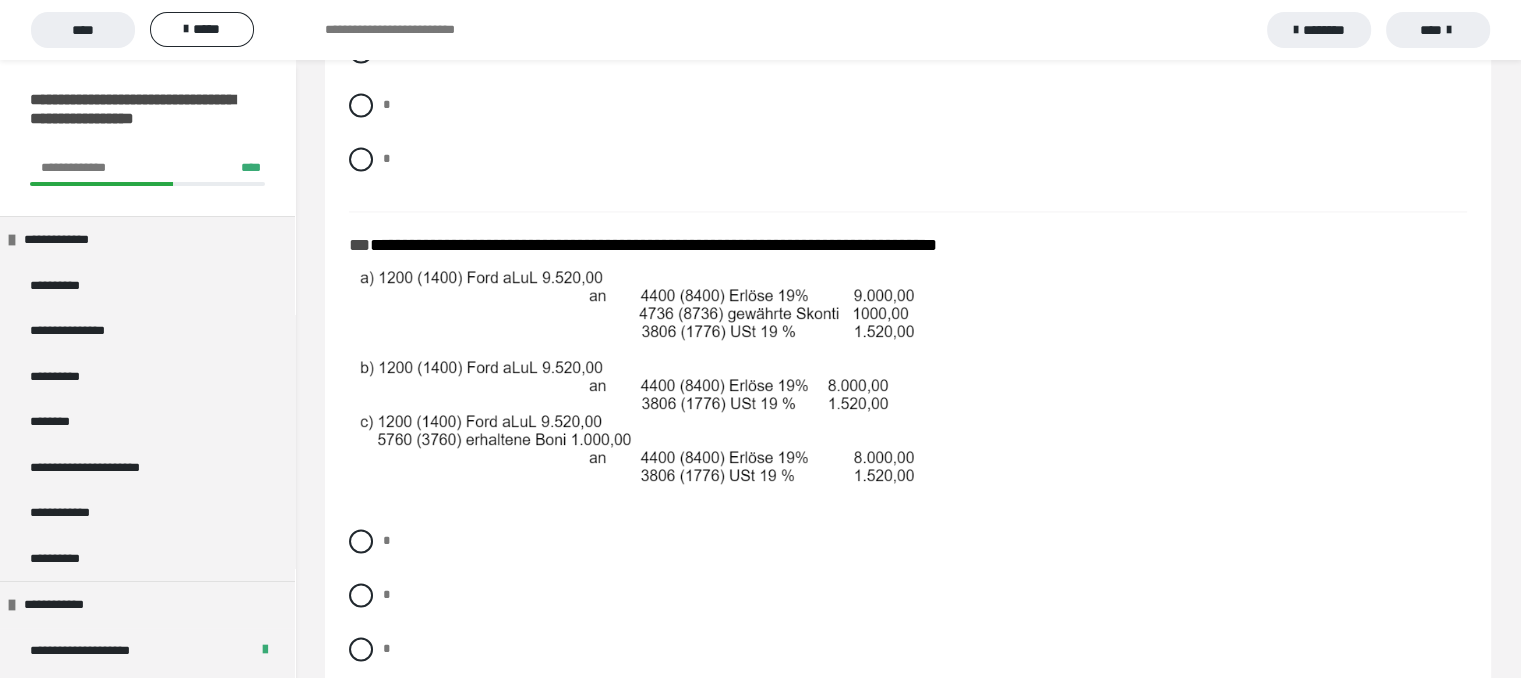 scroll, scrollTop: 3100, scrollLeft: 0, axis: vertical 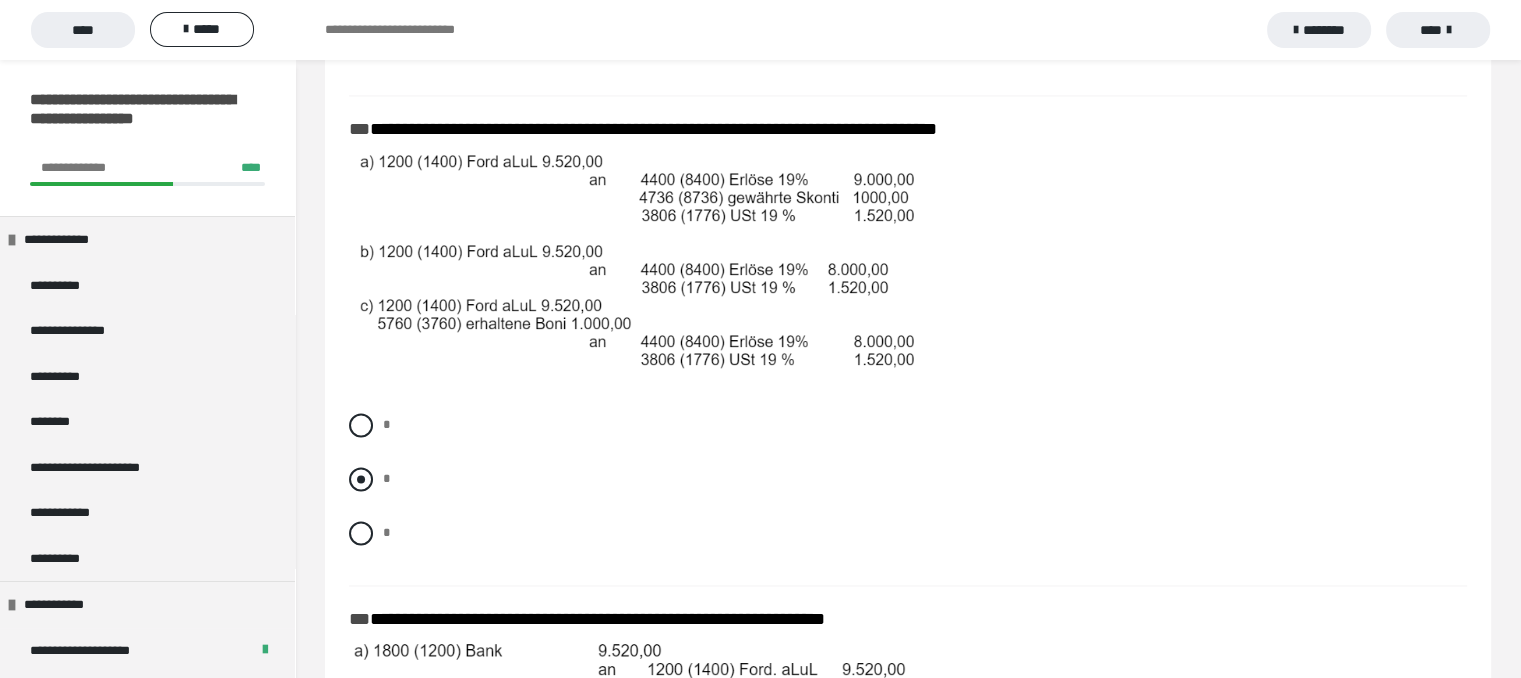 click at bounding box center (361, 479) 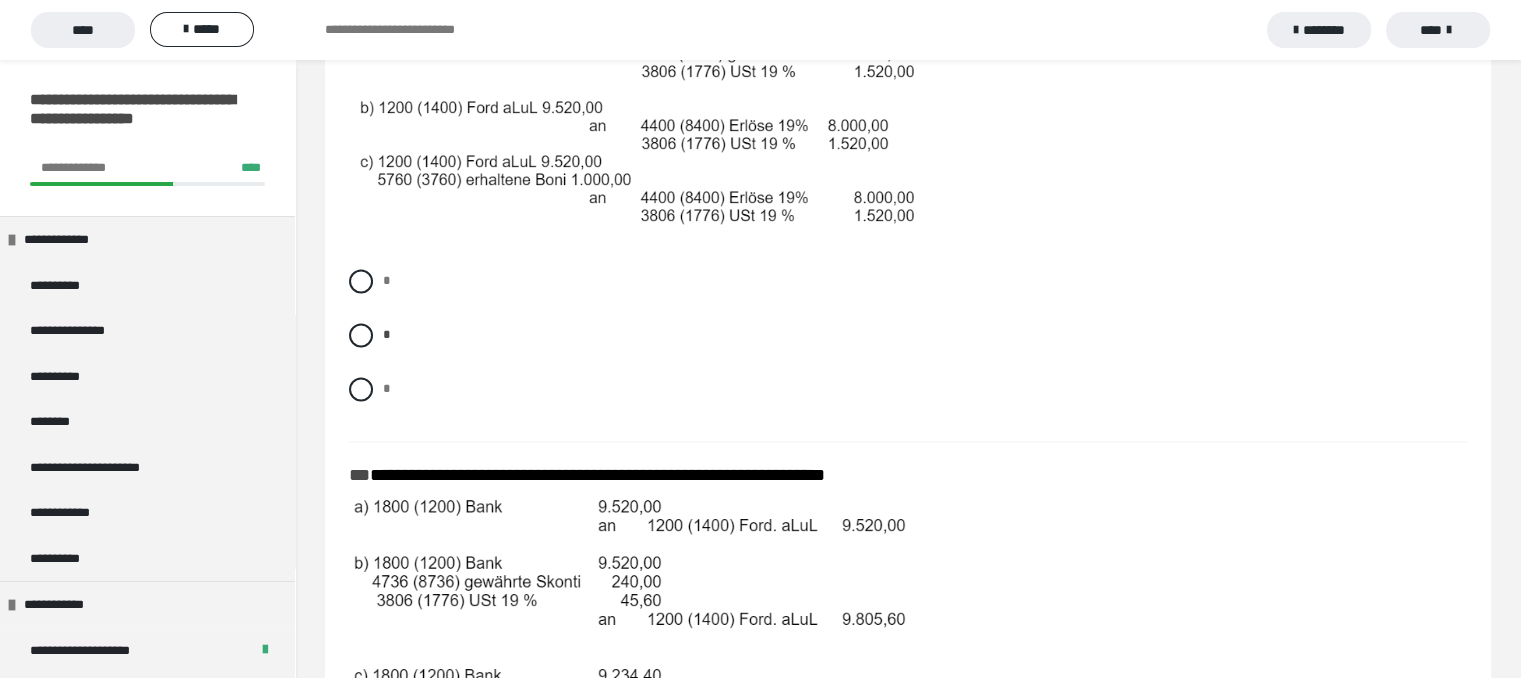 scroll, scrollTop: 3344, scrollLeft: 0, axis: vertical 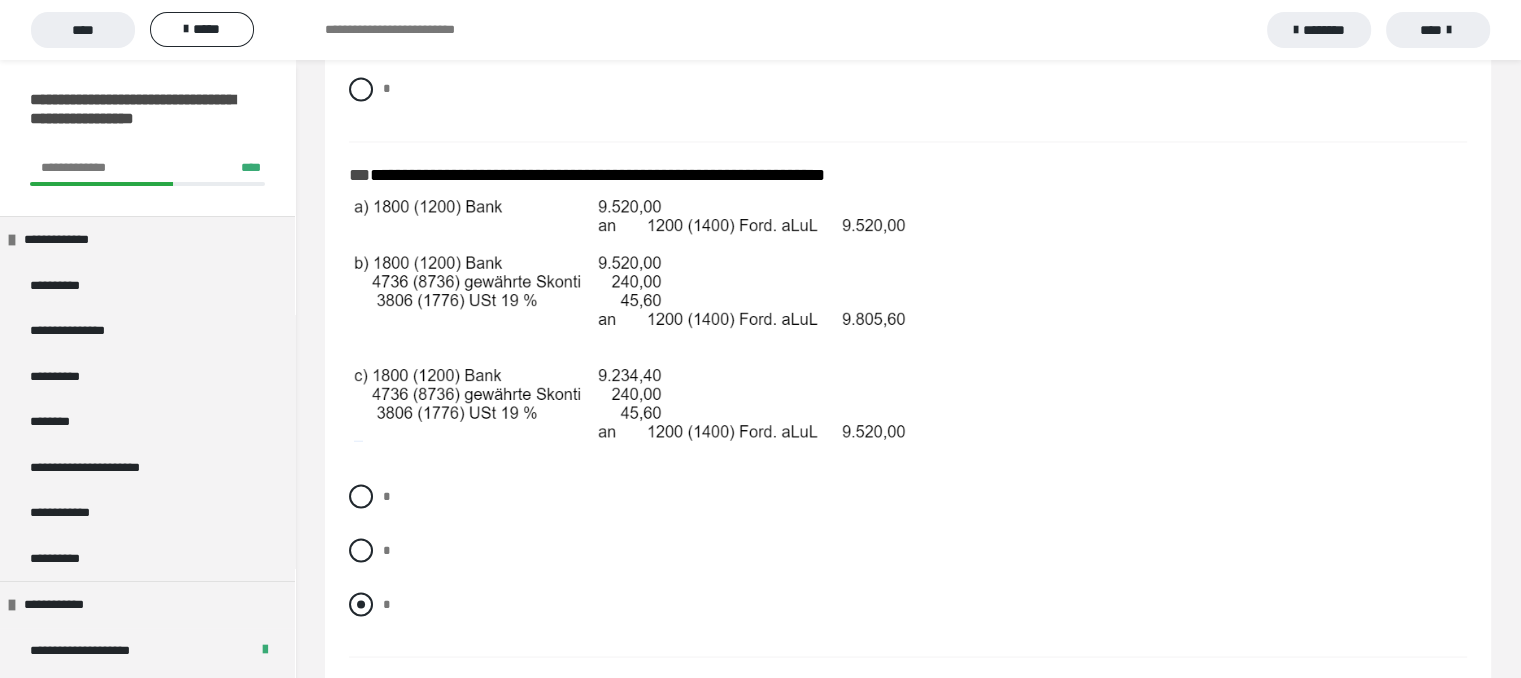 click at bounding box center [361, 604] 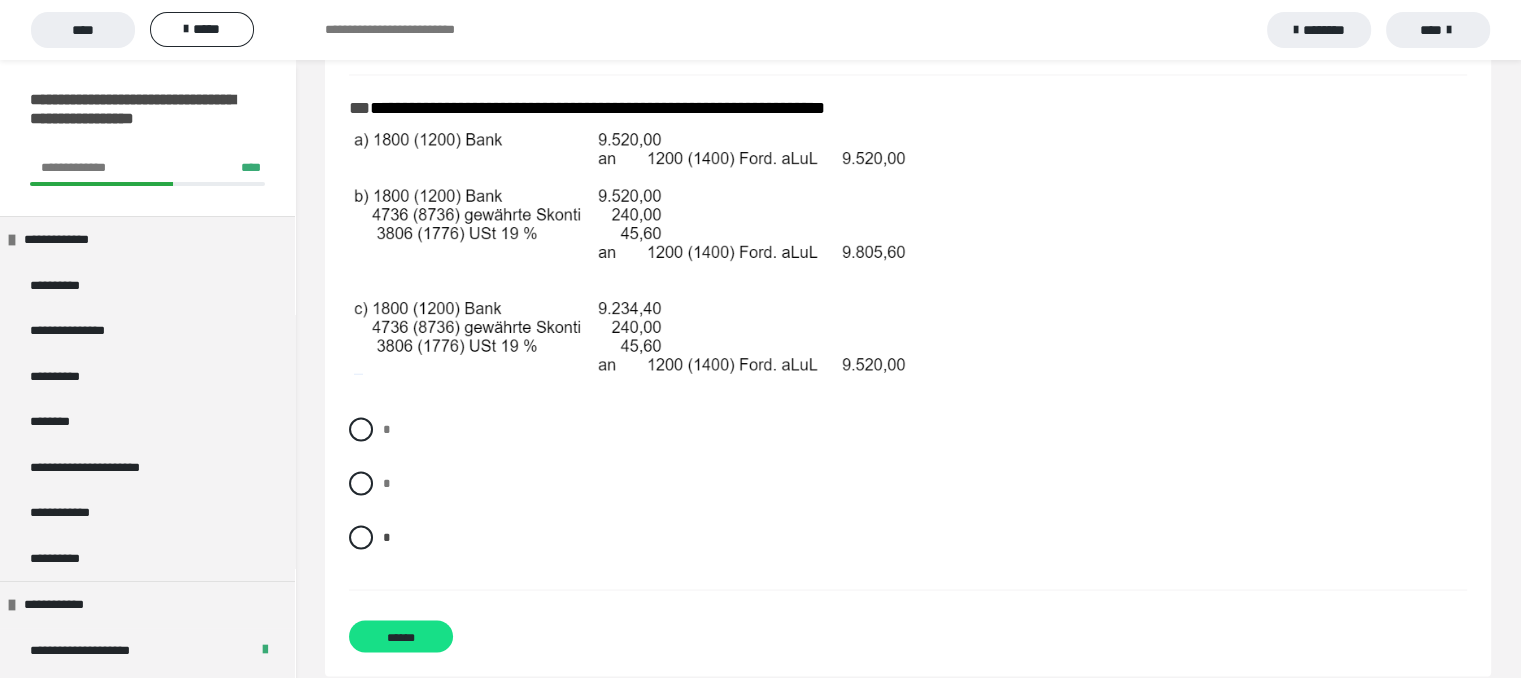 scroll, scrollTop: 3644, scrollLeft: 0, axis: vertical 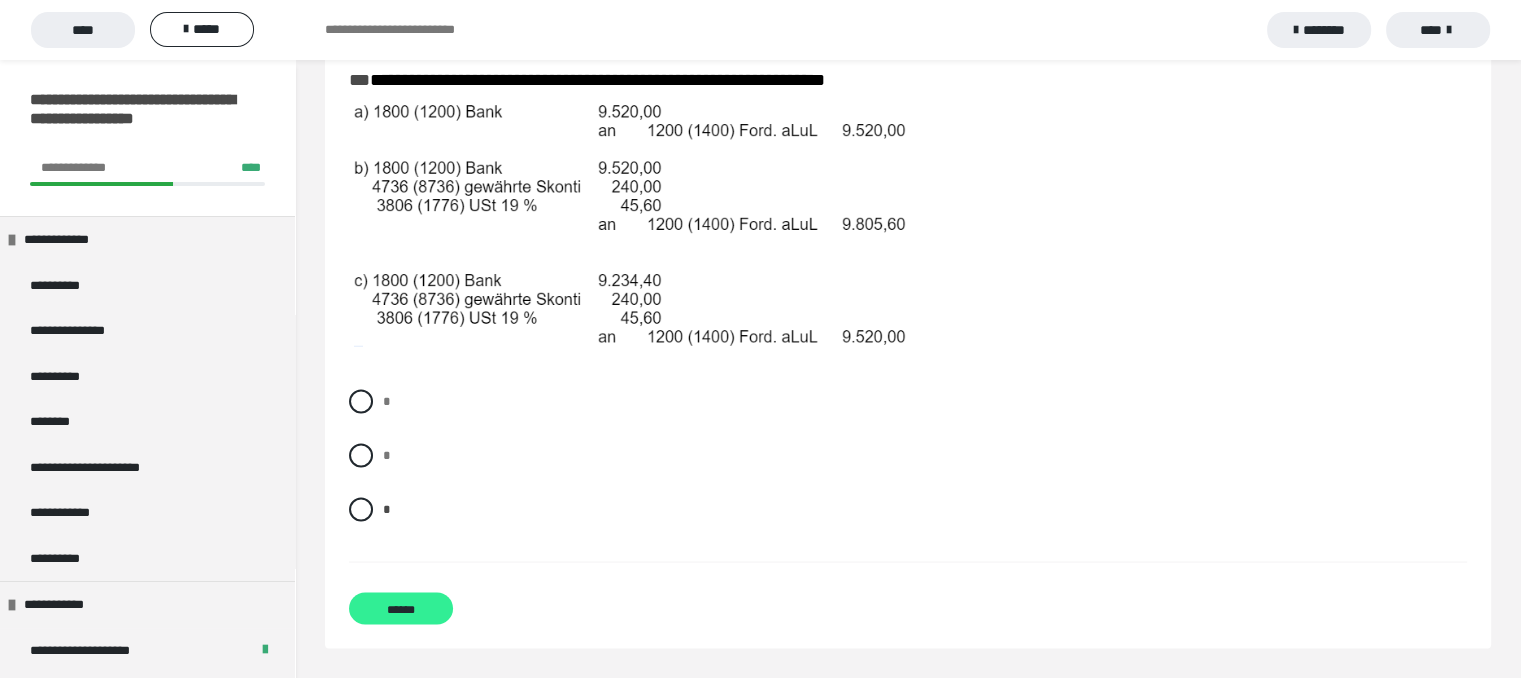 click on "******" at bounding box center (401, 608) 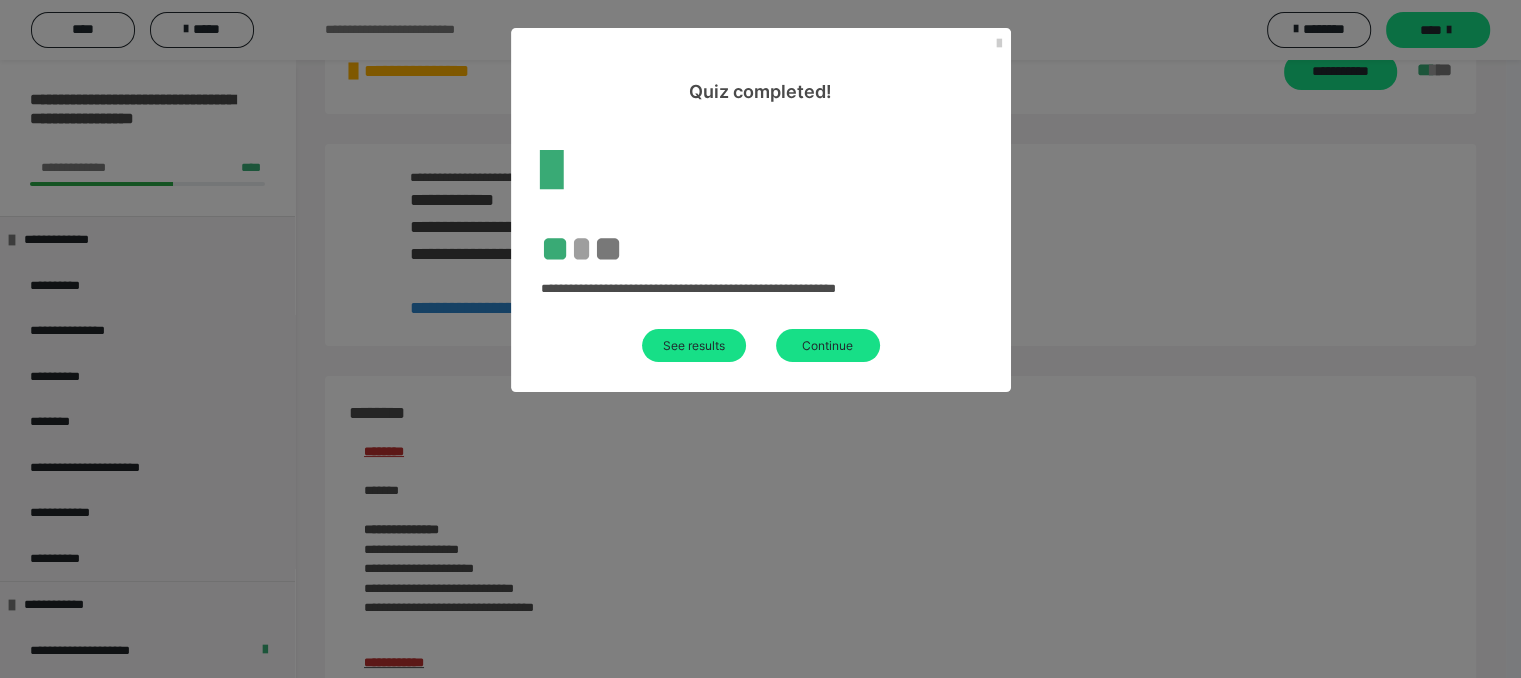 scroll, scrollTop: 2011, scrollLeft: 0, axis: vertical 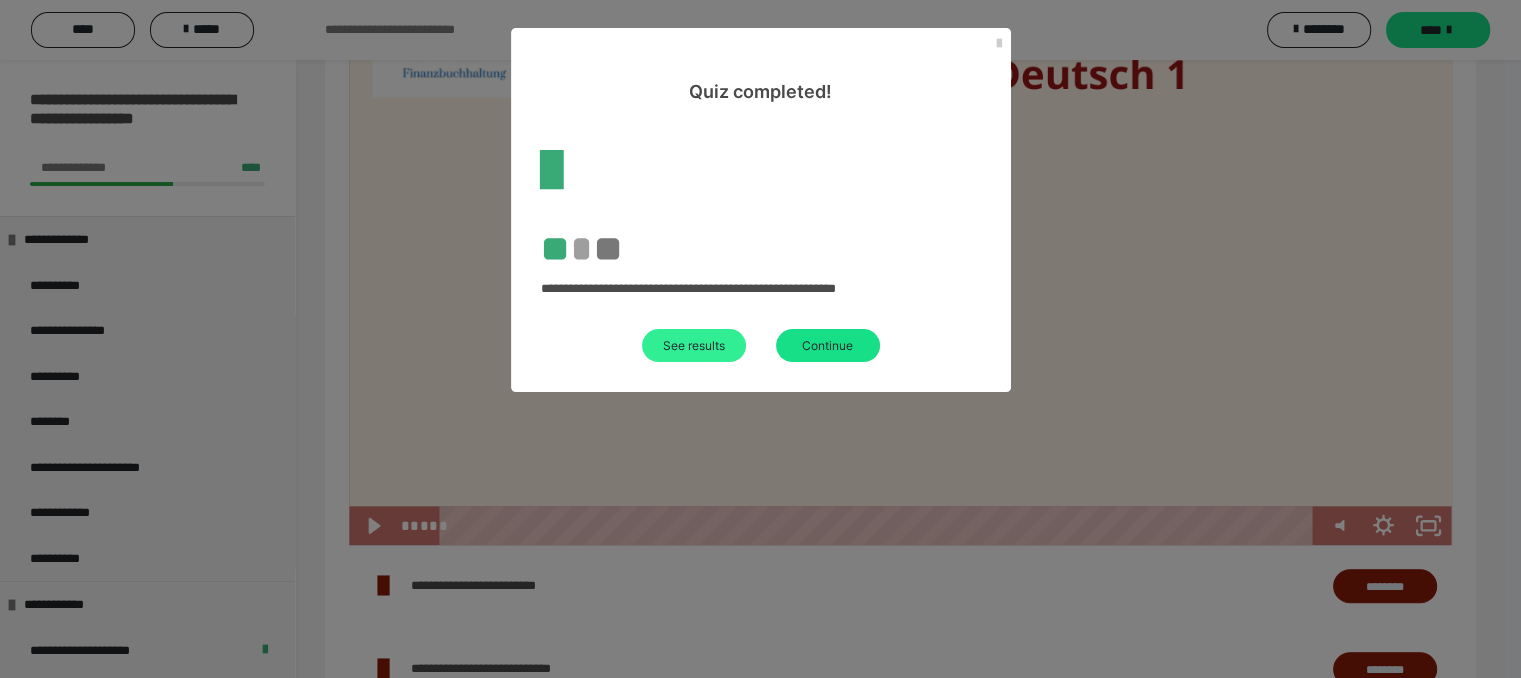 click on "See results" at bounding box center (694, 345) 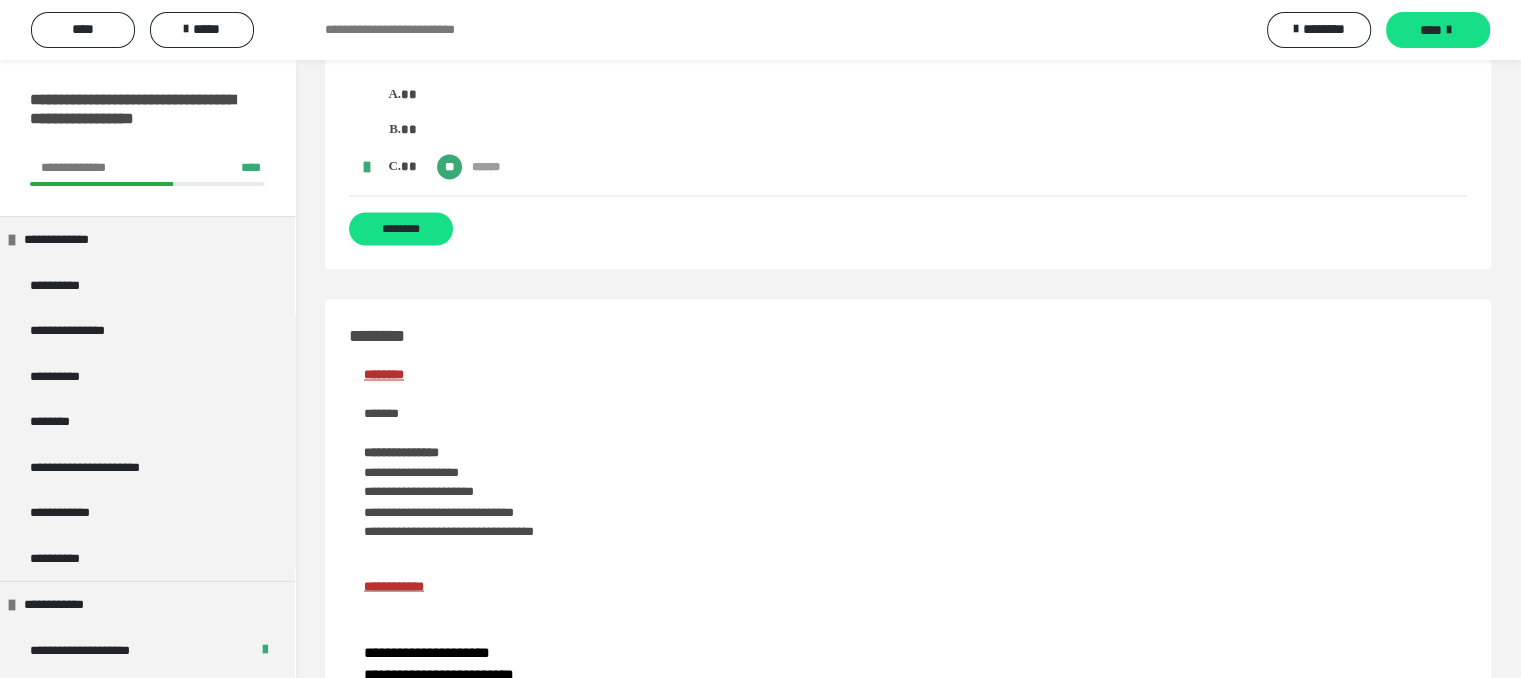scroll, scrollTop: 3511, scrollLeft: 0, axis: vertical 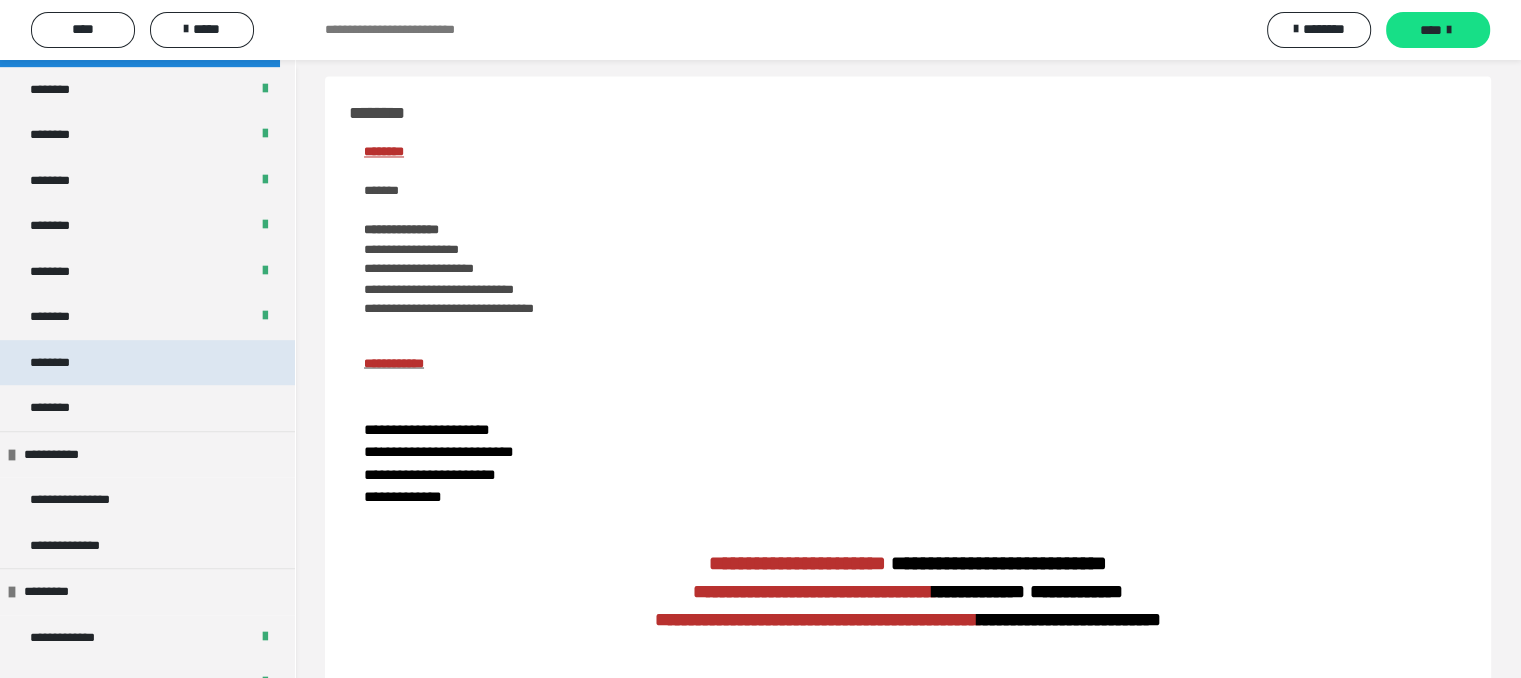 click on "********" at bounding box center (147, 363) 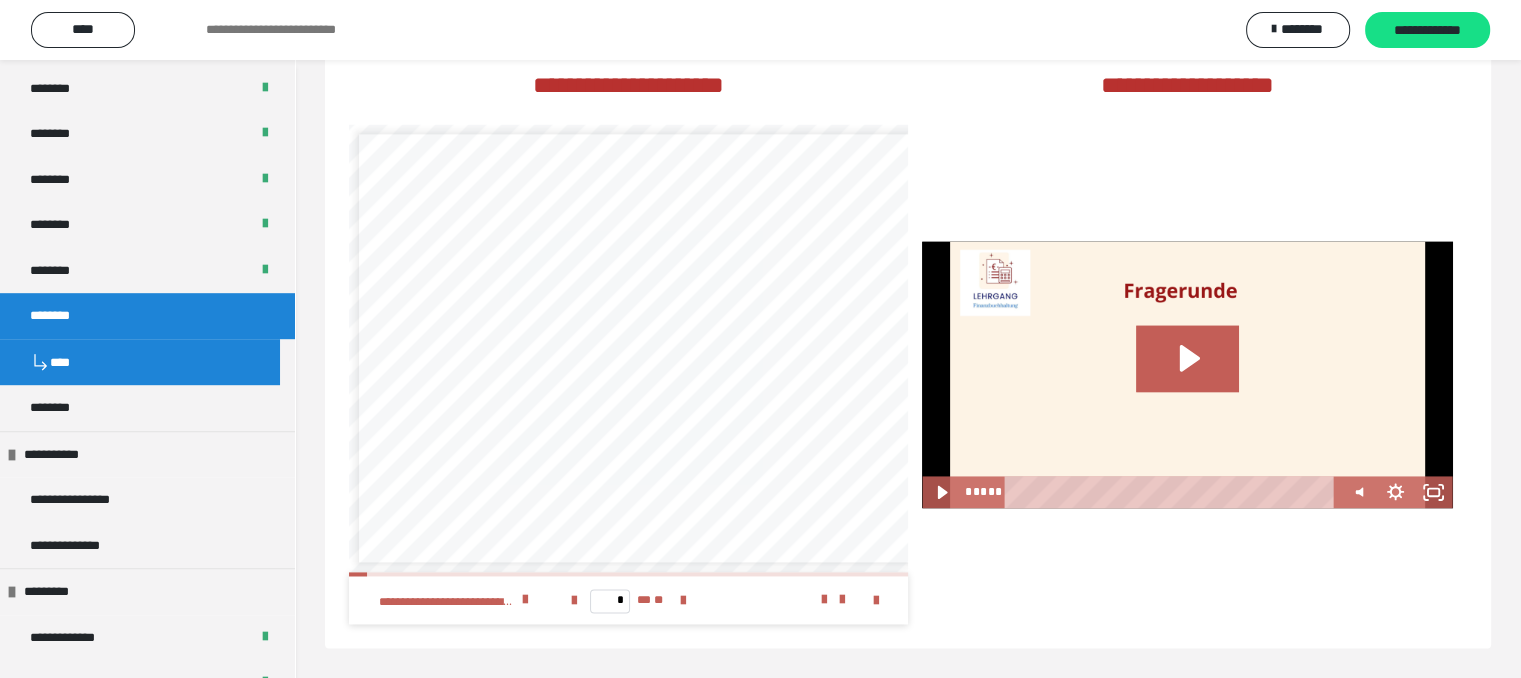 scroll, scrollTop: 0, scrollLeft: 0, axis: both 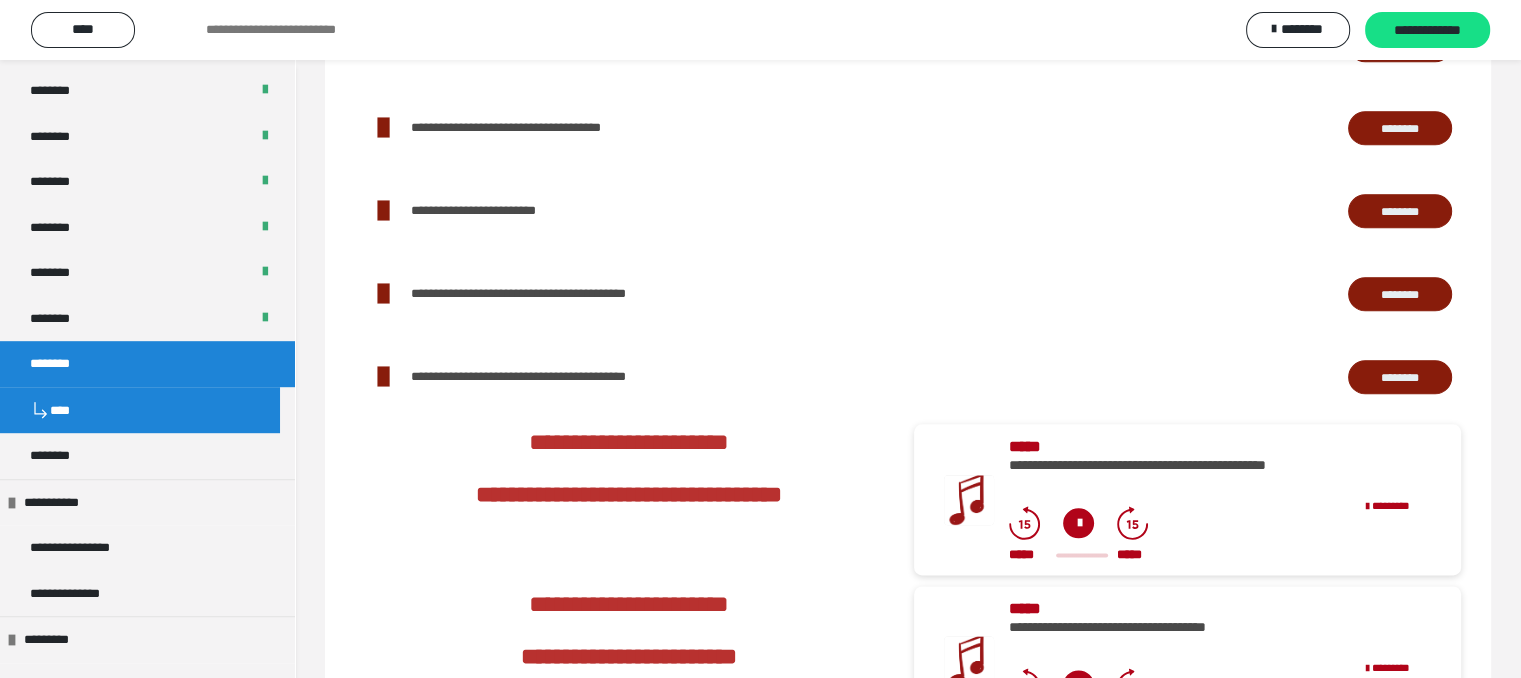 click on "********" at bounding box center (1400, 211) 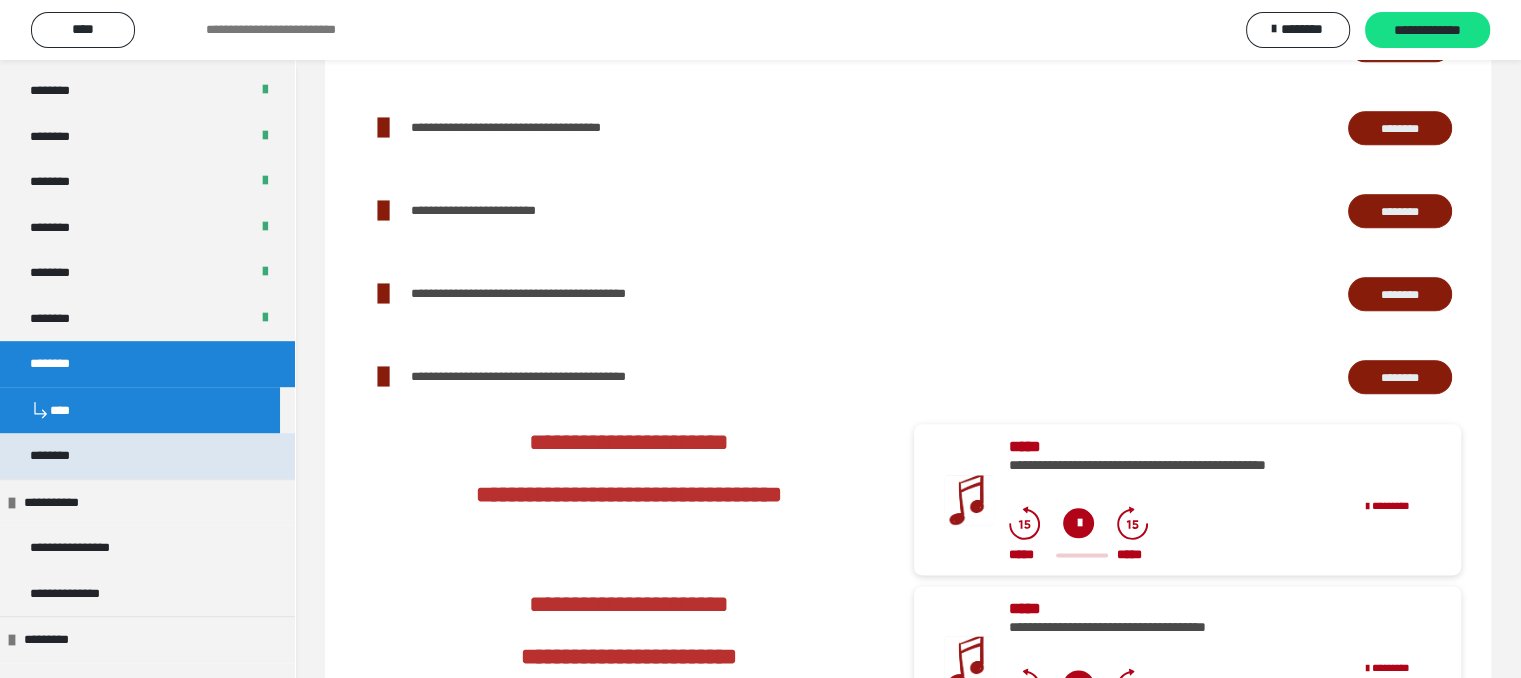 click on "********" at bounding box center (147, 456) 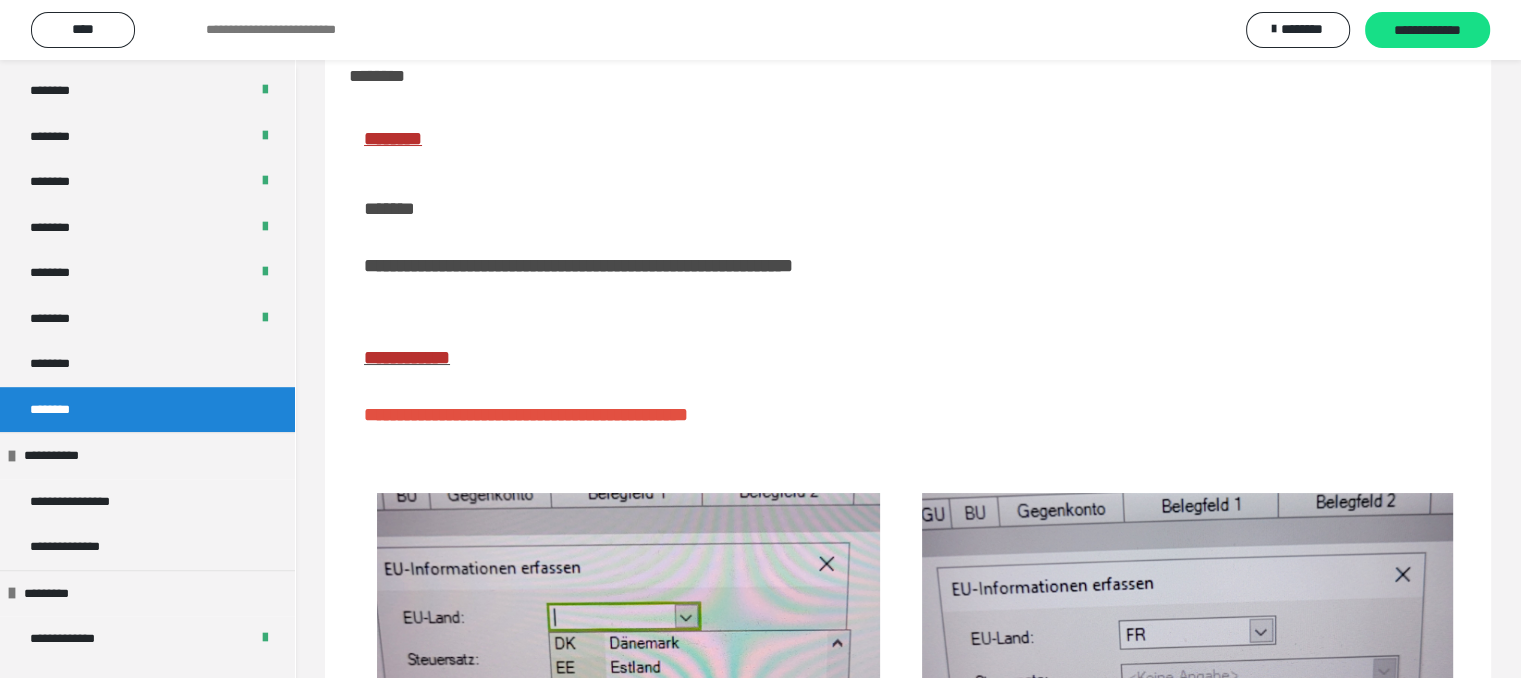 scroll, scrollTop: 0, scrollLeft: 0, axis: both 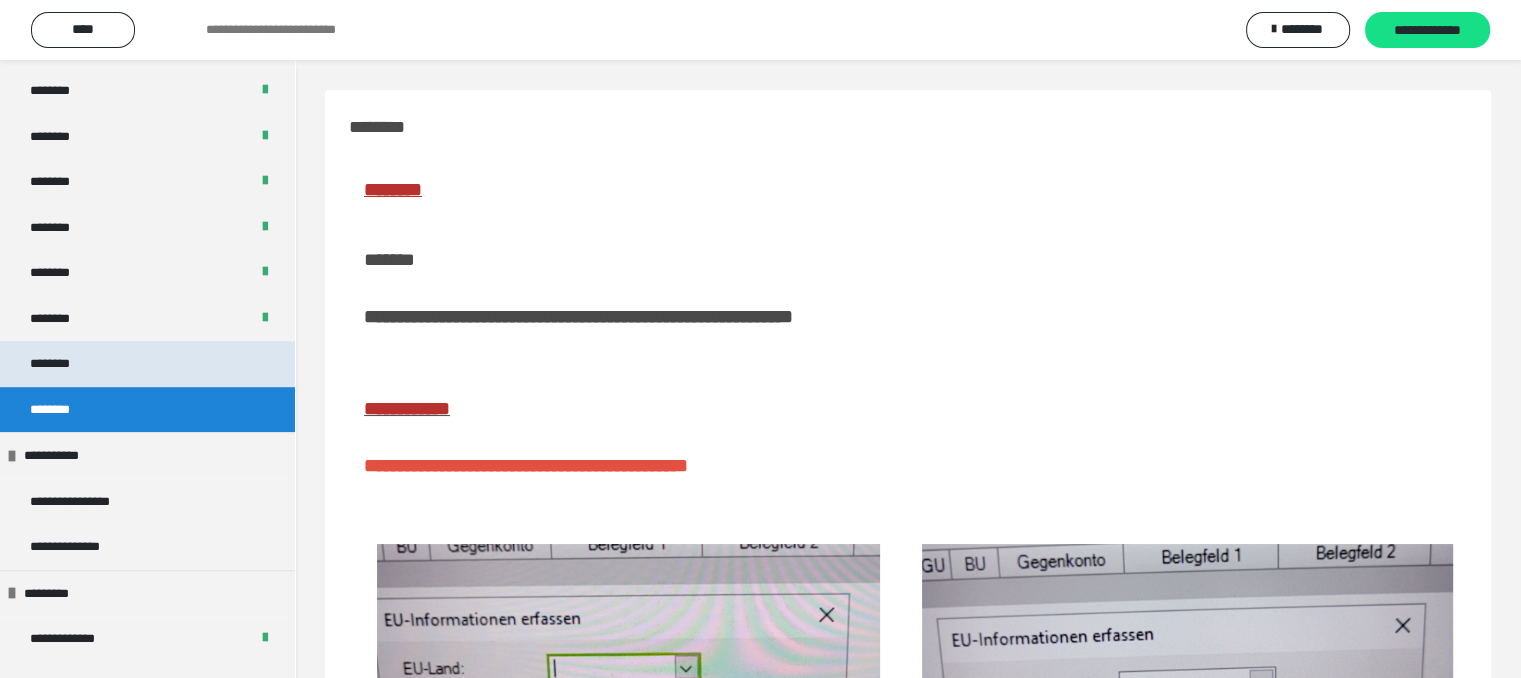 click on "********" at bounding box center (147, 364) 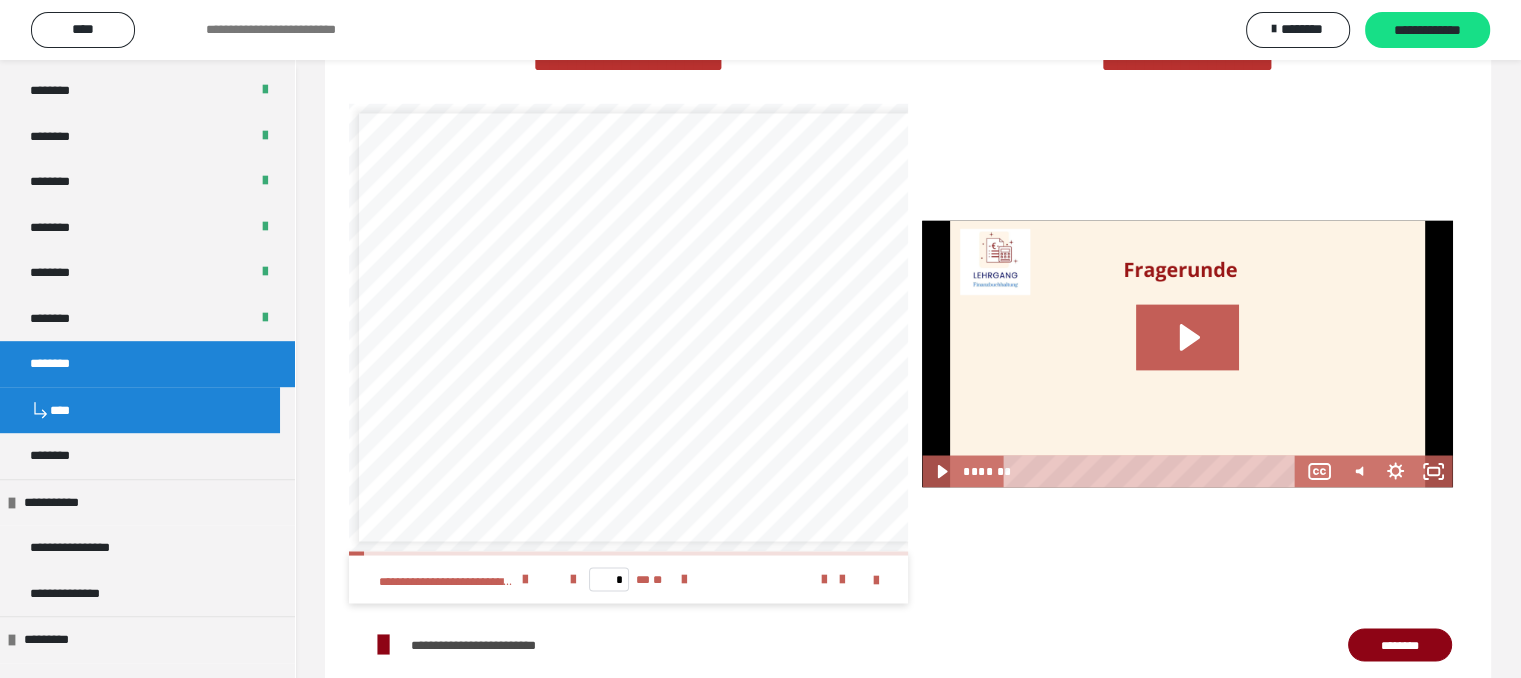 scroll, scrollTop: 3500, scrollLeft: 0, axis: vertical 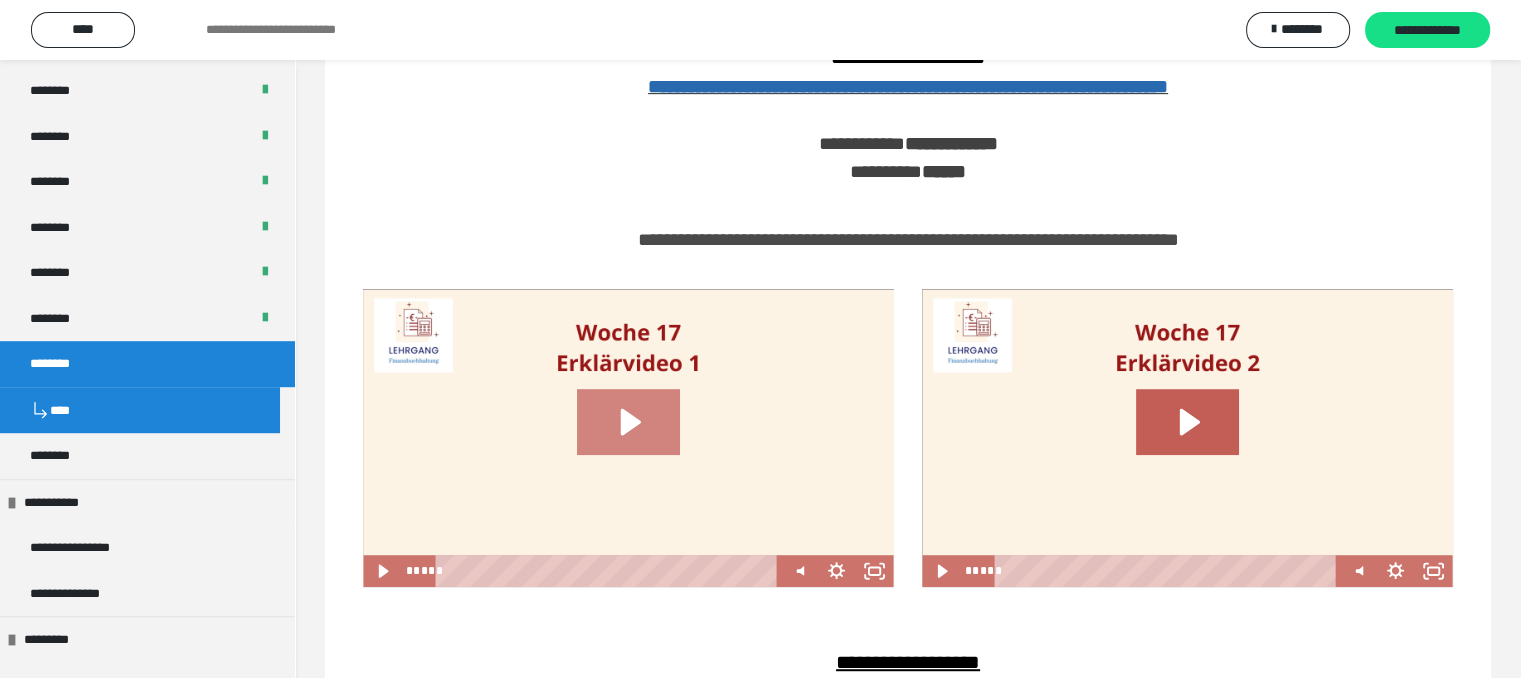 click 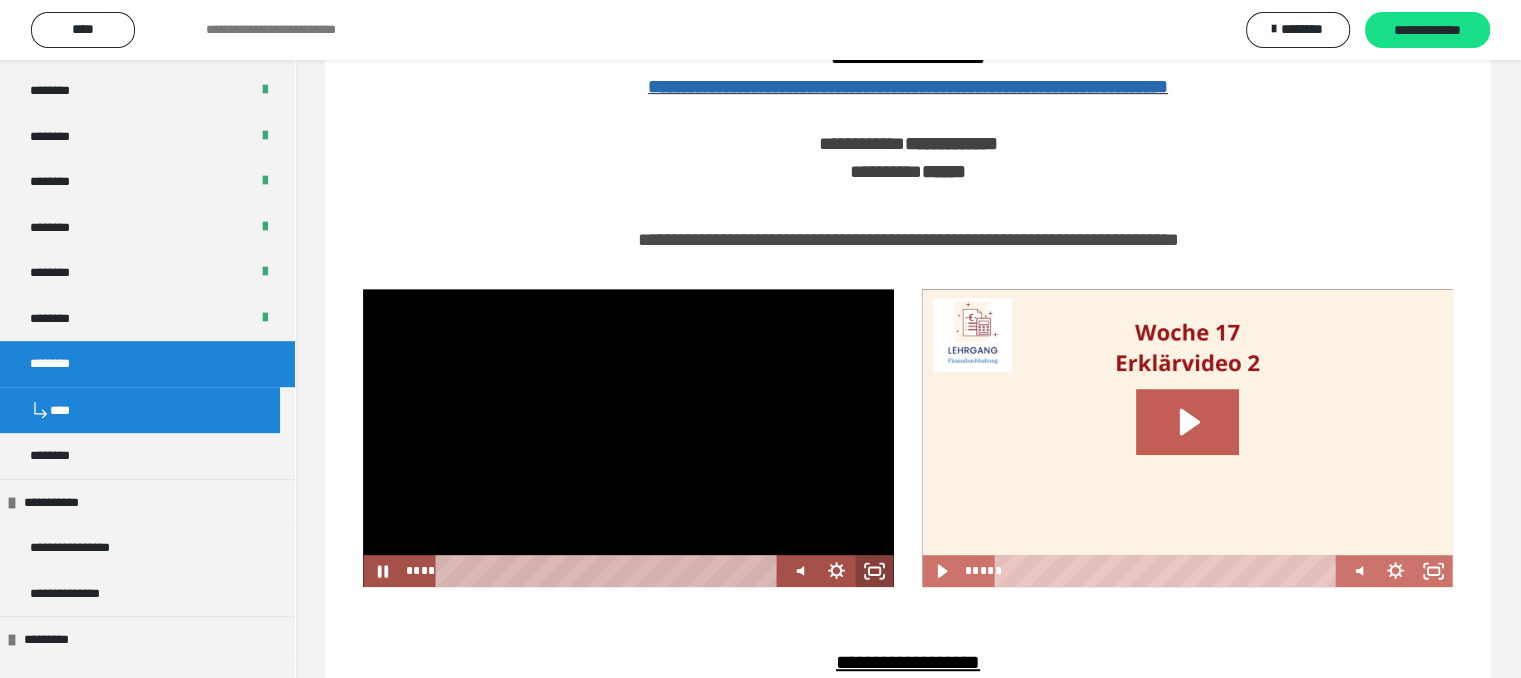 click 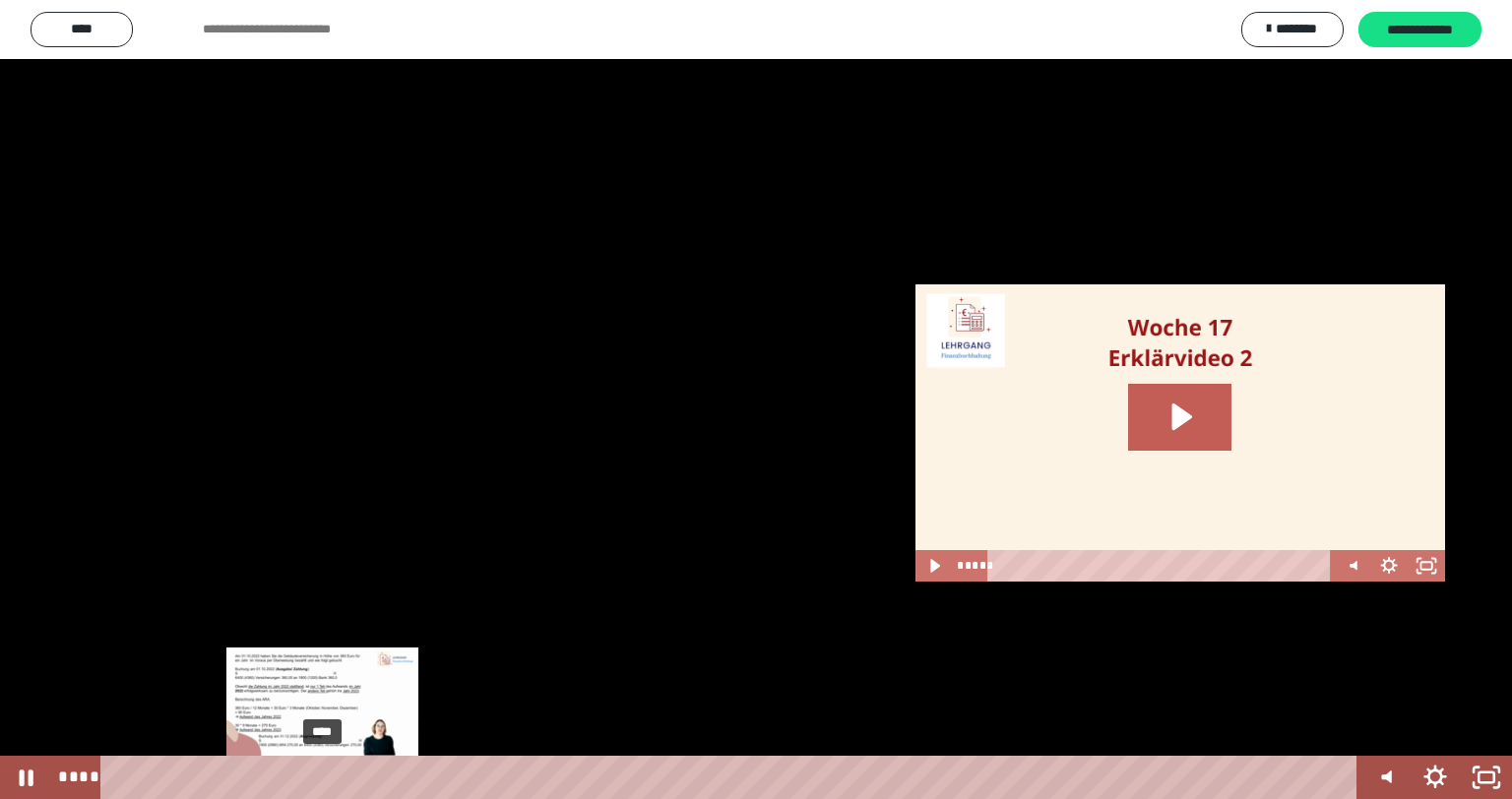 click on "****" at bounding box center (732, 777) 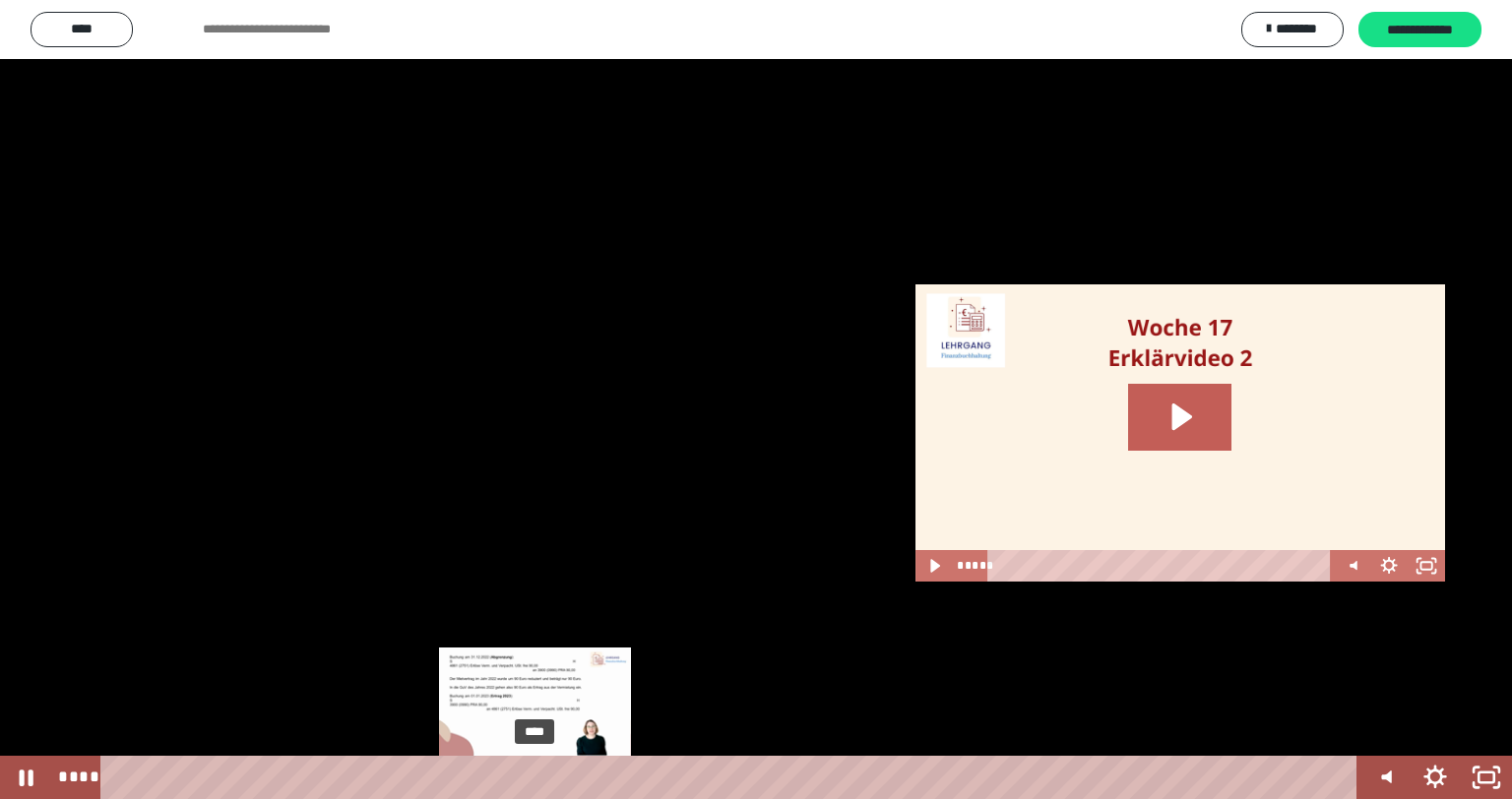 click on "****" at bounding box center (732, 777) 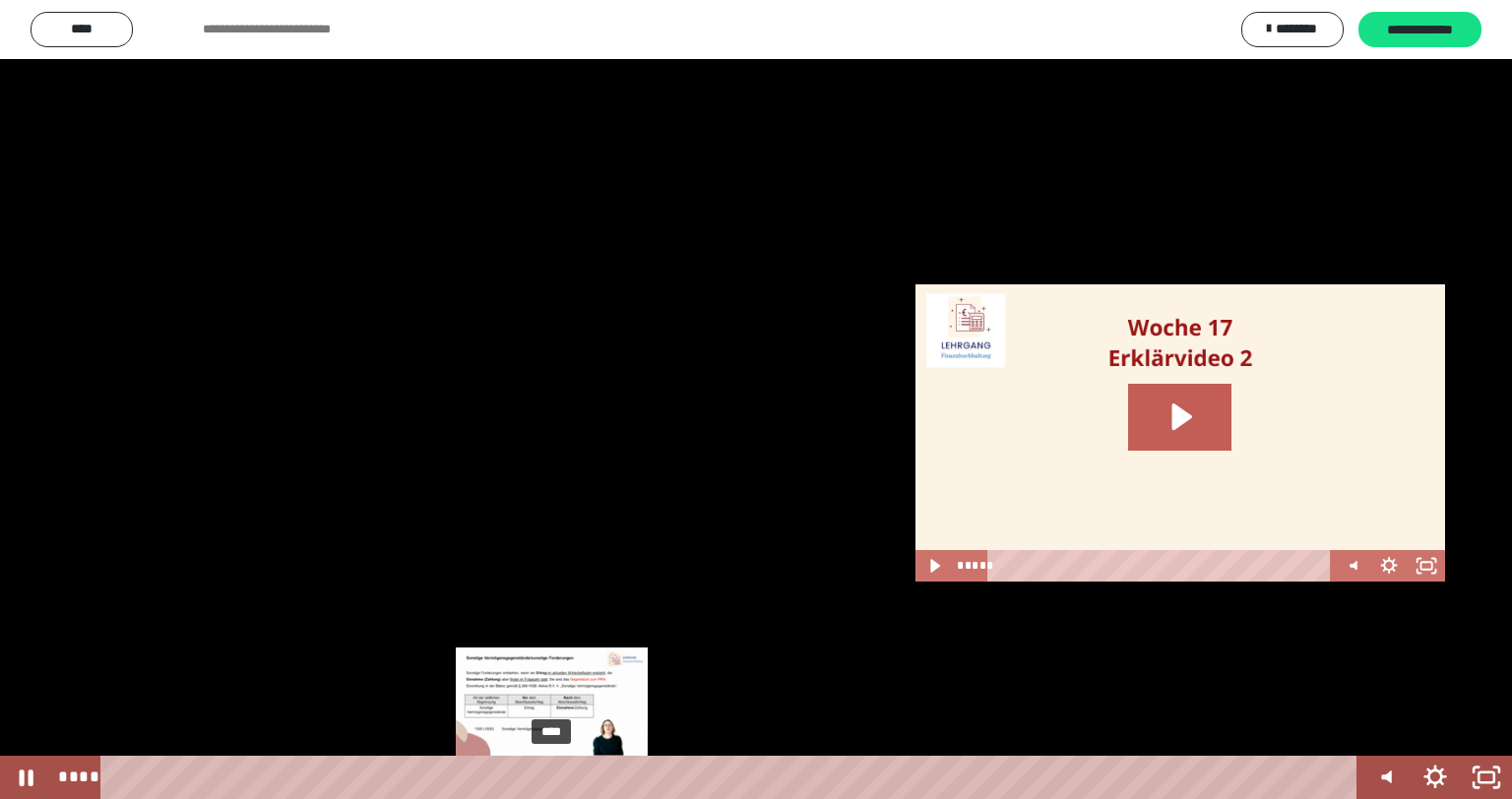 click on "****" at bounding box center (732, 777) 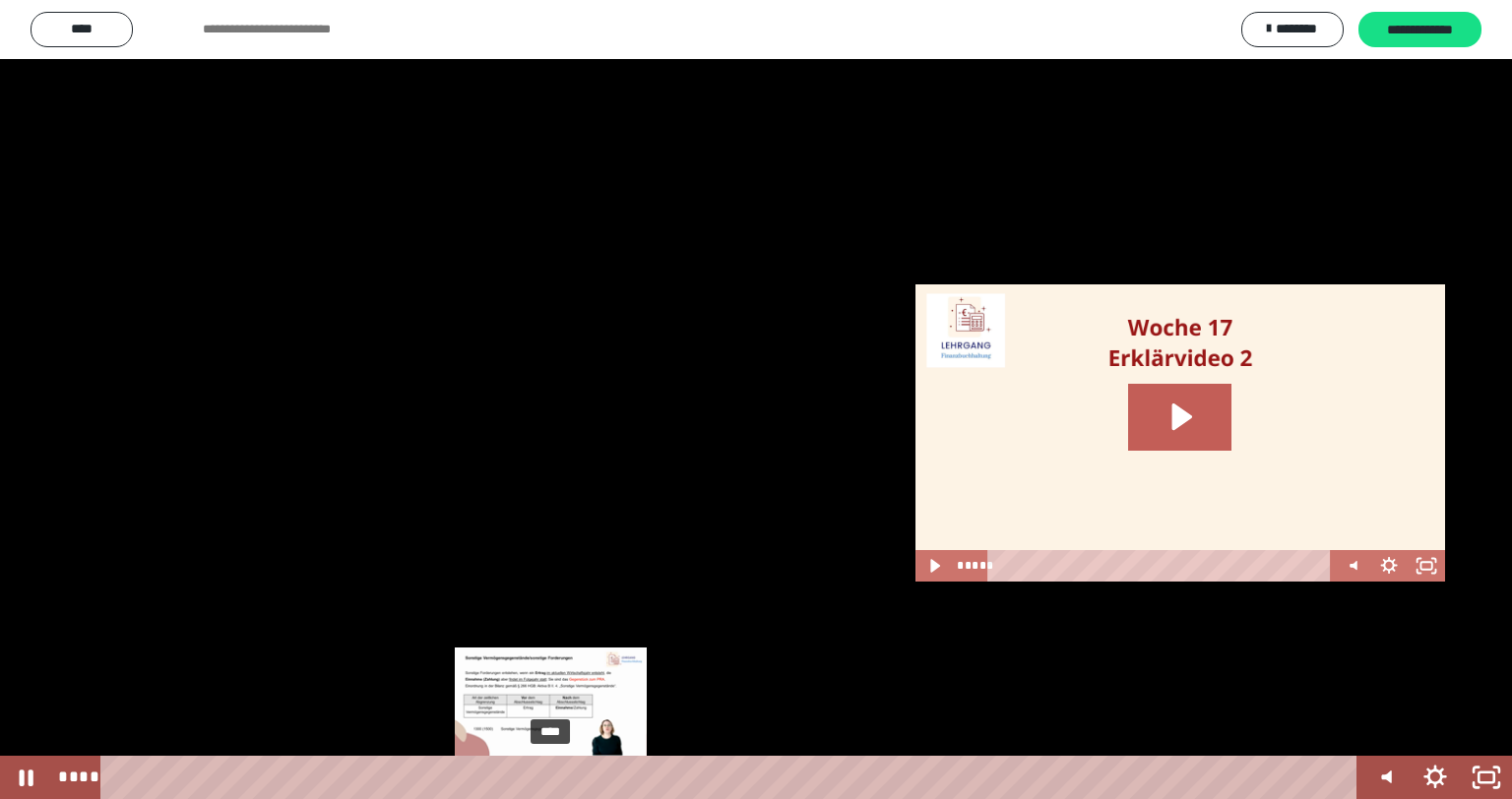 click at bounding box center [550, 777] 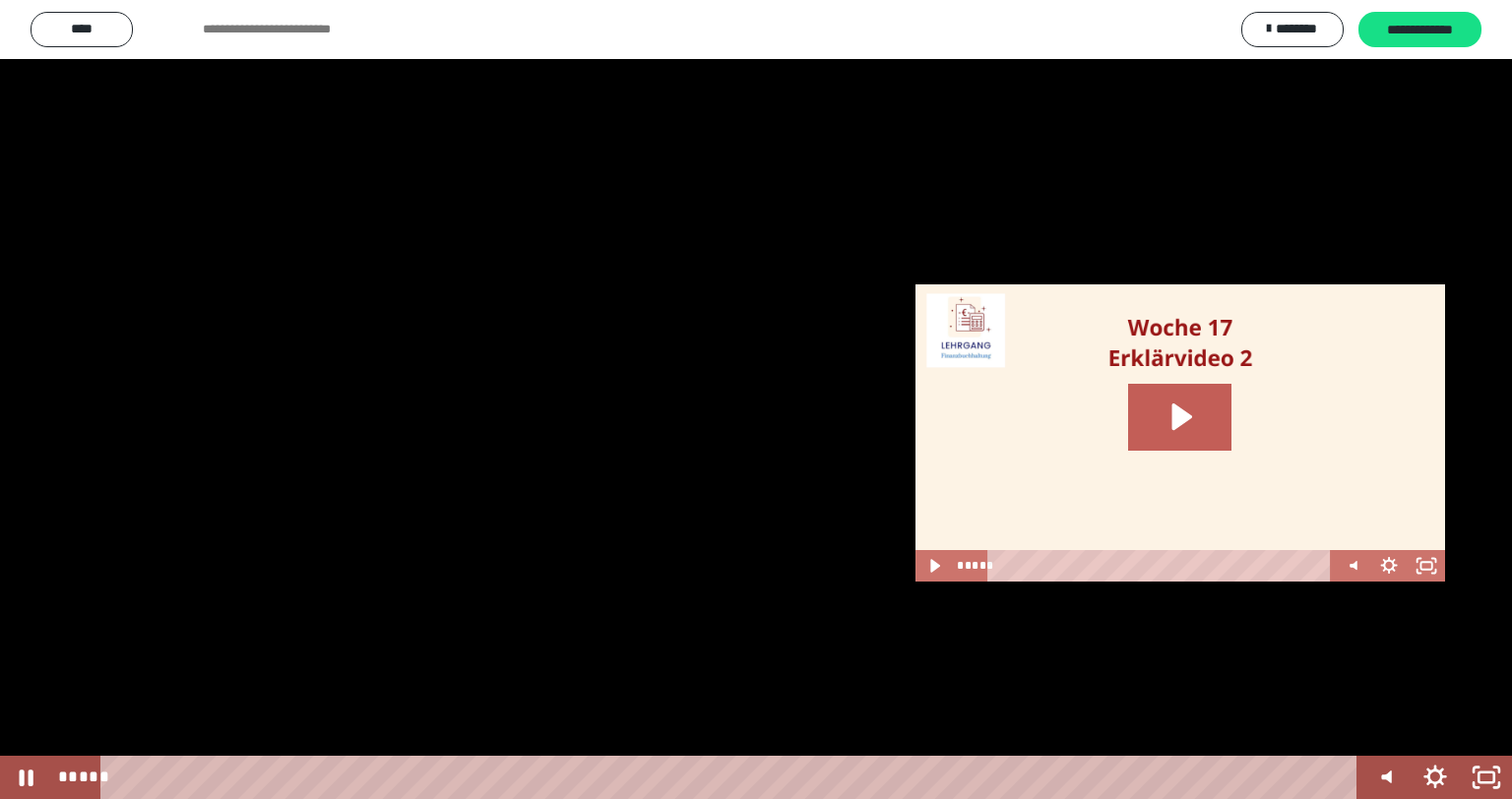 click at bounding box center [756, 400] 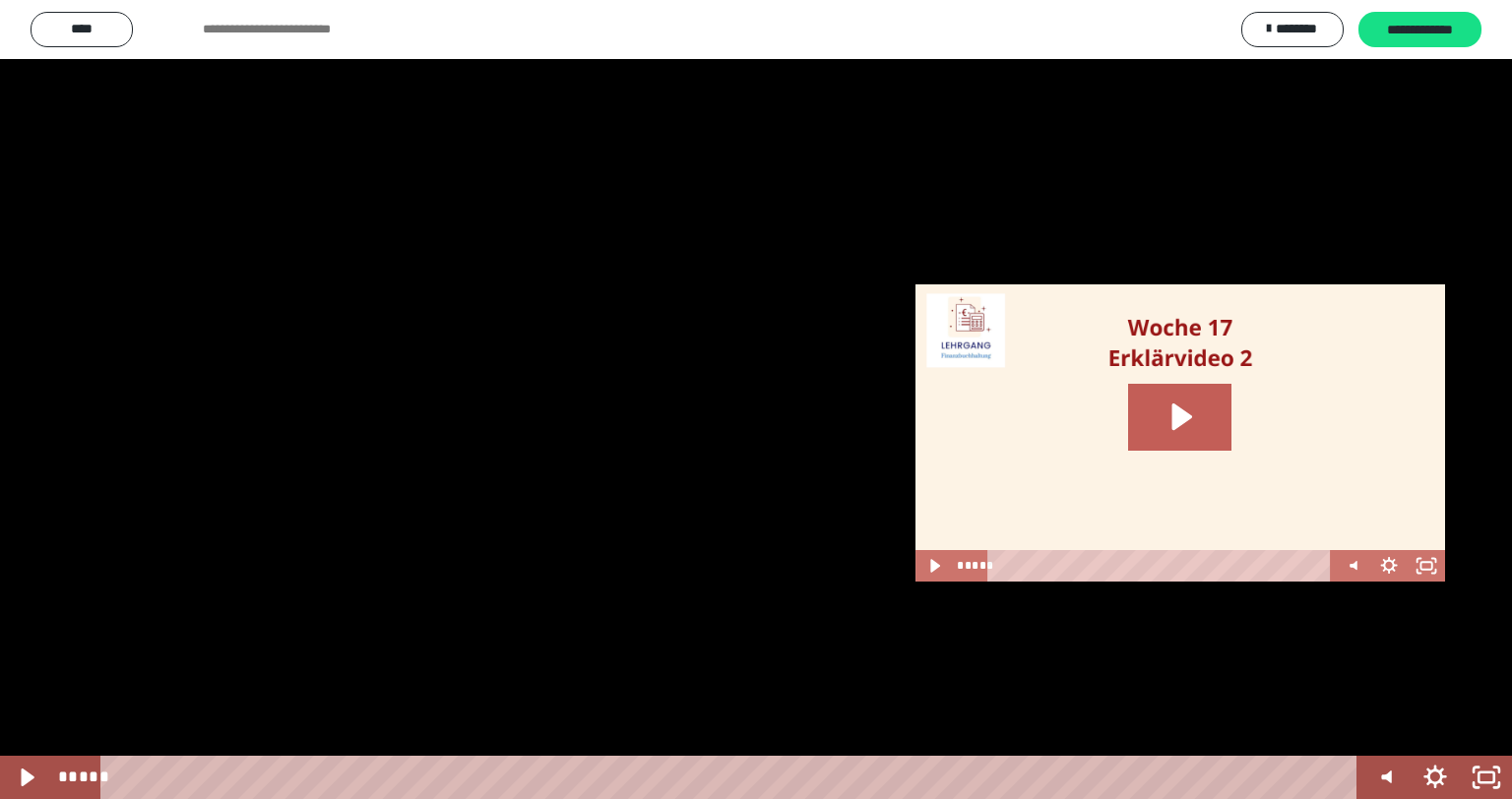click at bounding box center [756, 400] 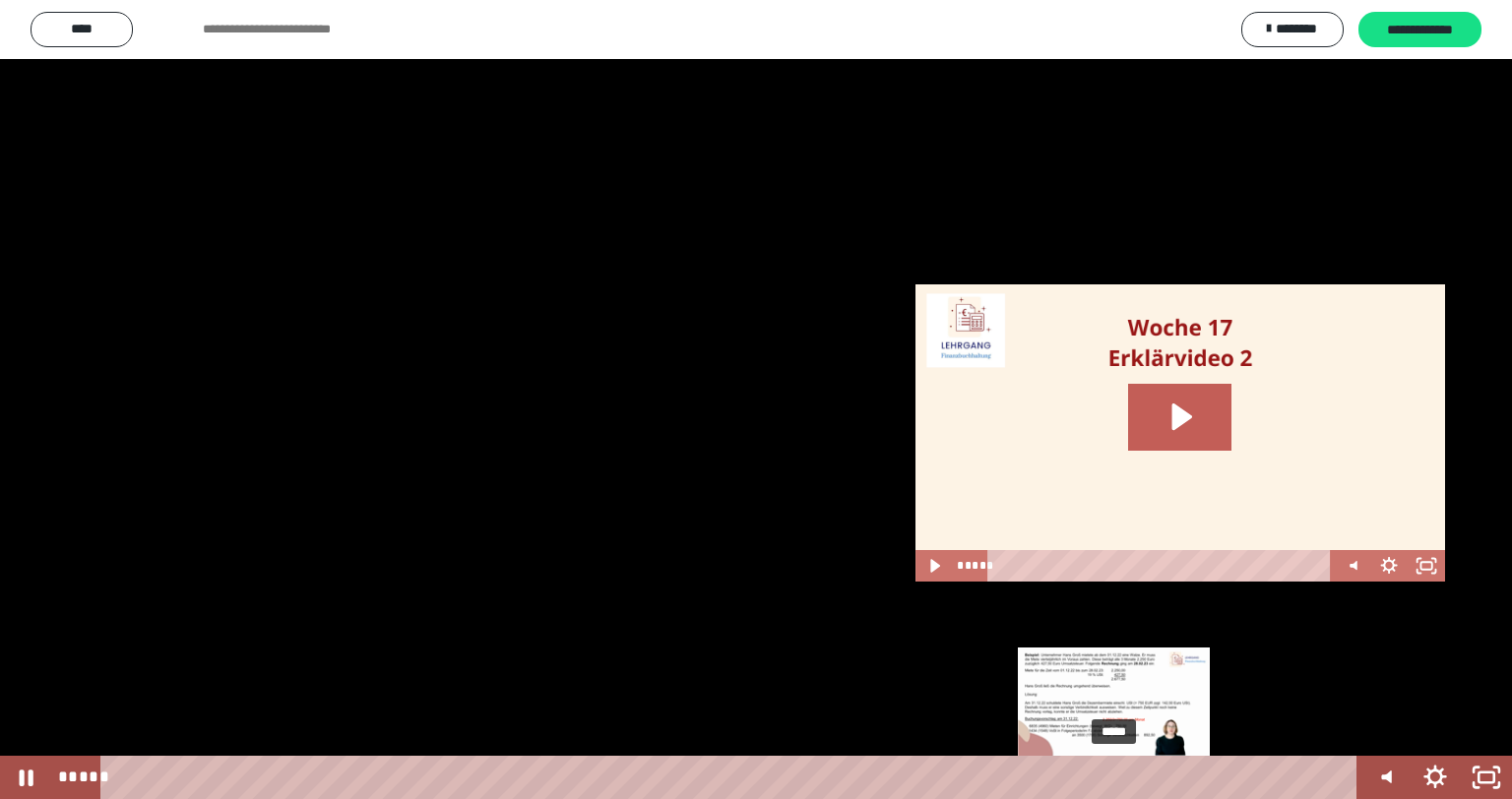 click on "*****" at bounding box center (732, 777) 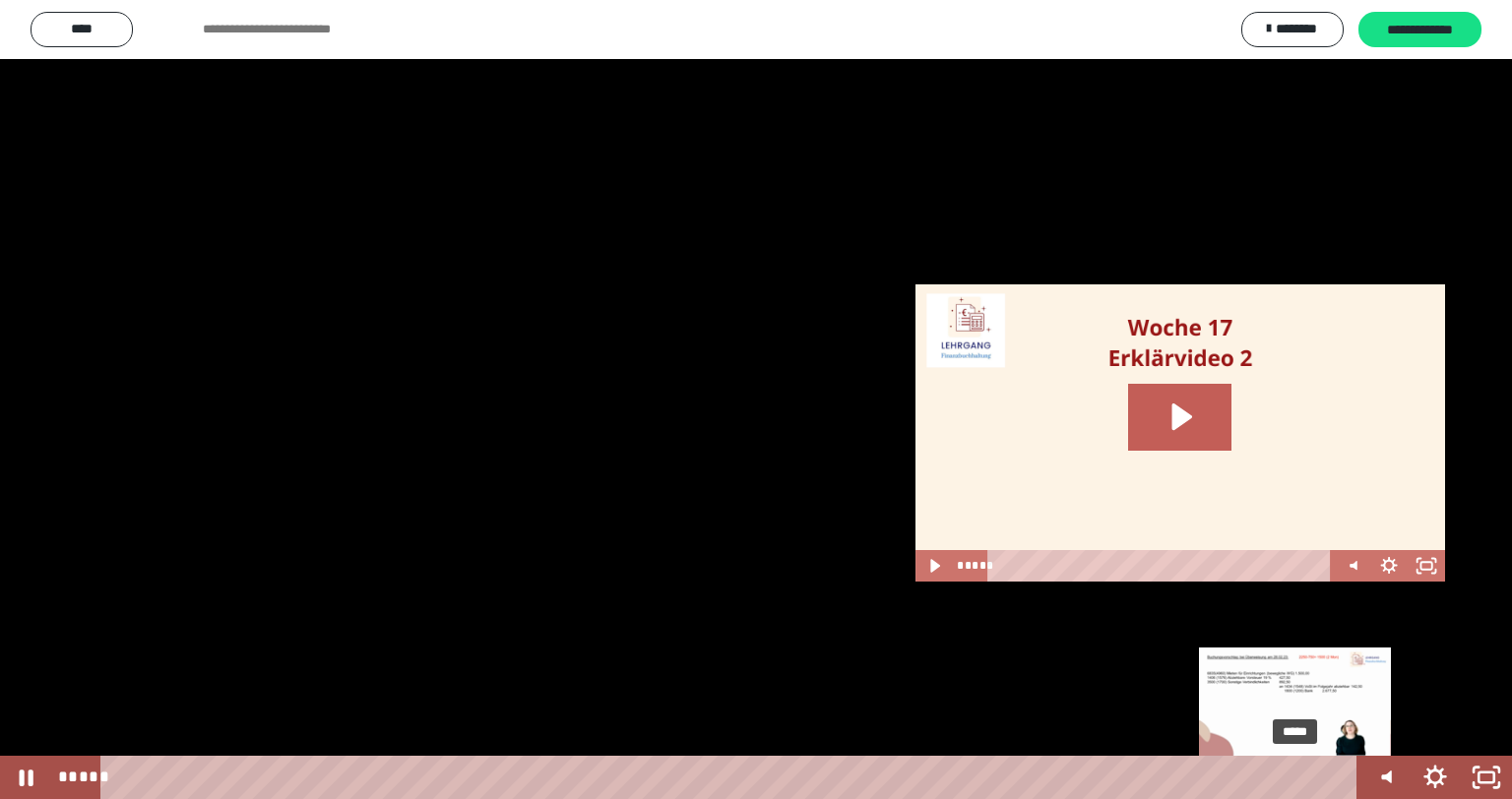 click on "*****" at bounding box center [732, 777] 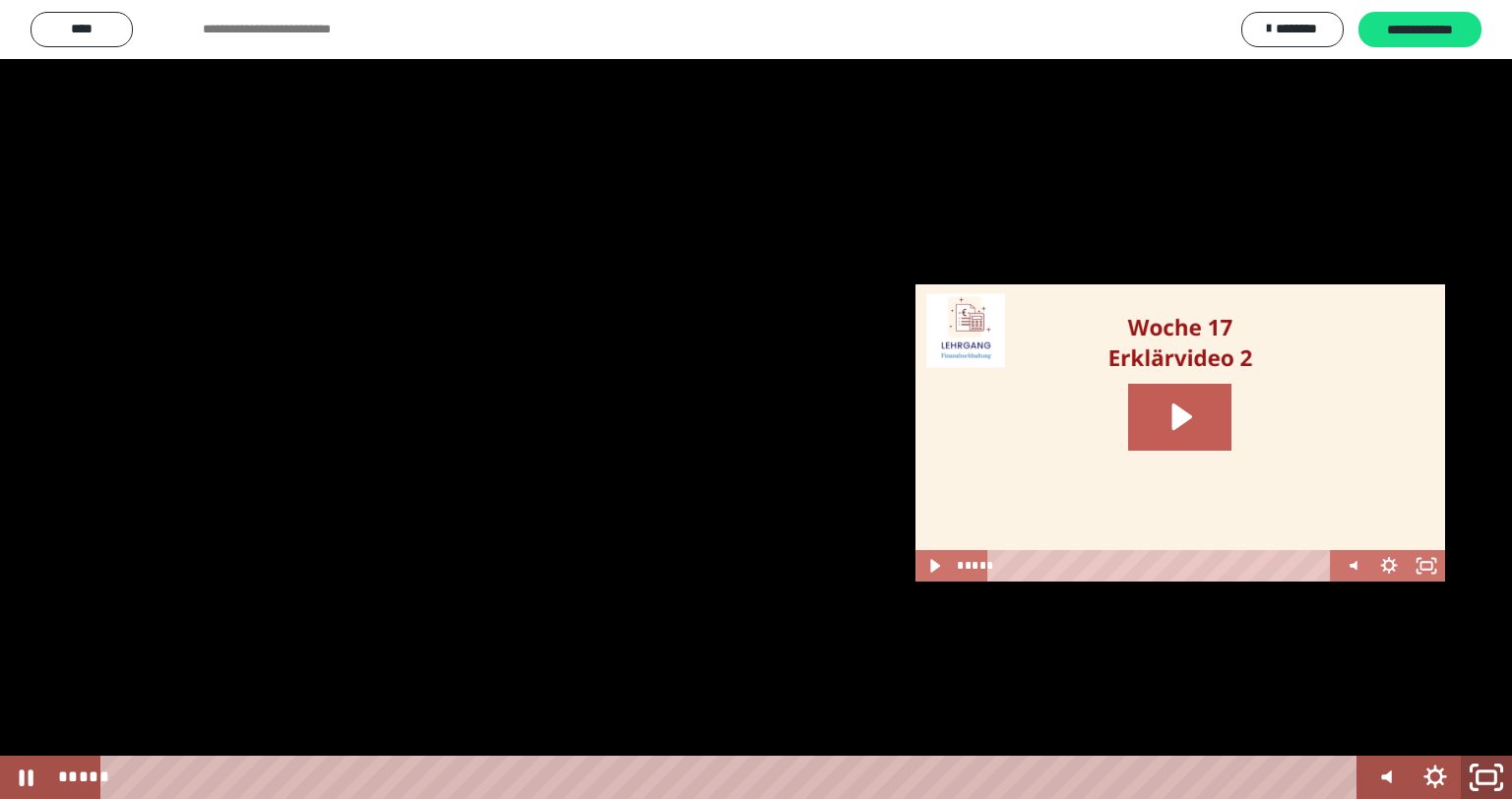 click 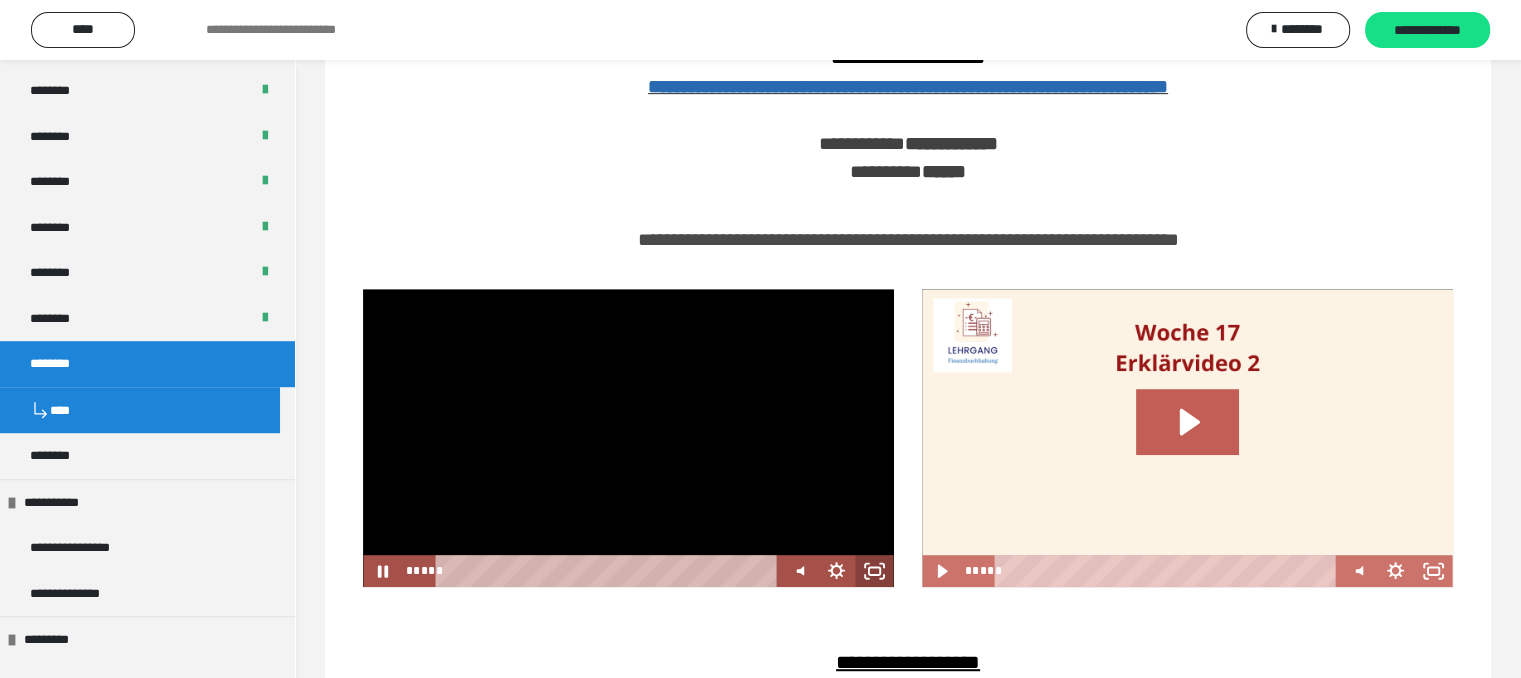 click 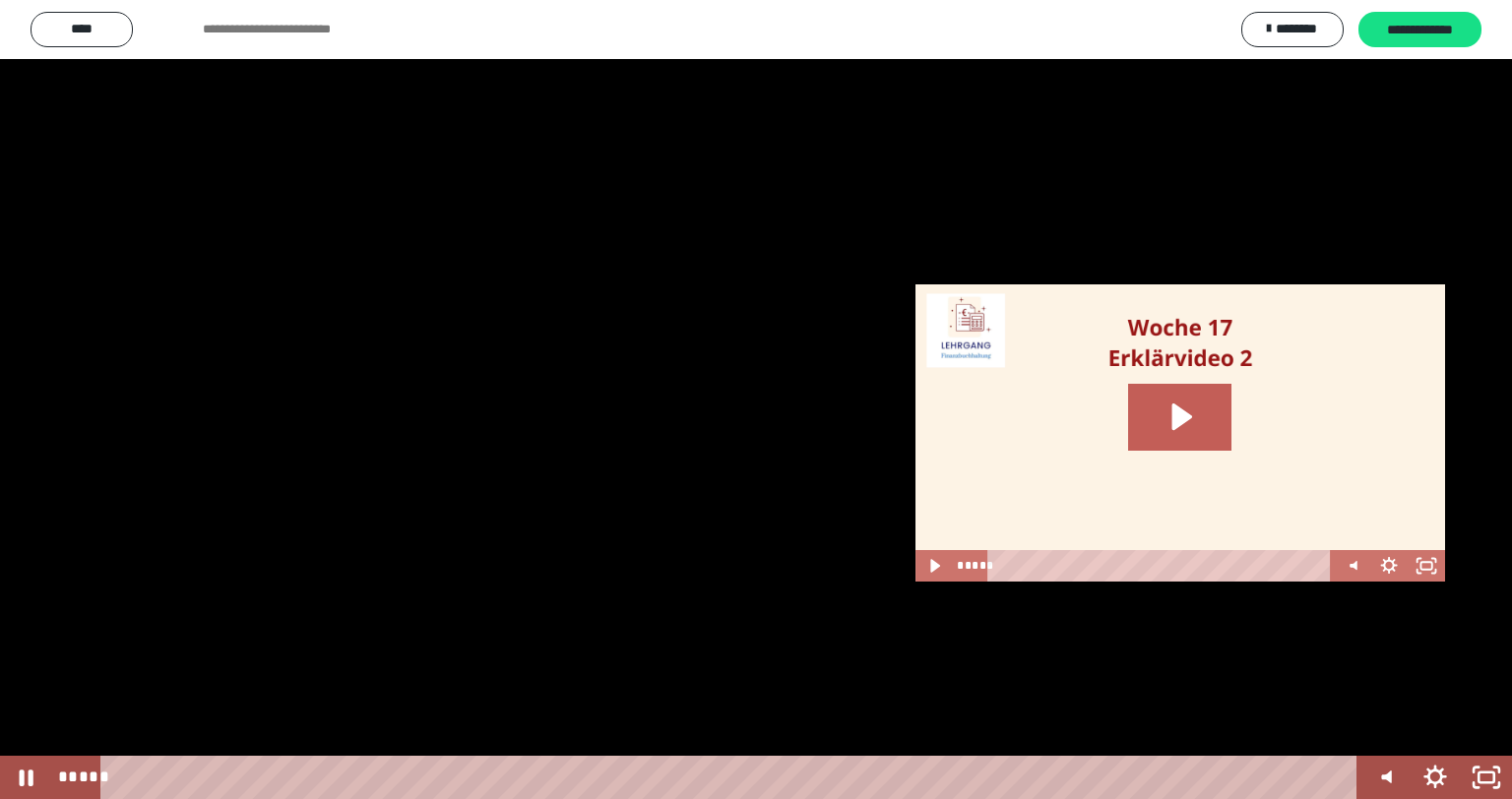 click at bounding box center [756, 400] 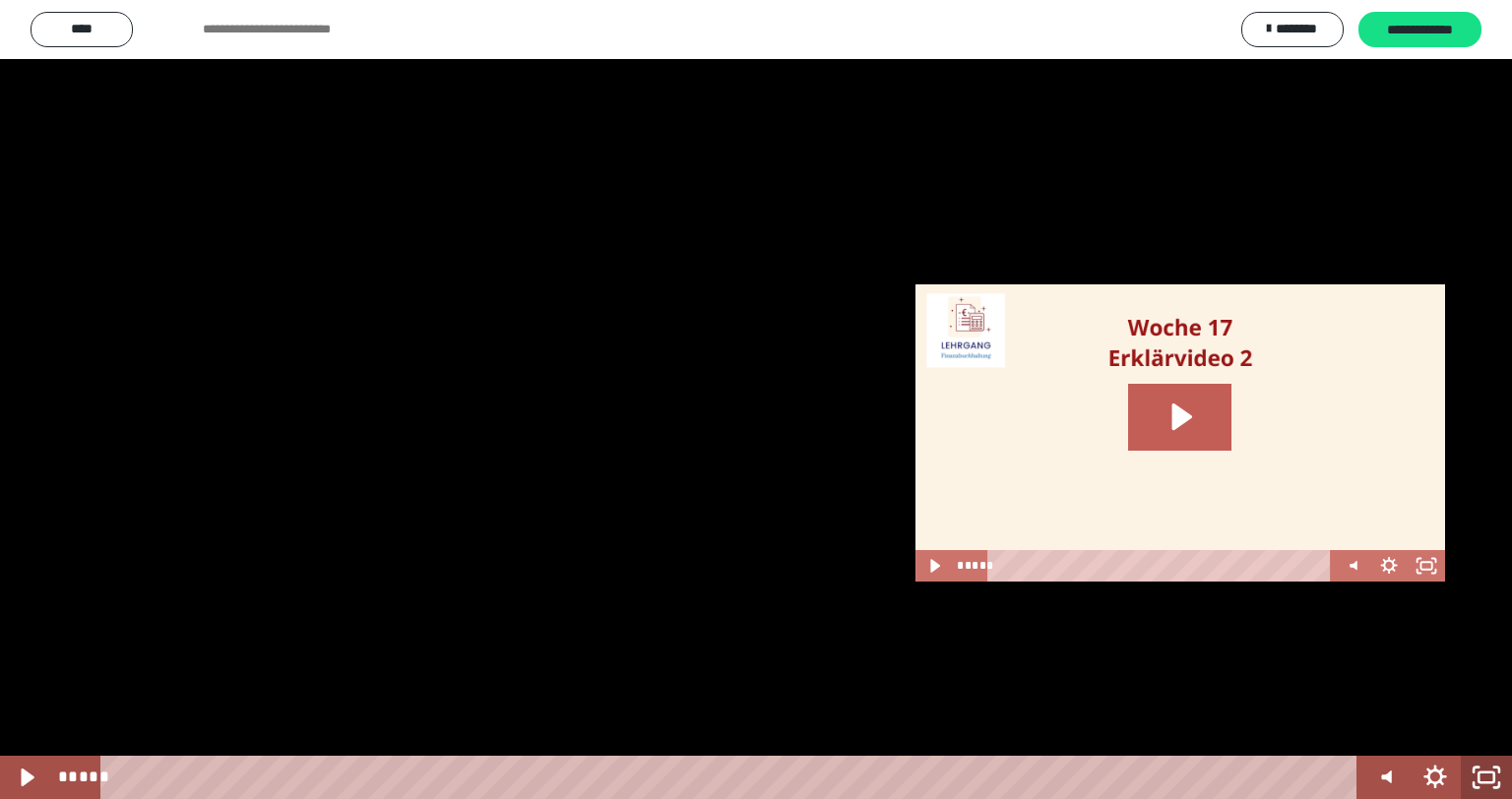 click 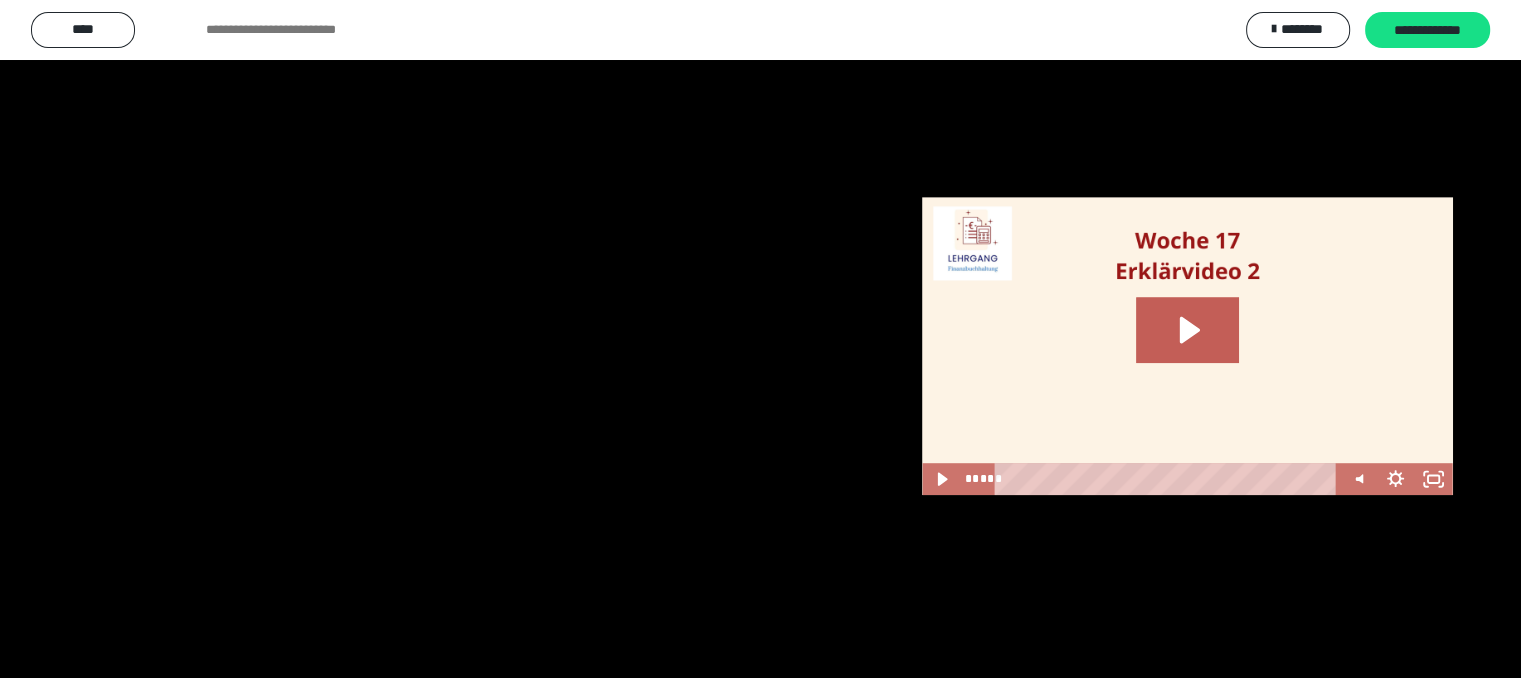 scroll, scrollTop: 1100, scrollLeft: 0, axis: vertical 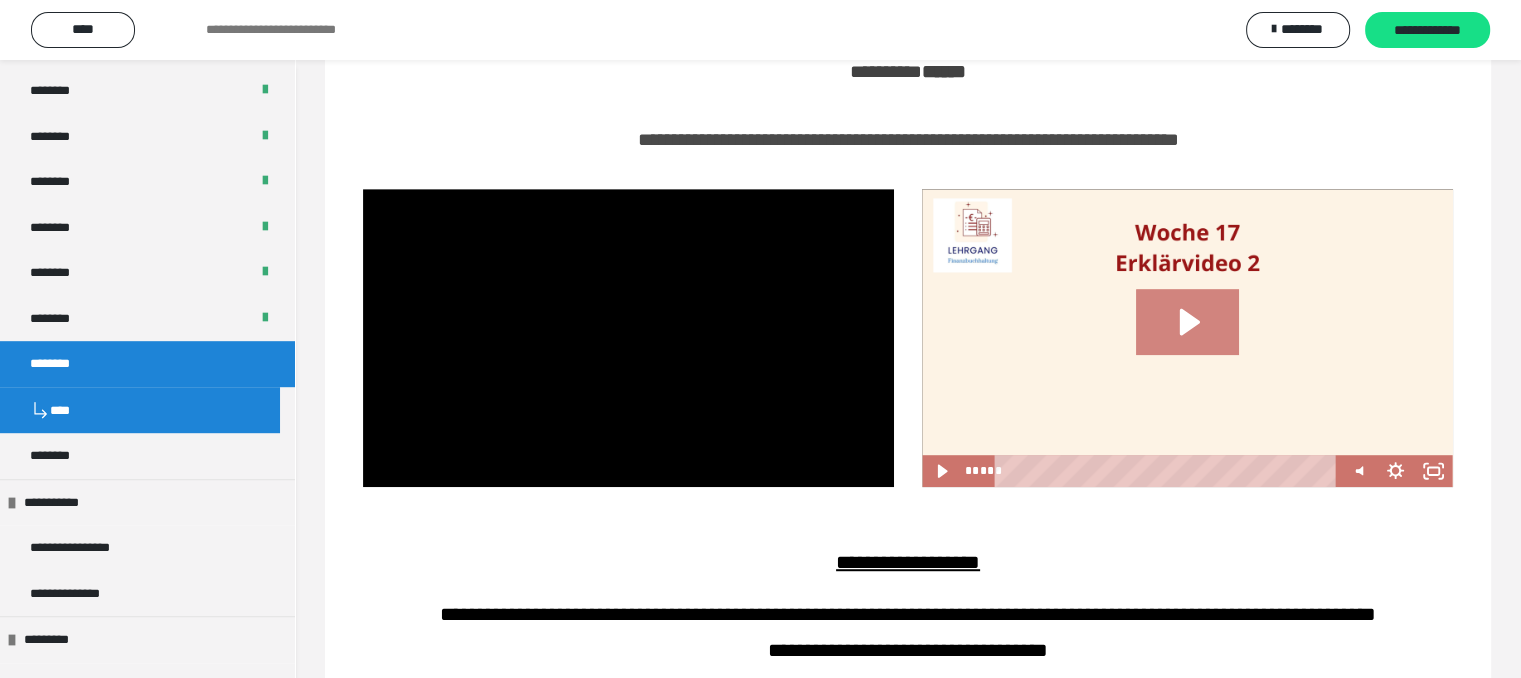 click 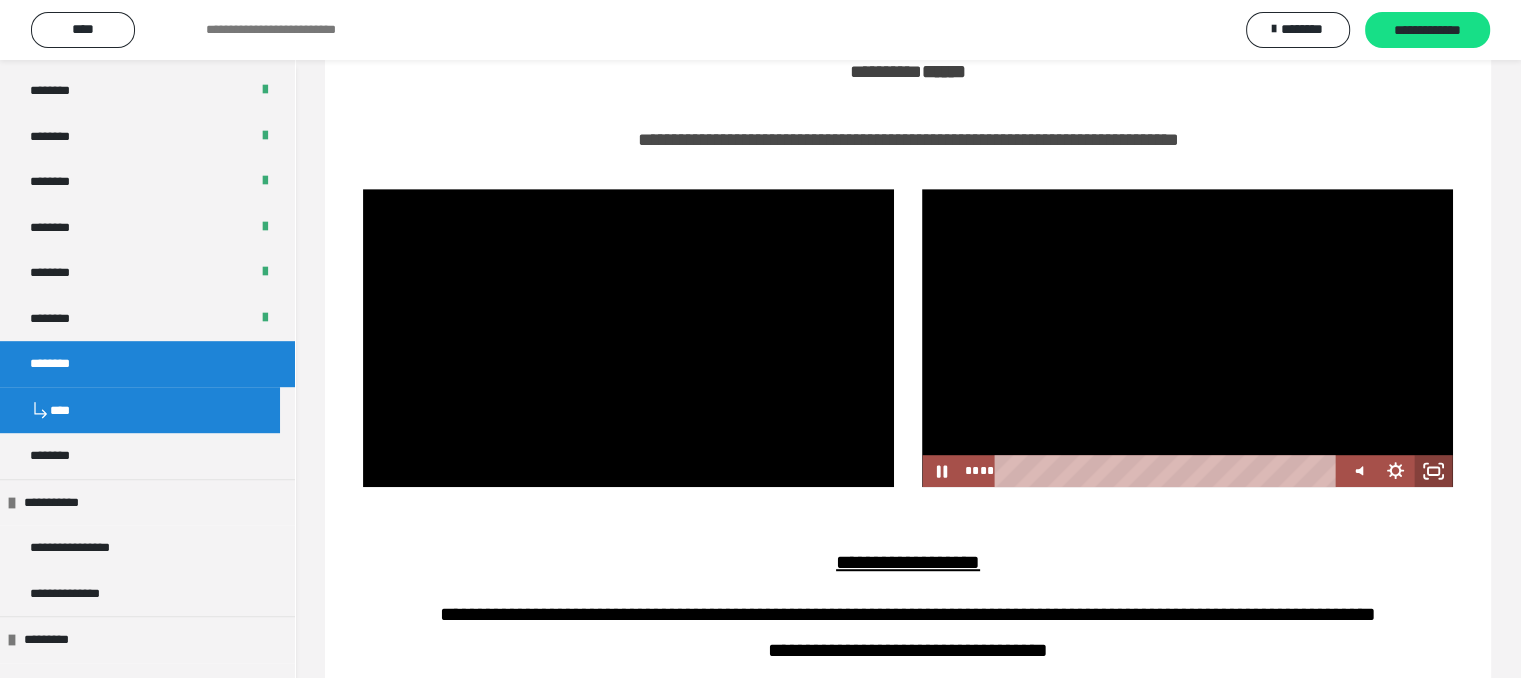 click 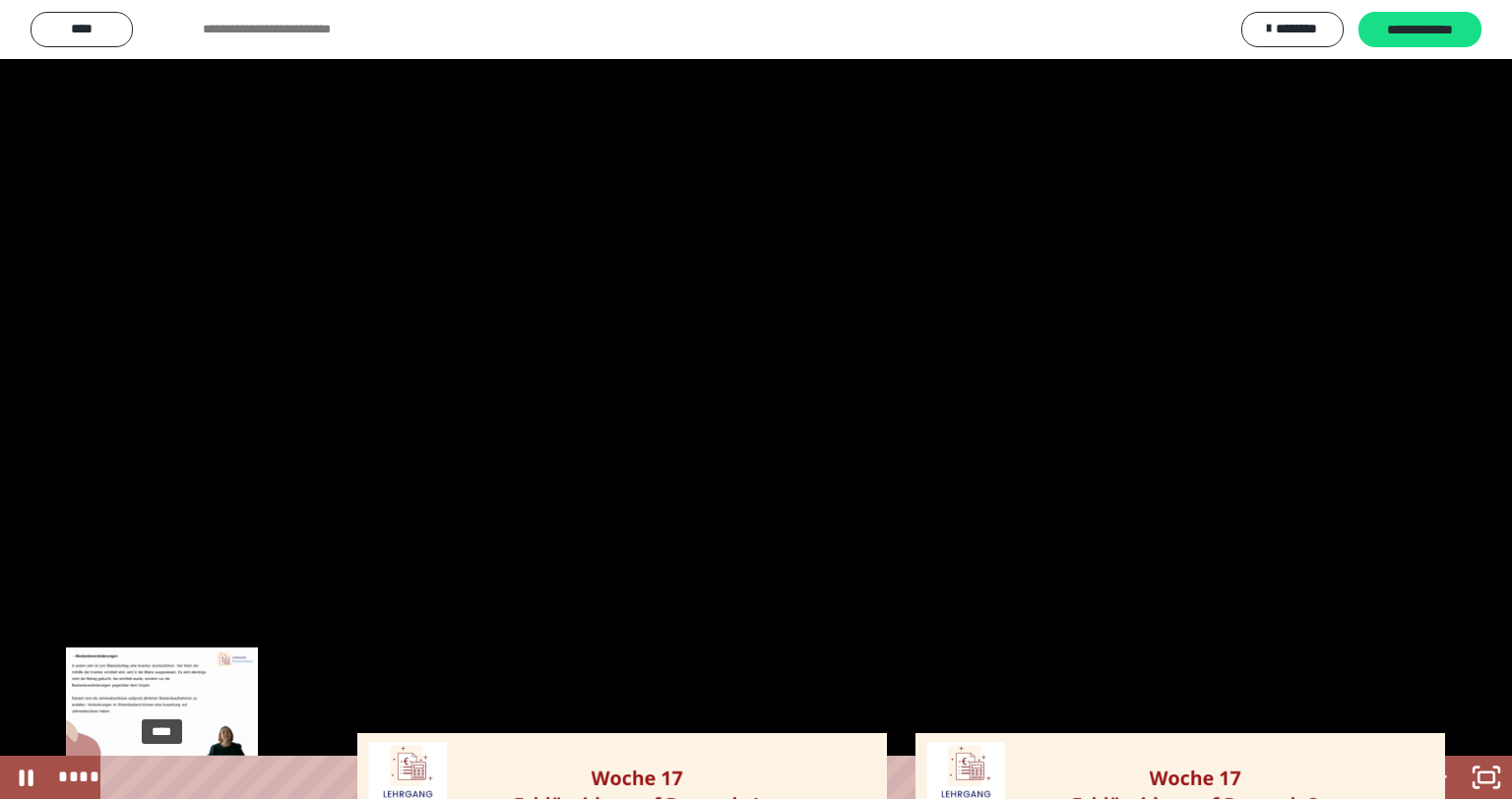 click on "****" at bounding box center (732, 777) 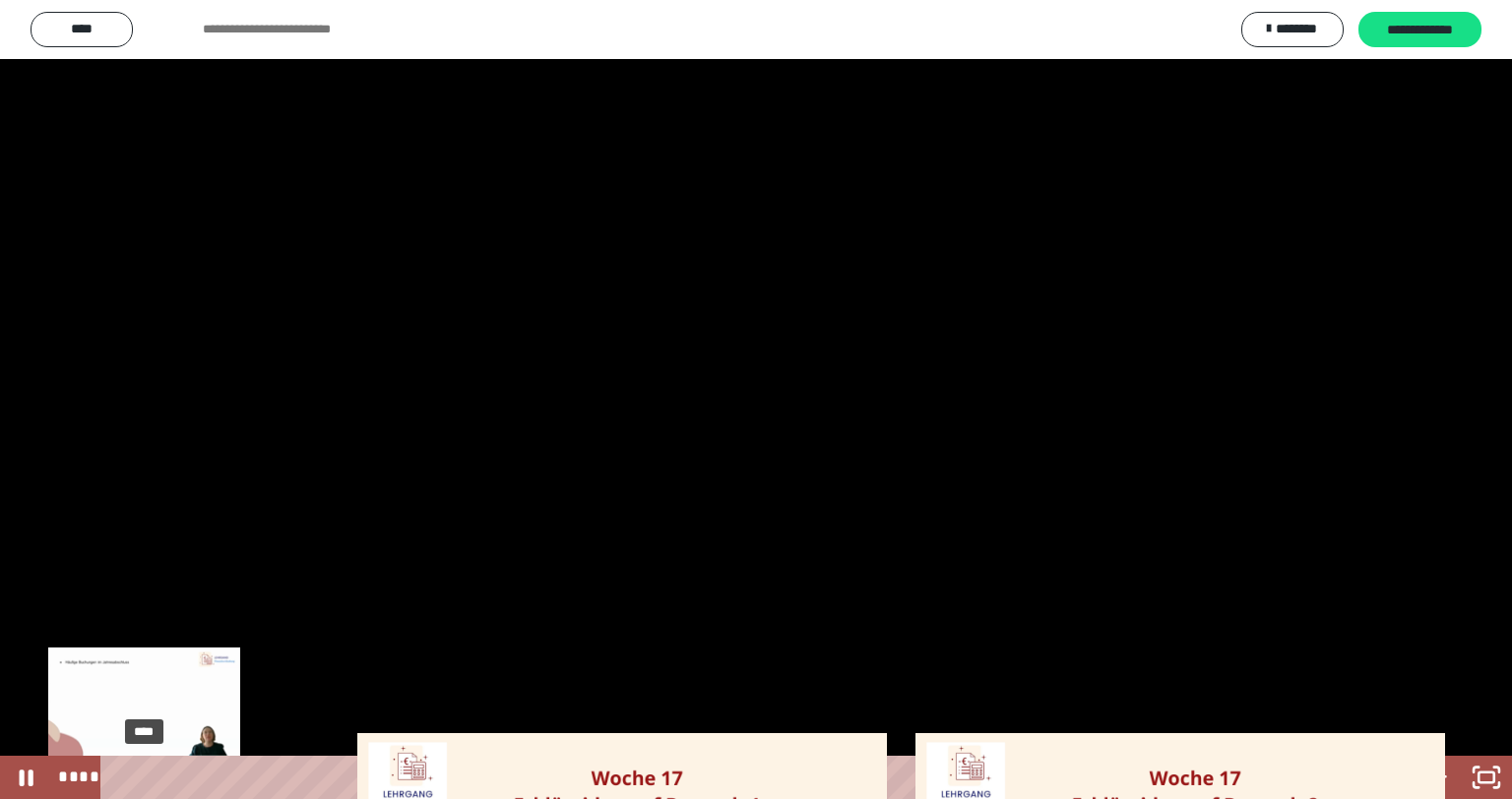 click on "****" at bounding box center (732, 777) 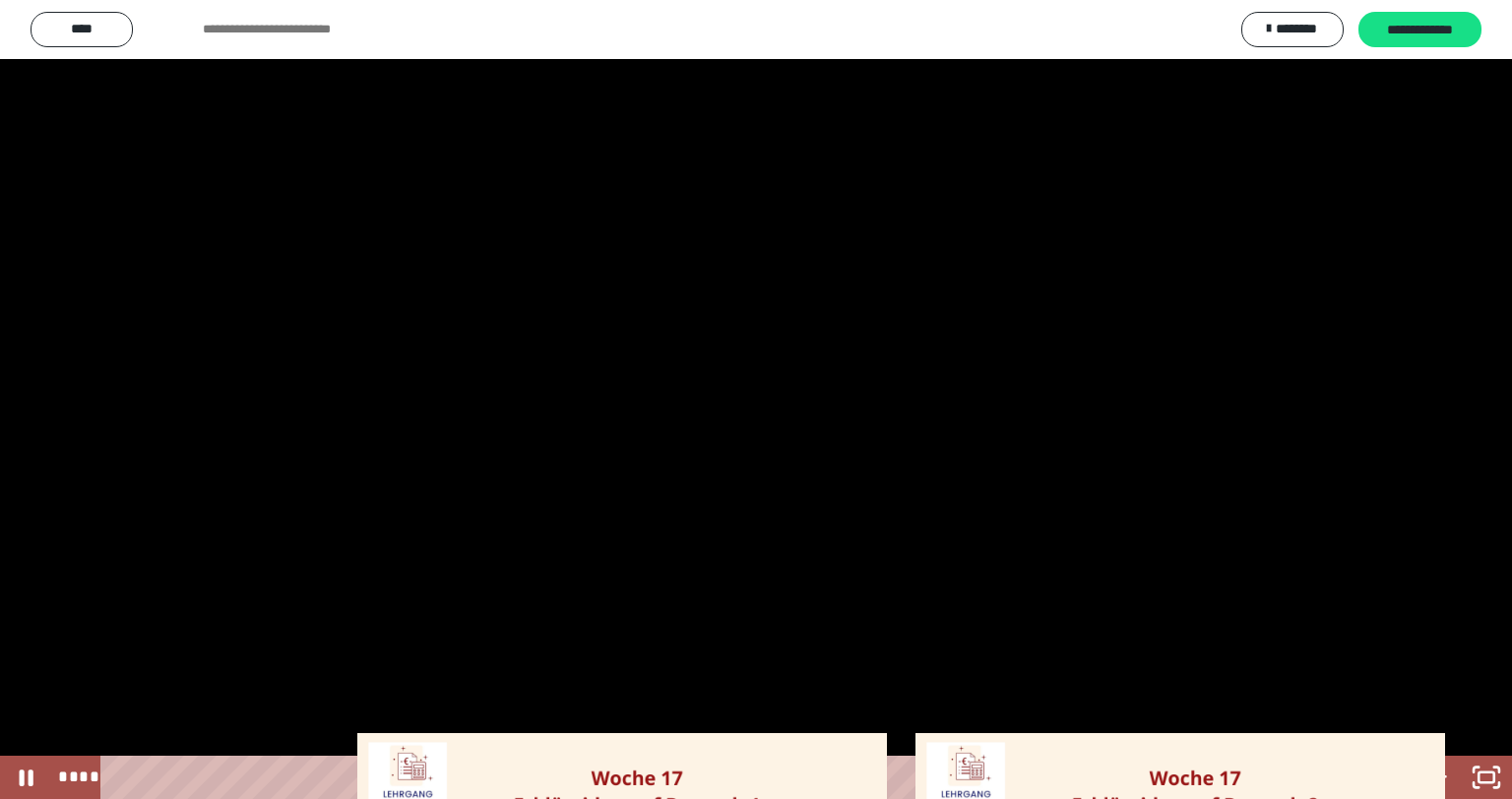 click at bounding box center [756, 400] 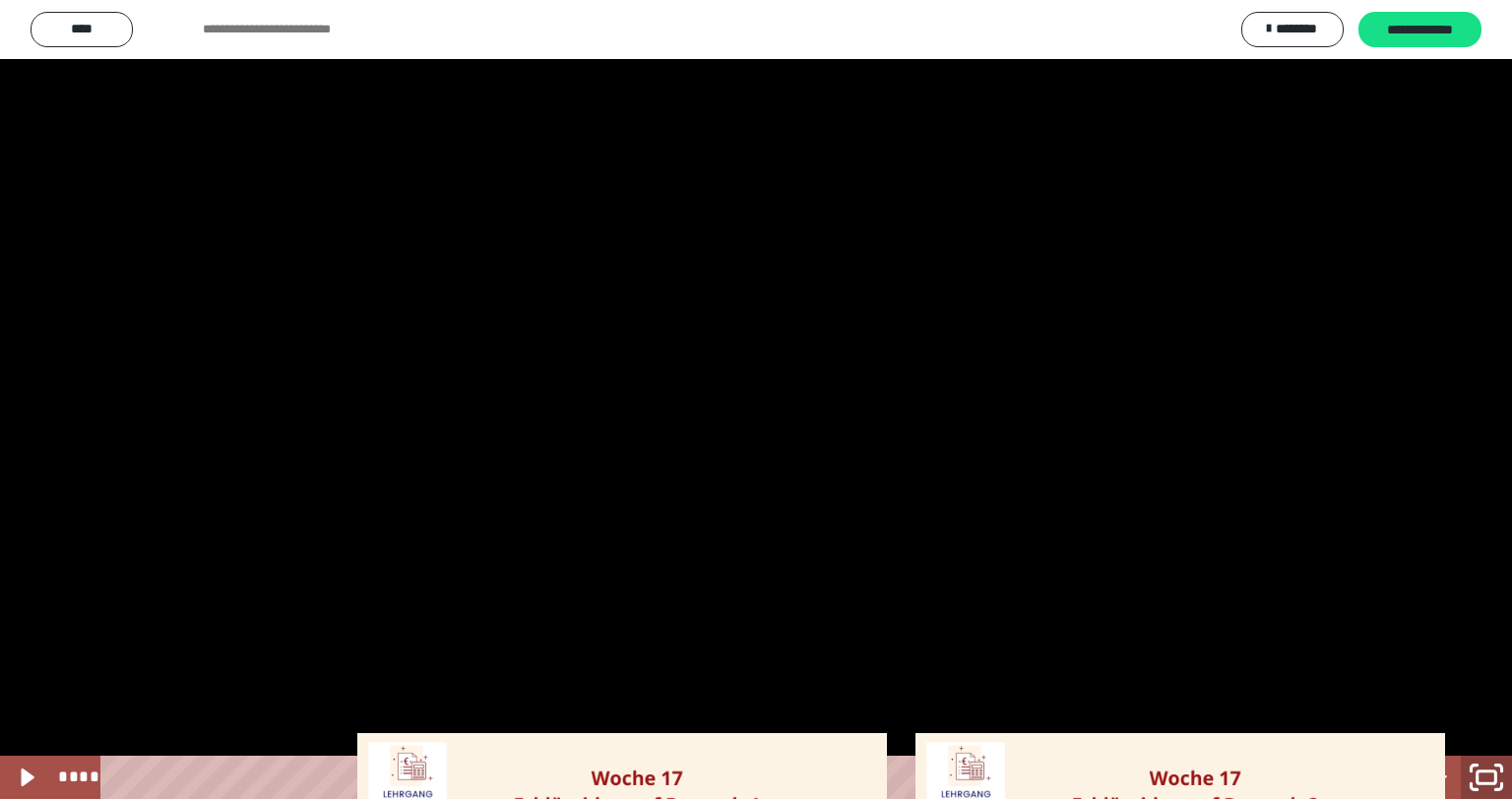 click 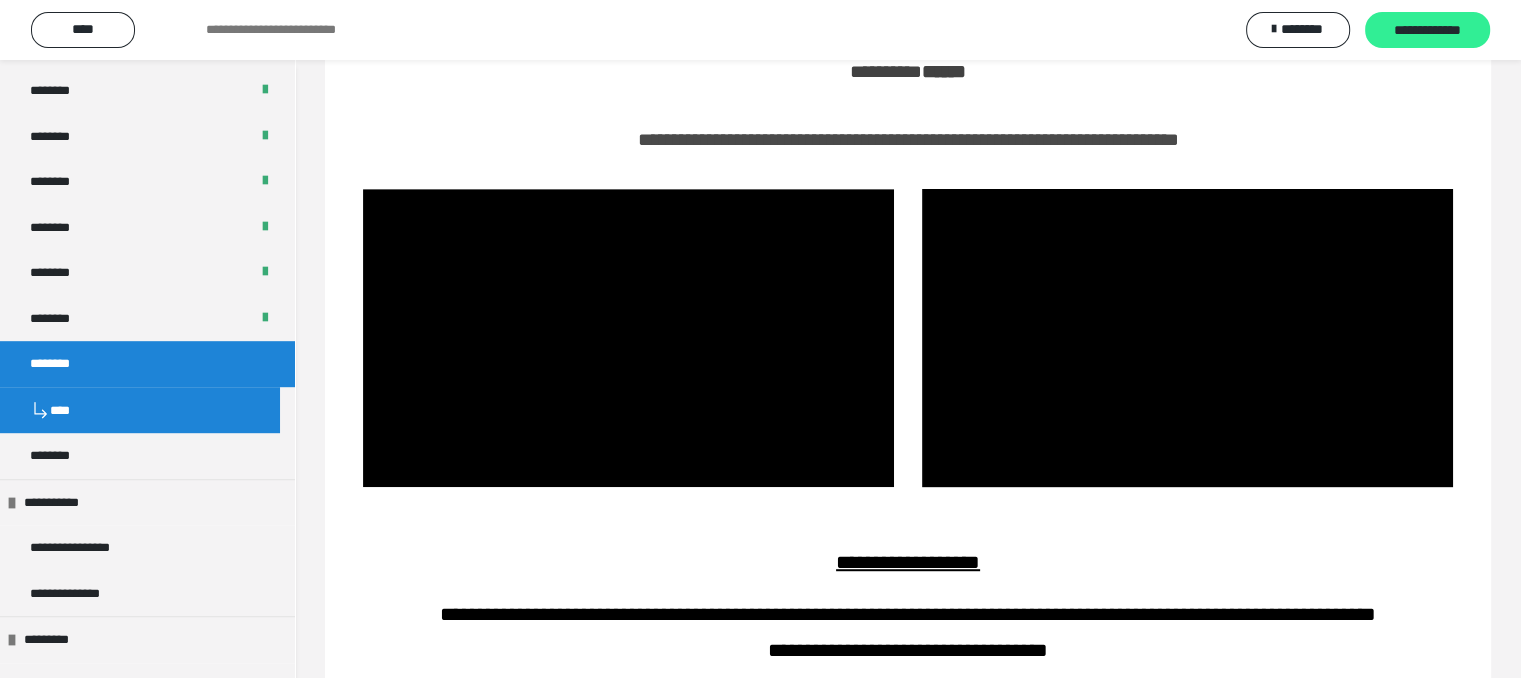 click on "**********" at bounding box center [1427, 31] 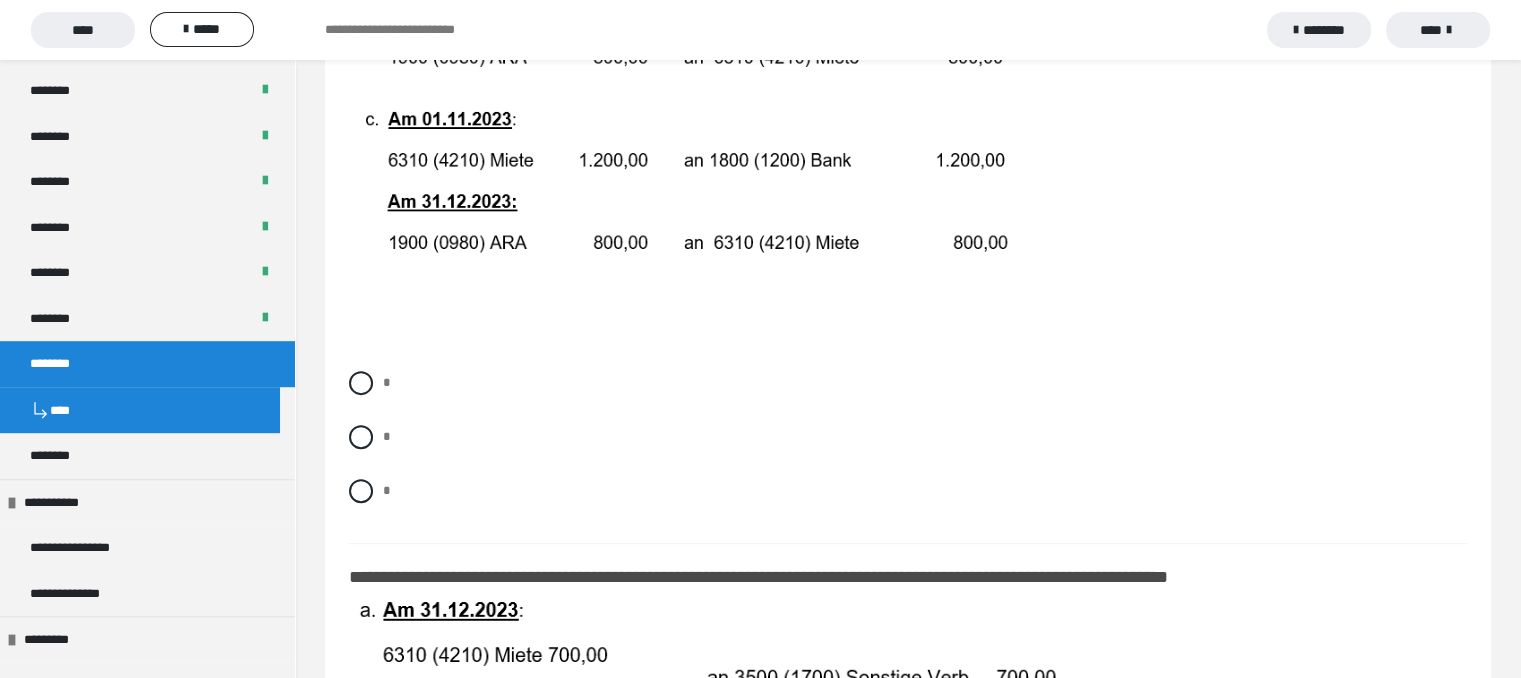 scroll, scrollTop: 700, scrollLeft: 0, axis: vertical 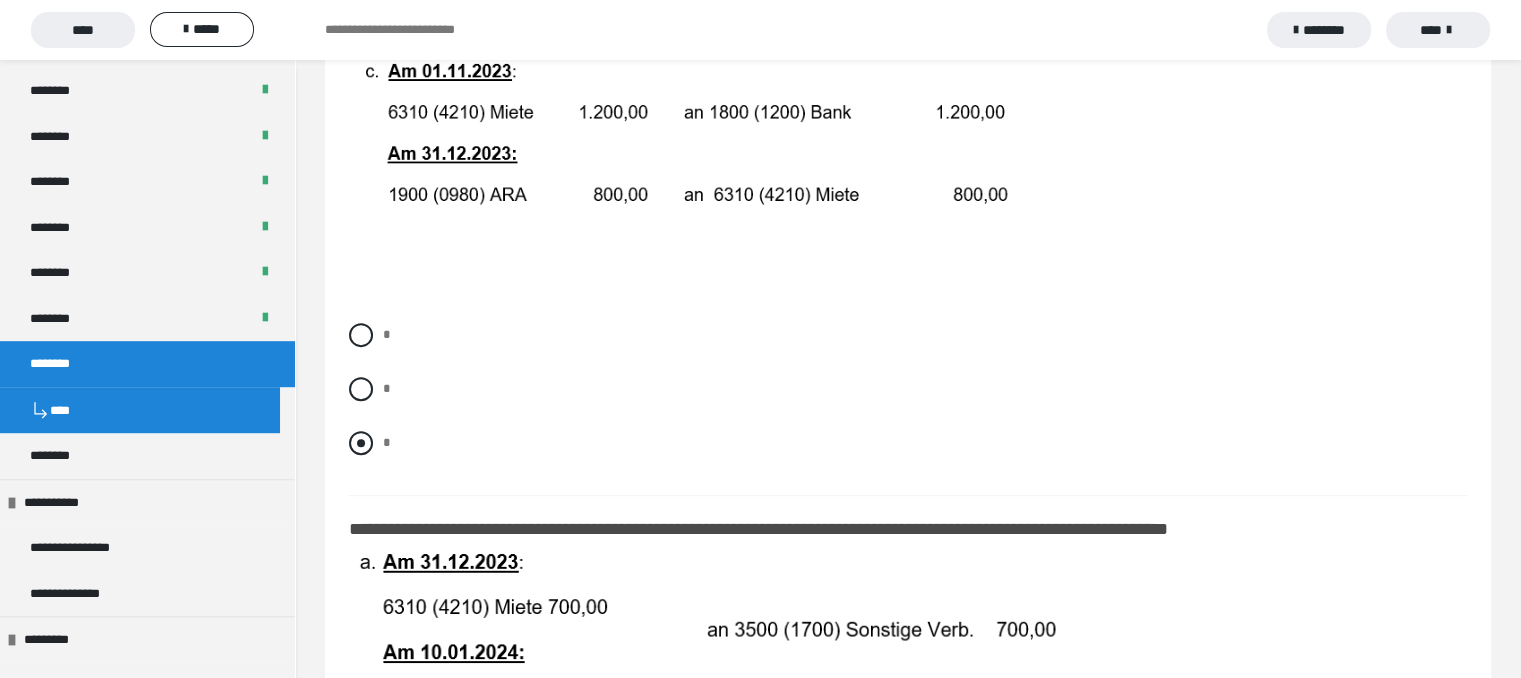 click at bounding box center [361, 443] 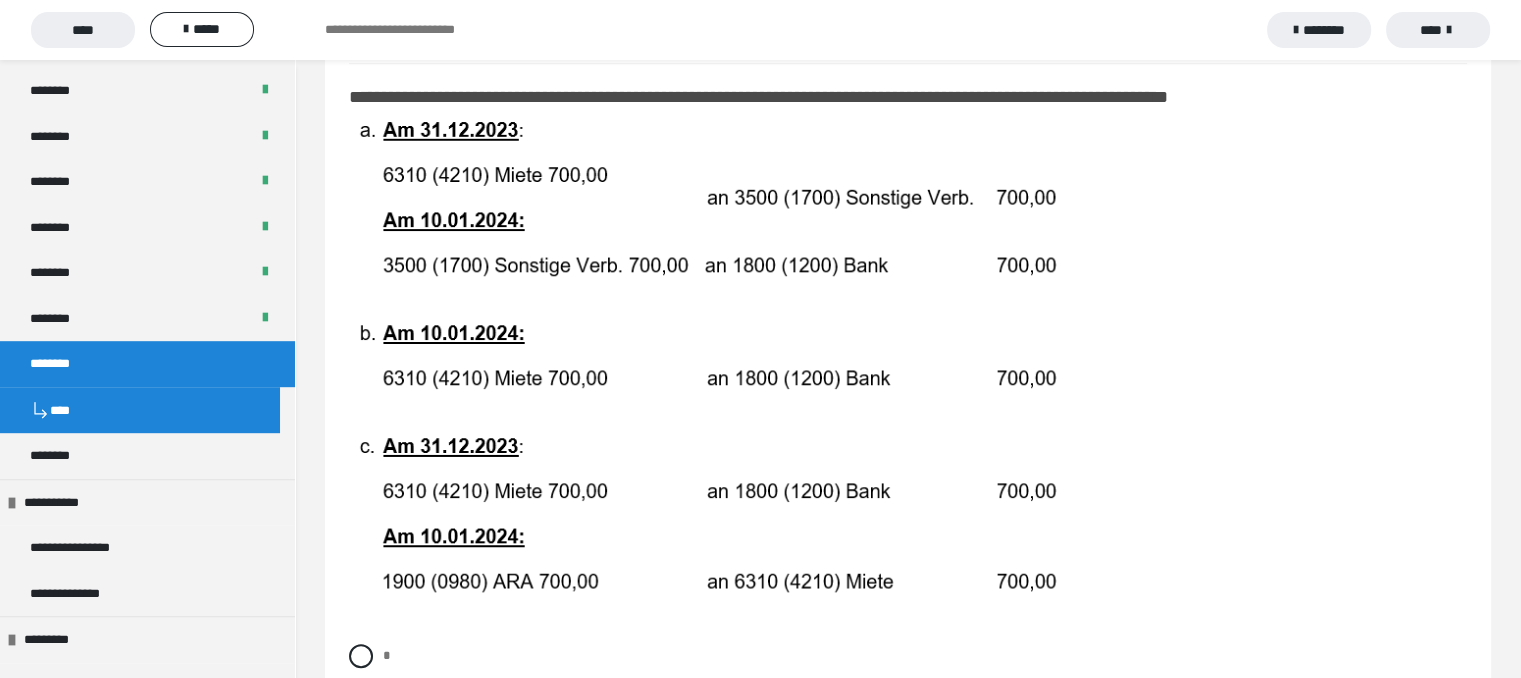 scroll, scrollTop: 1200, scrollLeft: 0, axis: vertical 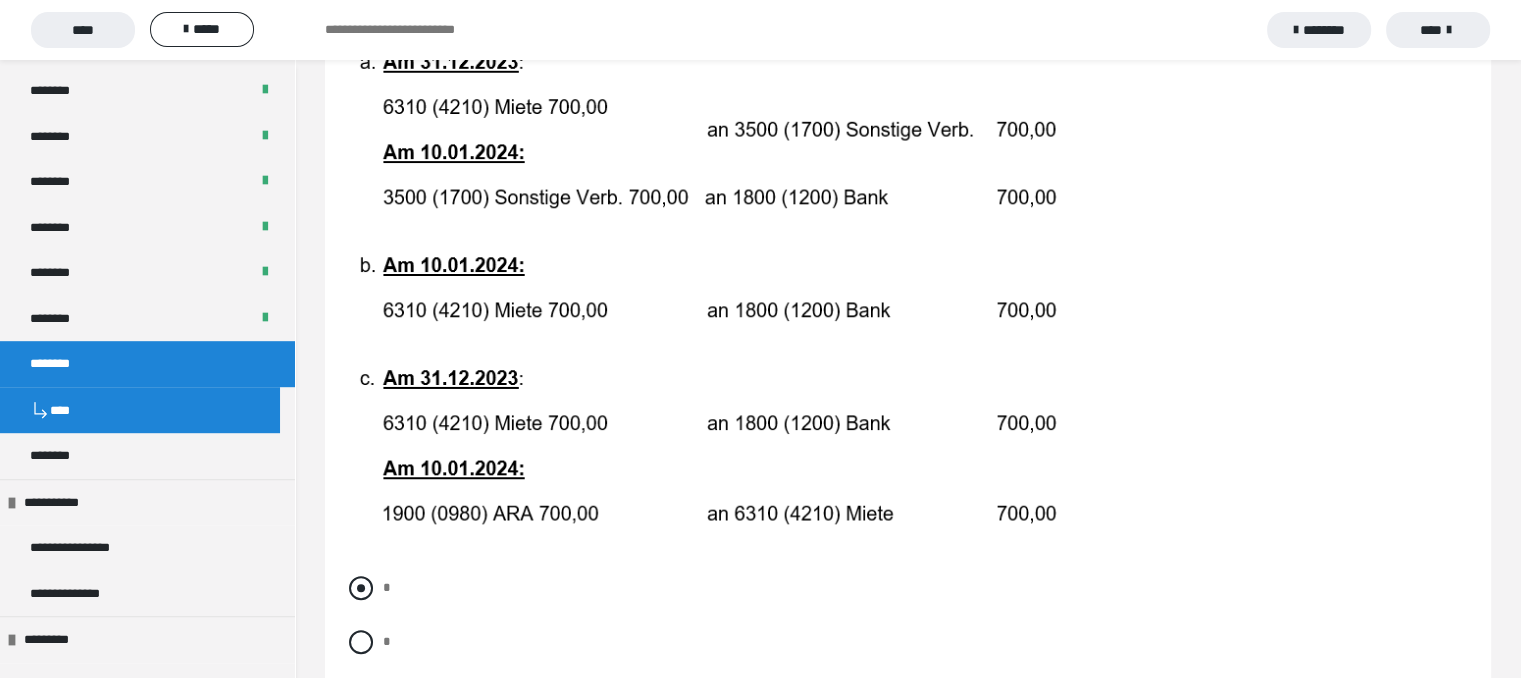 click at bounding box center [361, 588] 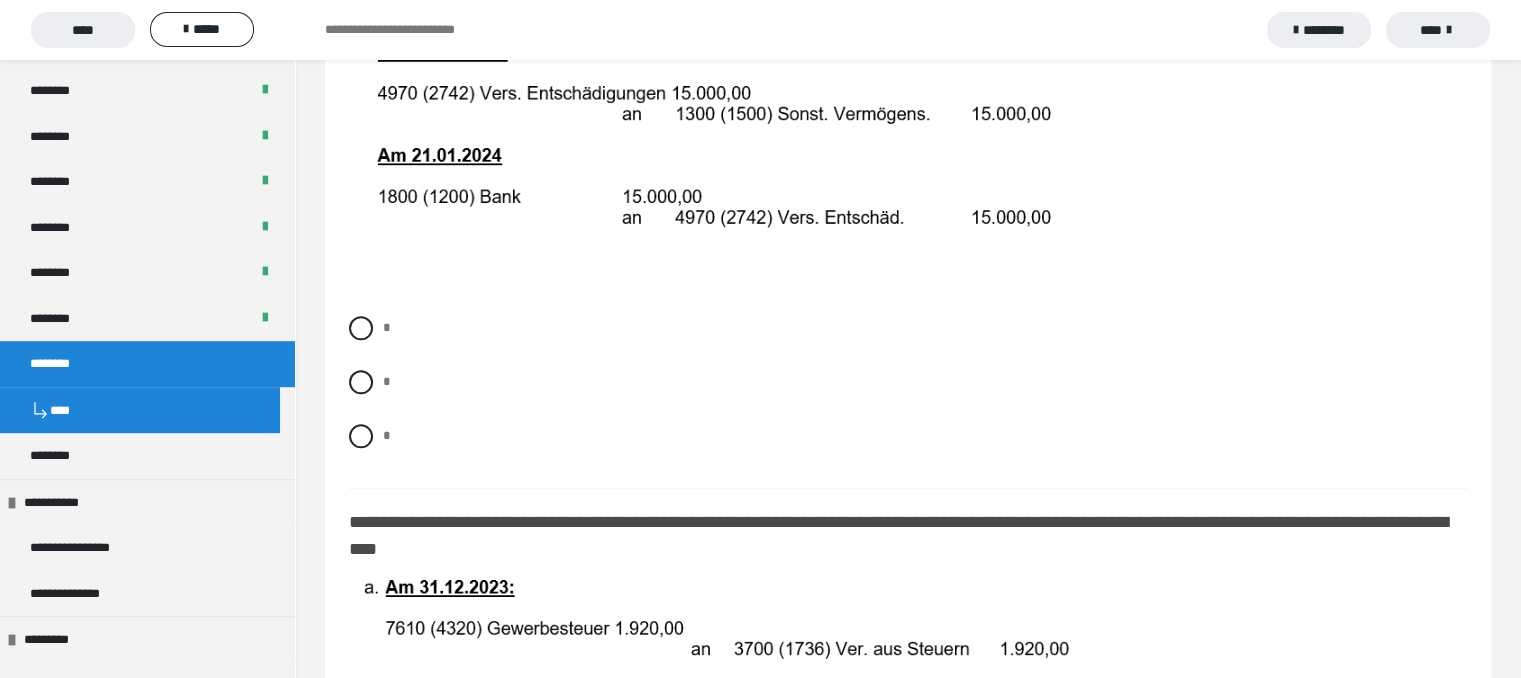 scroll, scrollTop: 2400, scrollLeft: 0, axis: vertical 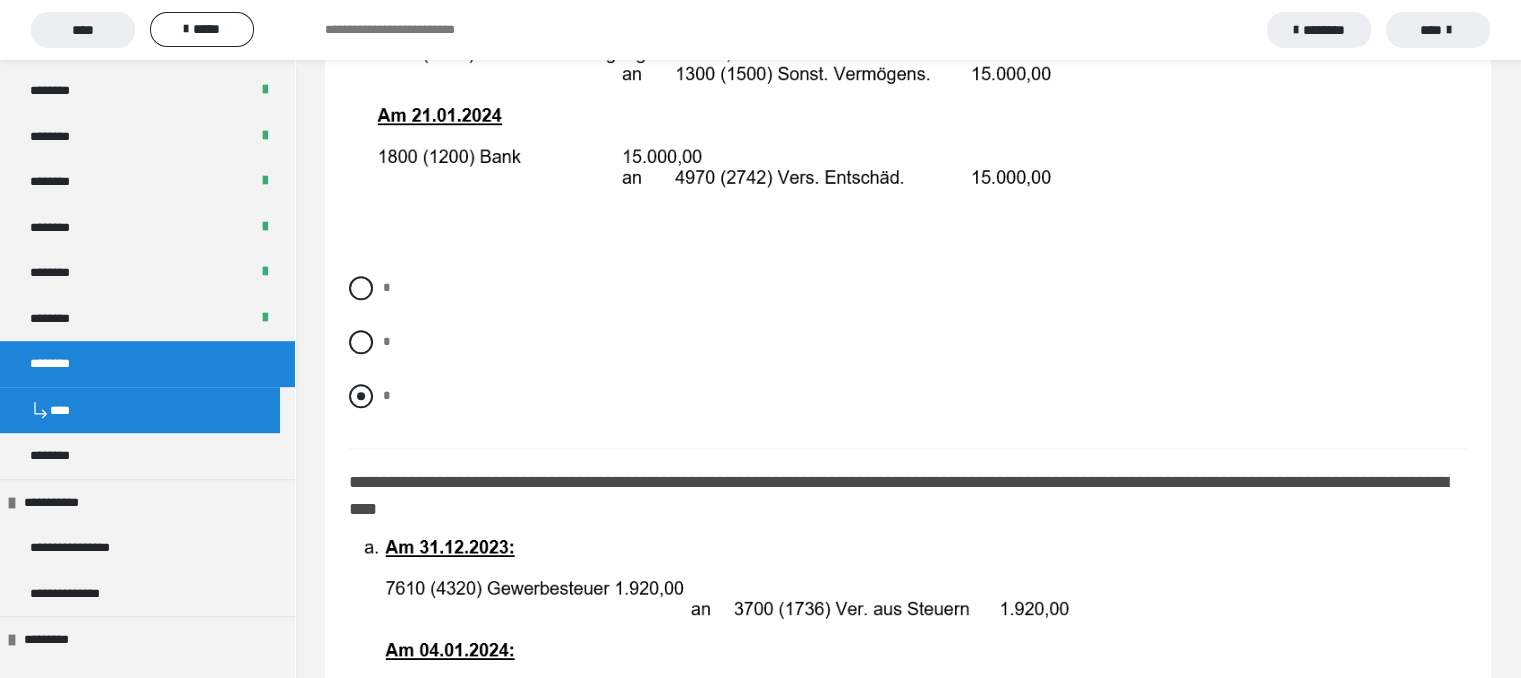 click at bounding box center [361, 396] 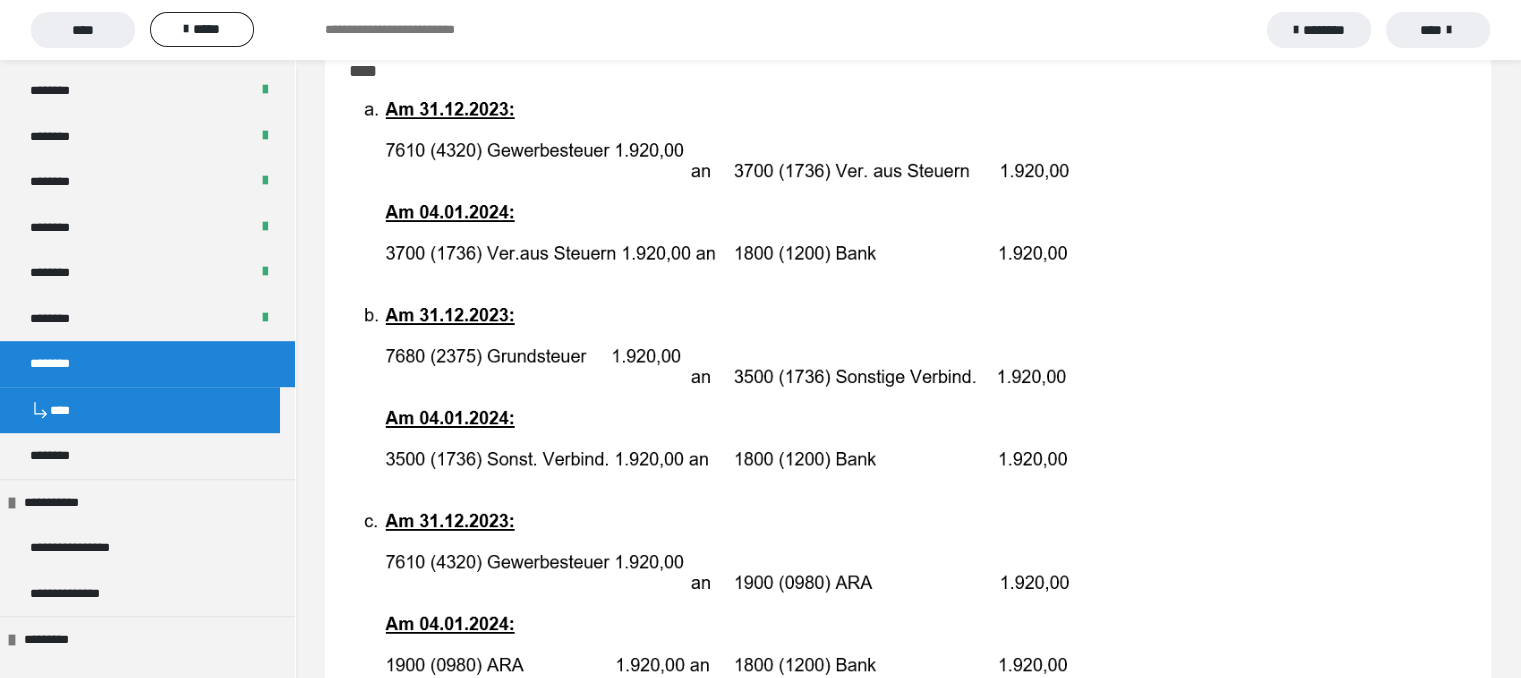 scroll, scrollTop: 3100, scrollLeft: 0, axis: vertical 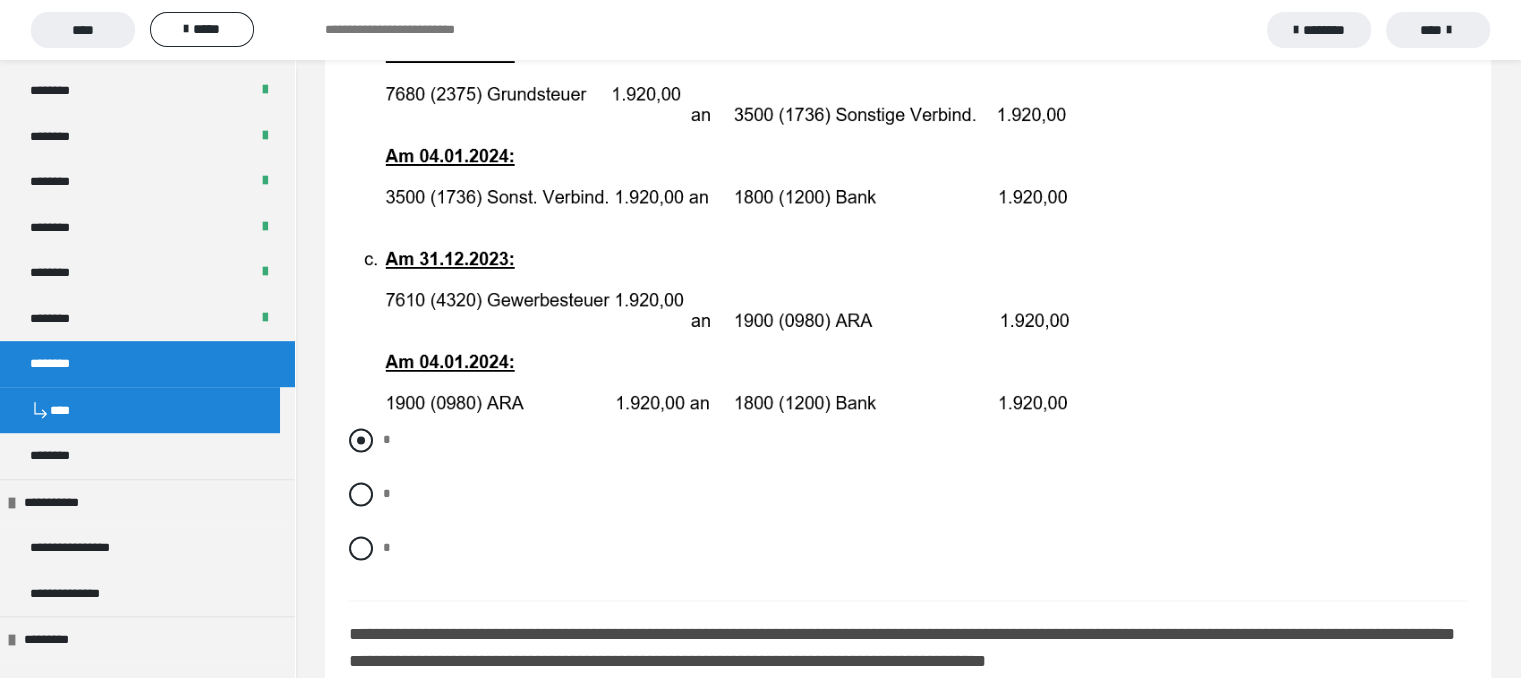 click at bounding box center [361, 440] 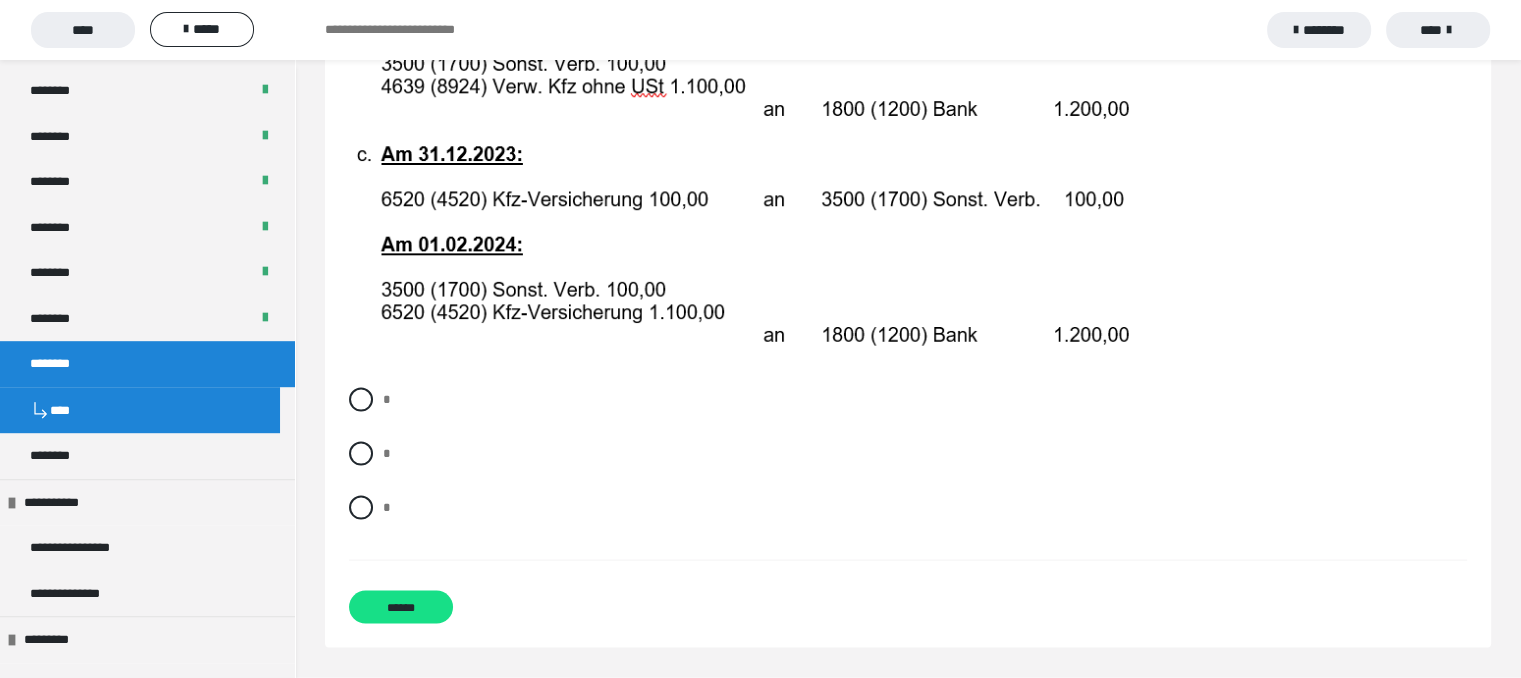 scroll, scrollTop: 4092, scrollLeft: 0, axis: vertical 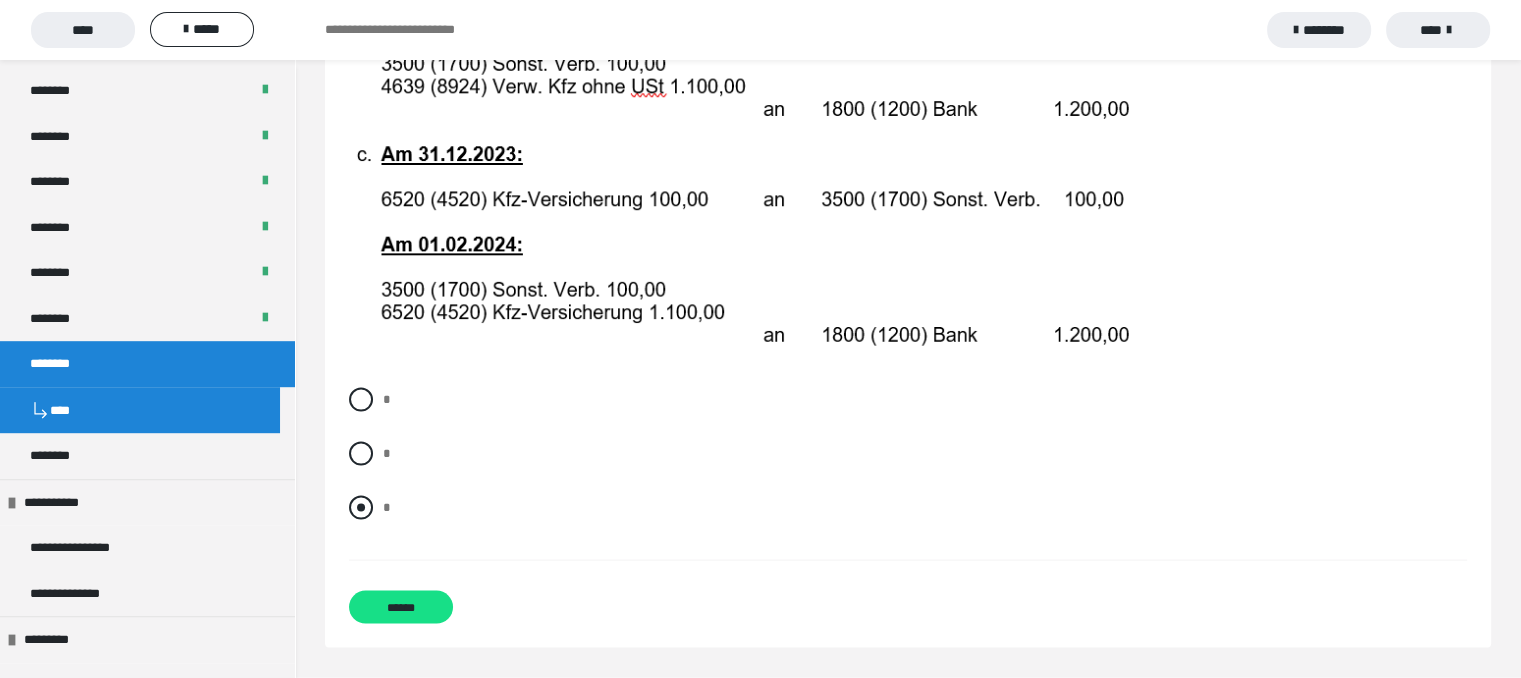 click at bounding box center (361, 508) 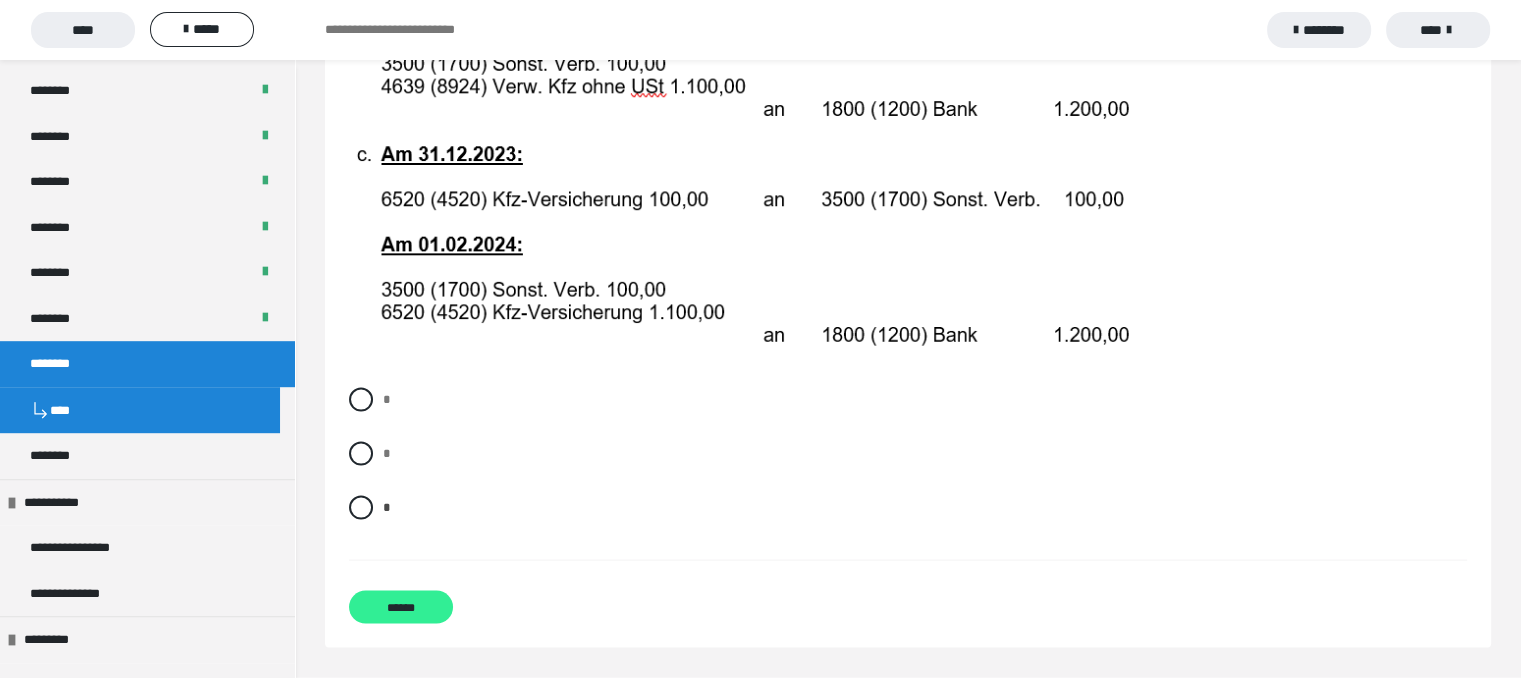 click on "******" at bounding box center [401, 607] 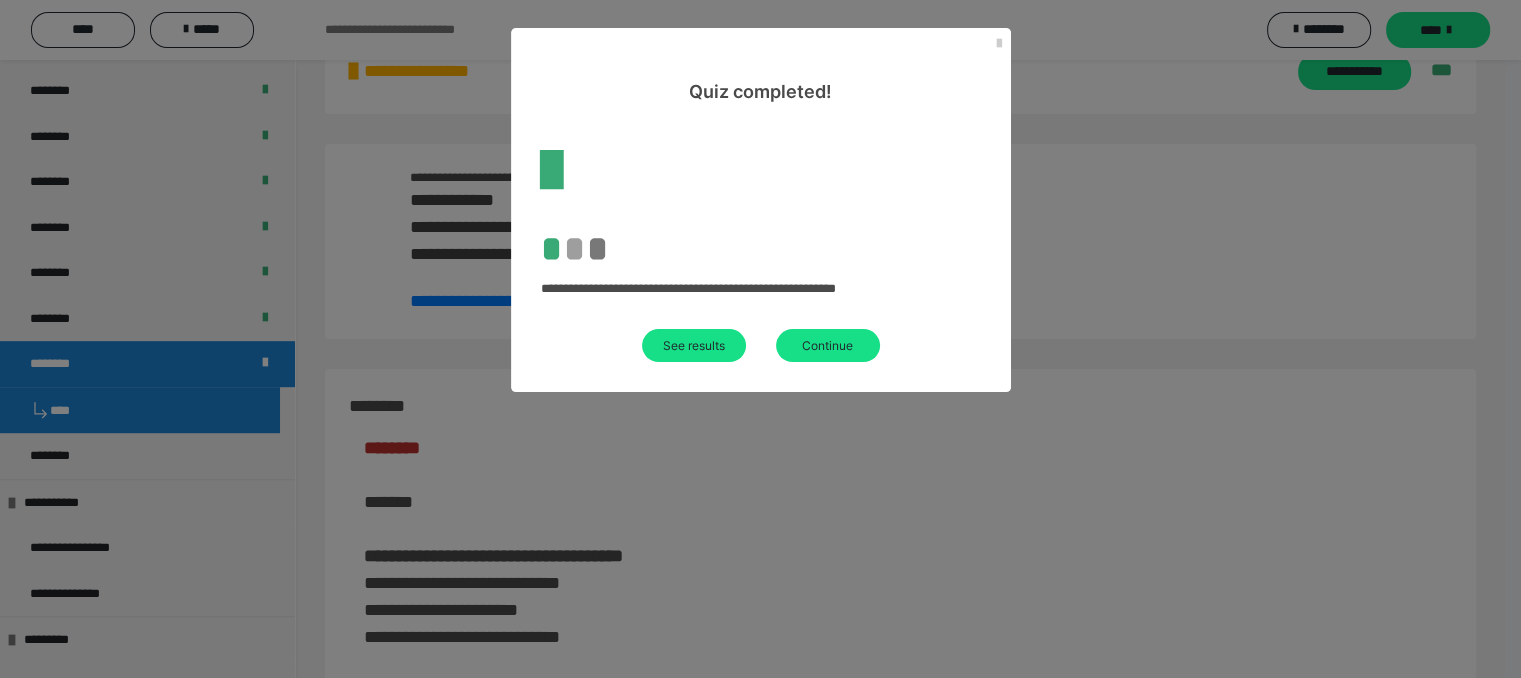 scroll, scrollTop: 3502, scrollLeft: 0, axis: vertical 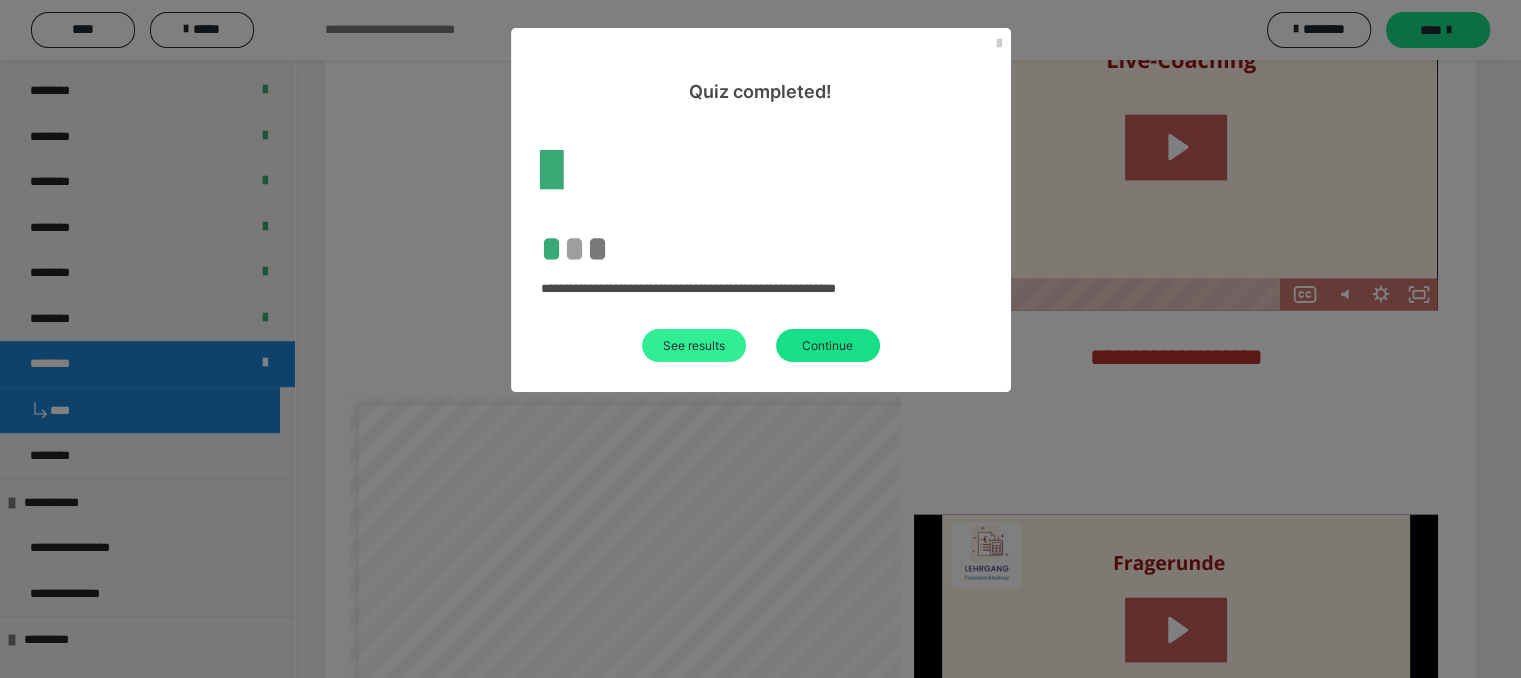click on "See results" at bounding box center [694, 345] 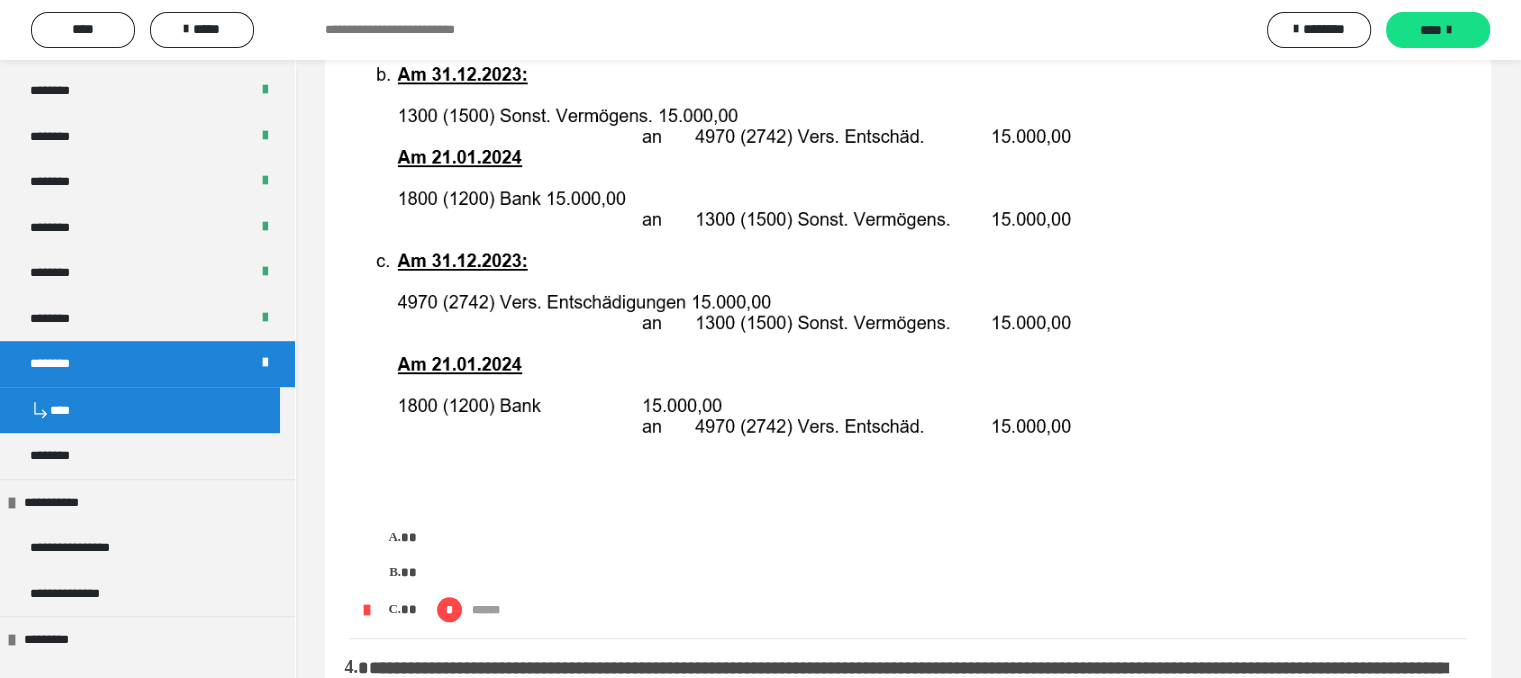 scroll, scrollTop: 1909, scrollLeft: 0, axis: vertical 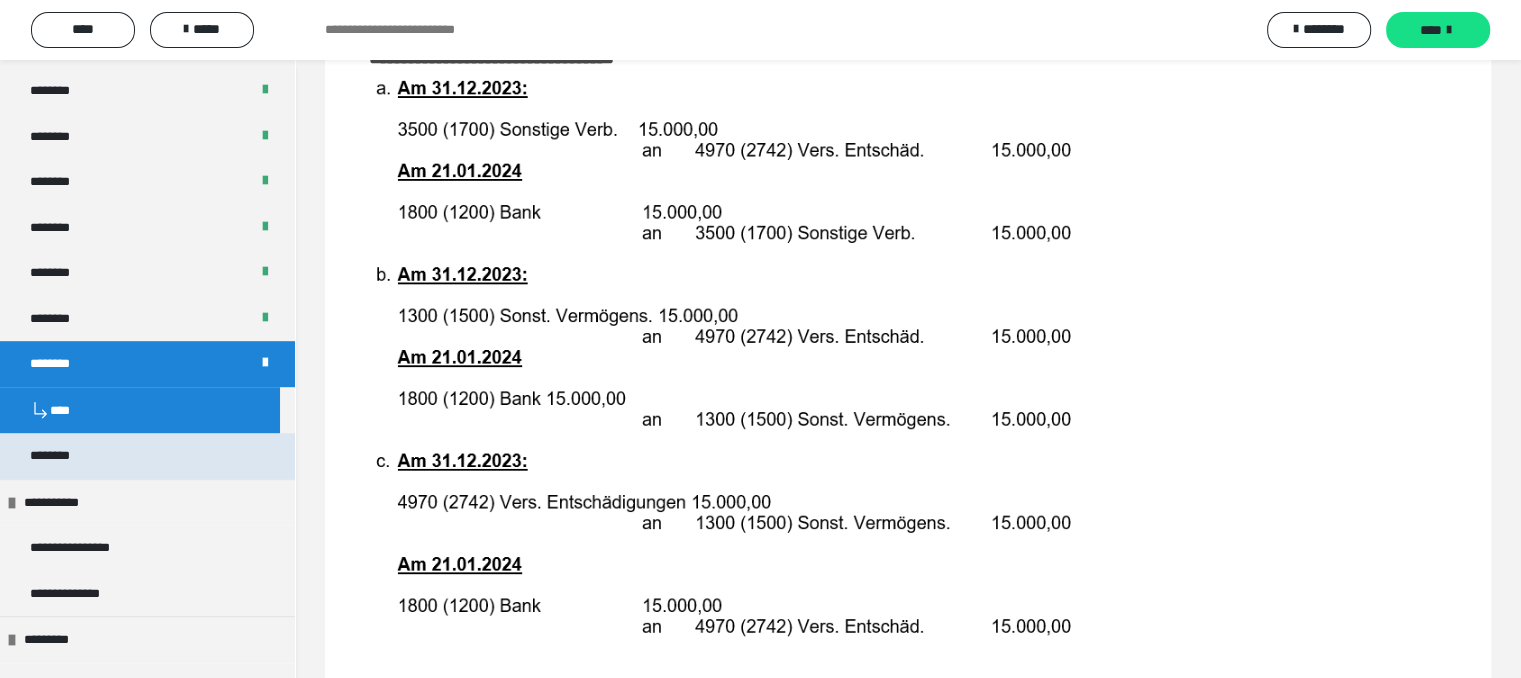 click on "********" at bounding box center [147, 456] 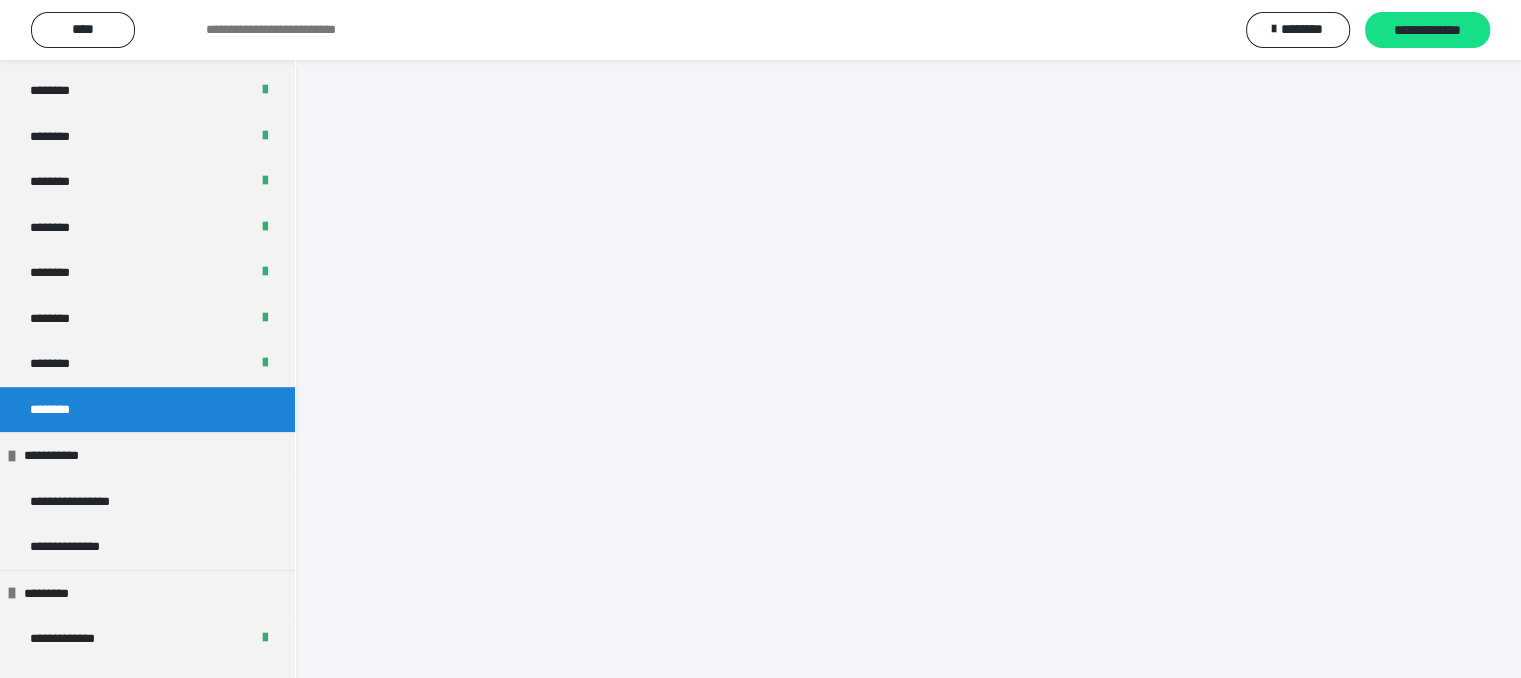 scroll, scrollTop: 363, scrollLeft: 0, axis: vertical 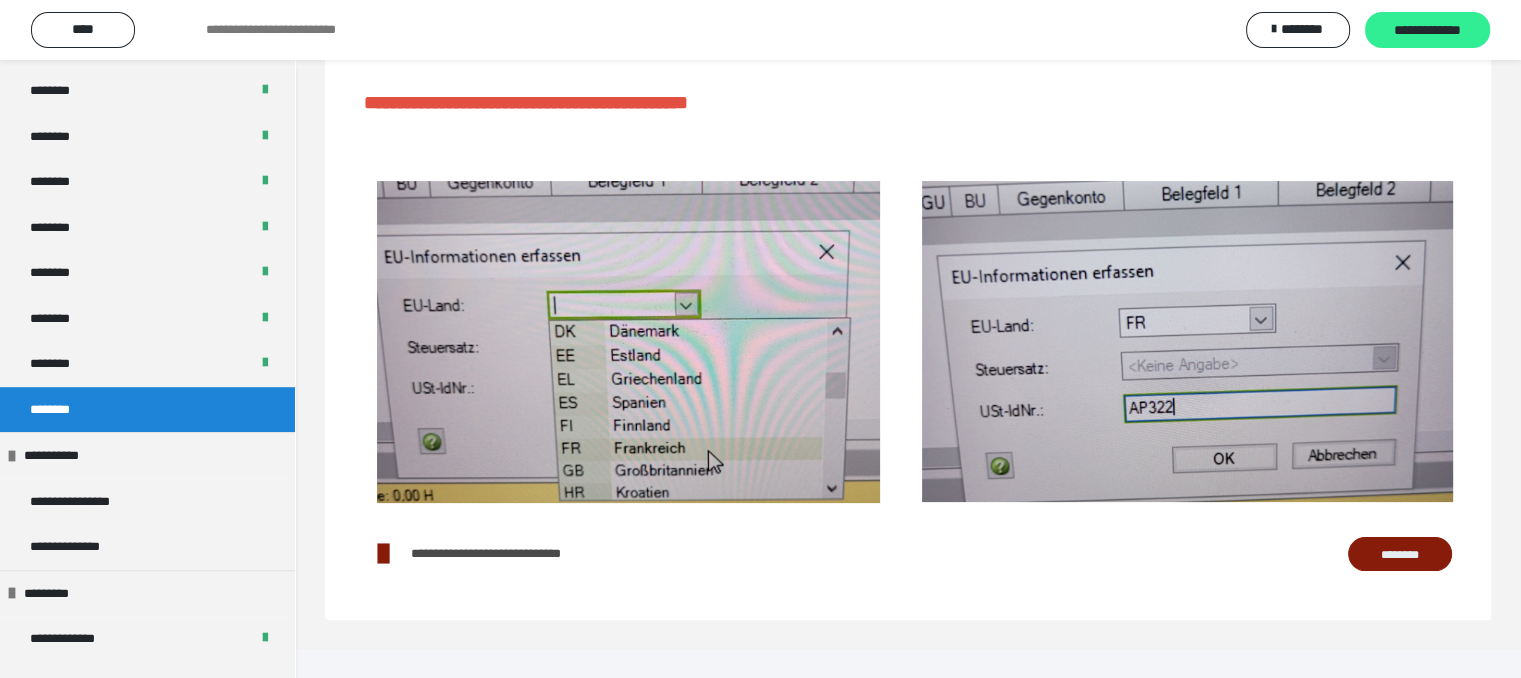 click on "**********" at bounding box center [1427, 31] 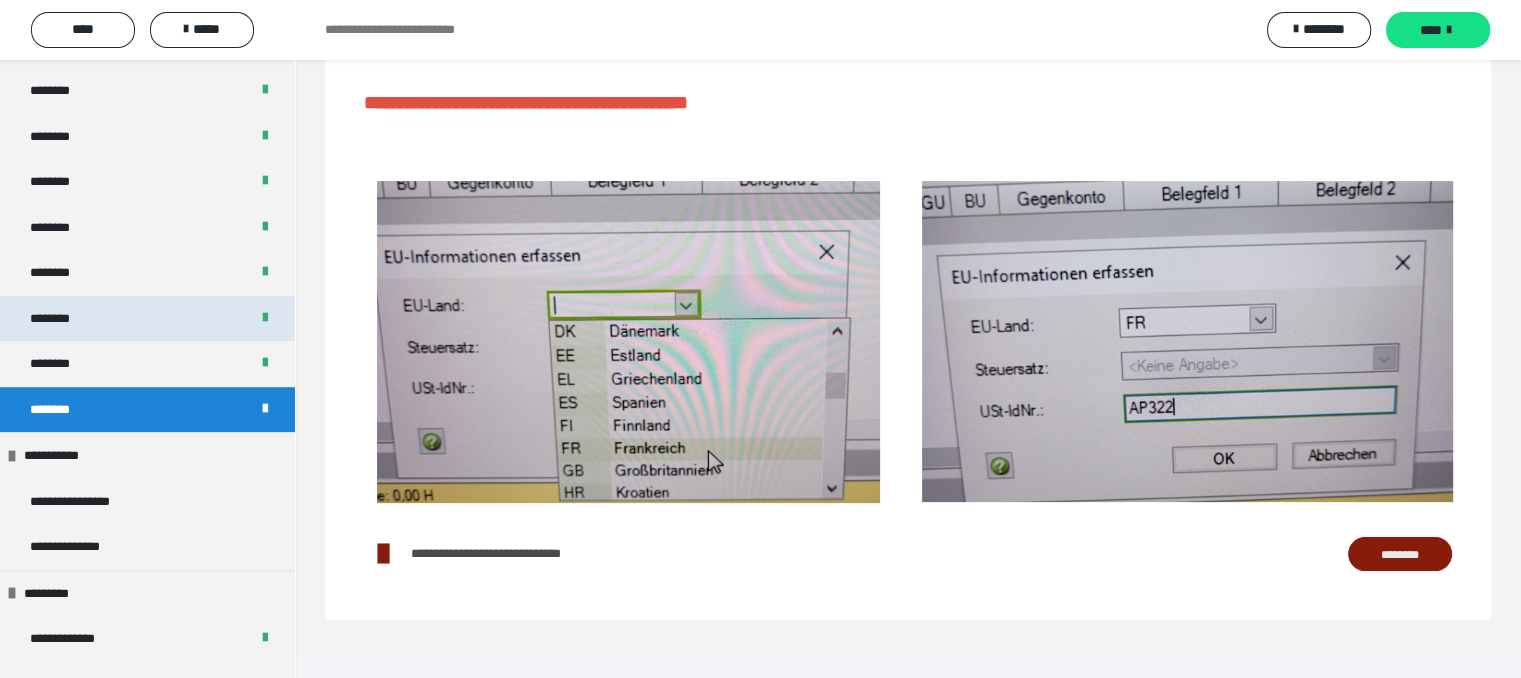click on "********" at bounding box center [147, 319] 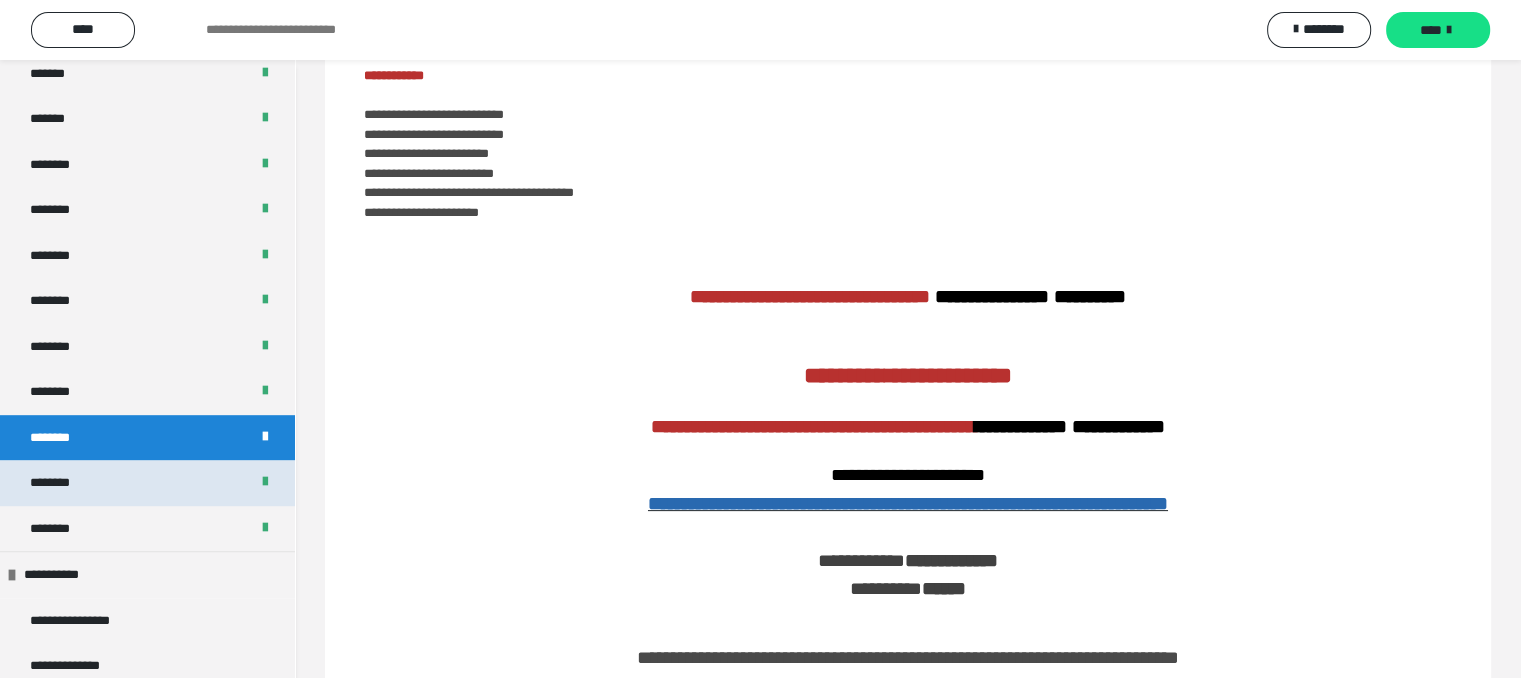 scroll, scrollTop: 1300, scrollLeft: 0, axis: vertical 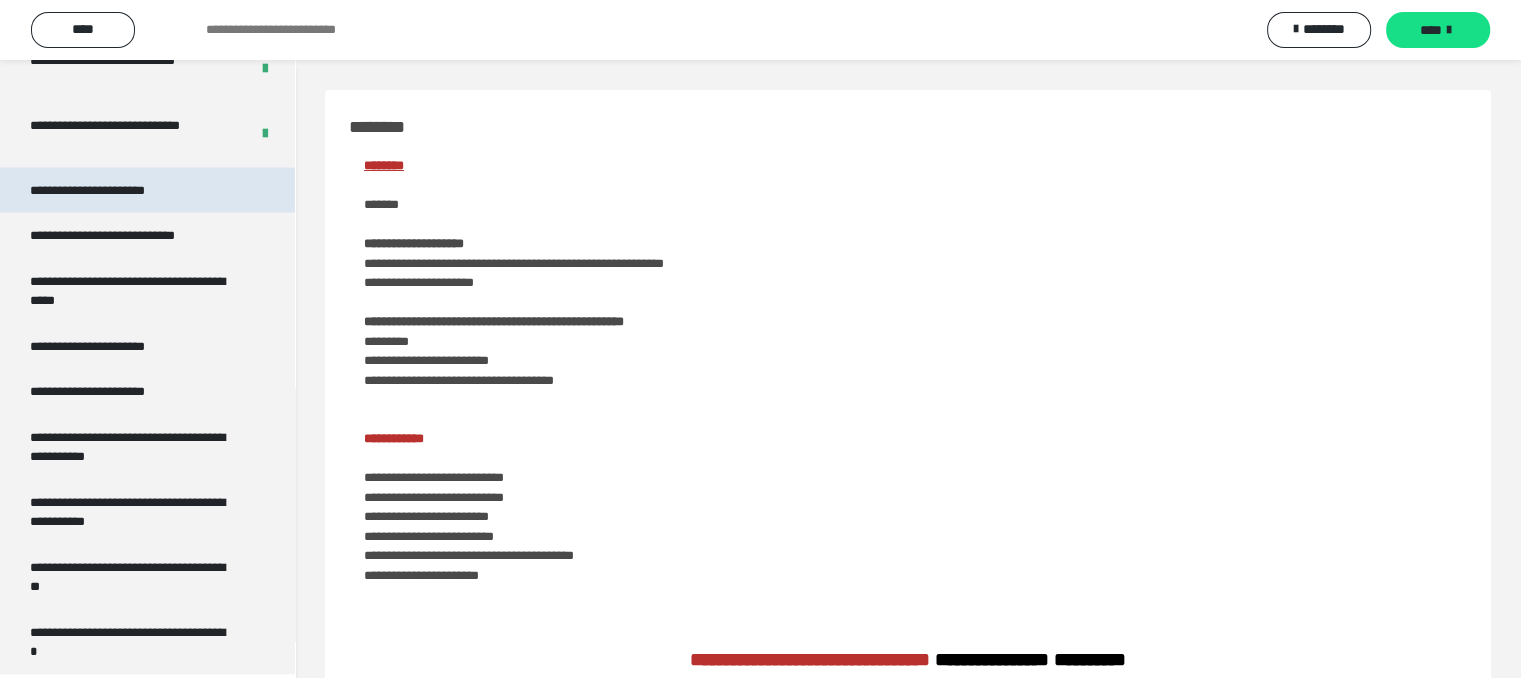 click on "**********" at bounding box center (147, 191) 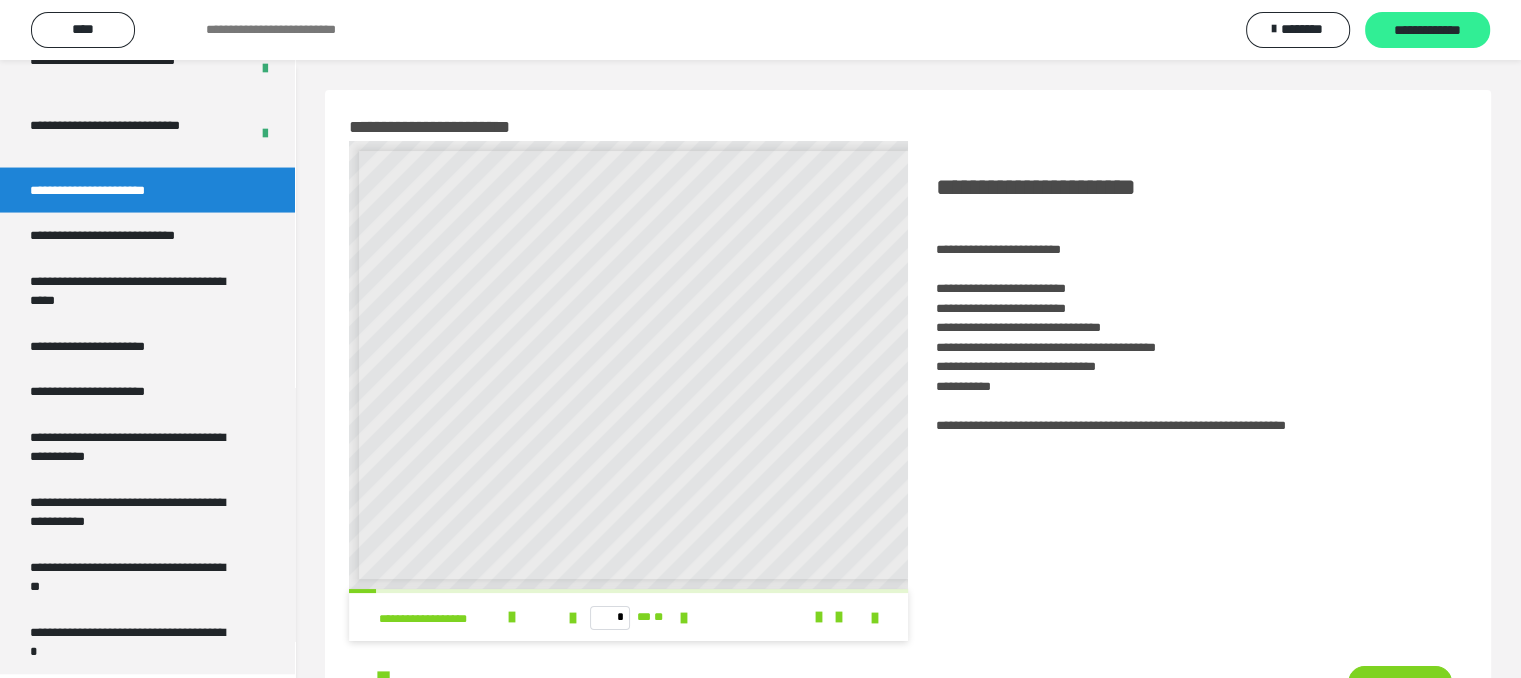 click on "**********" at bounding box center [1427, 31] 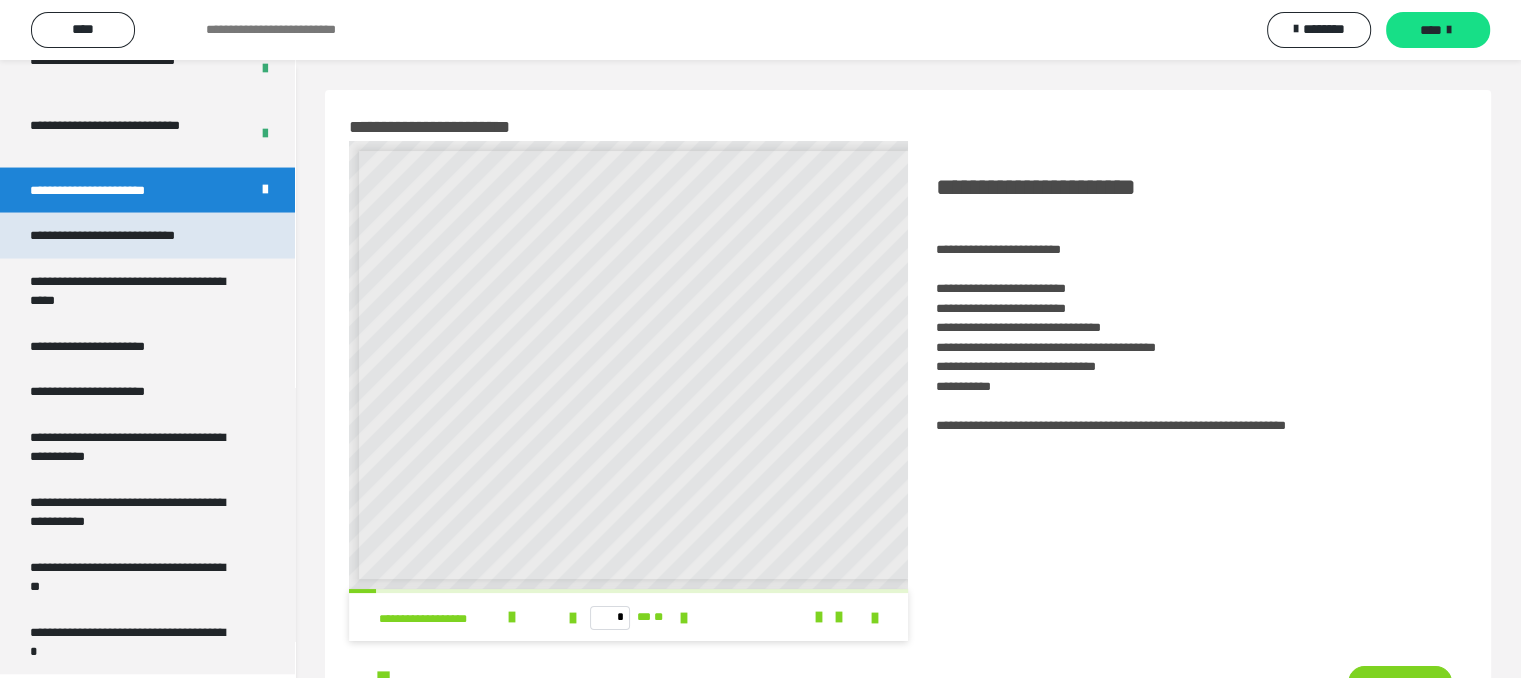 click on "**********" at bounding box center (129, 236) 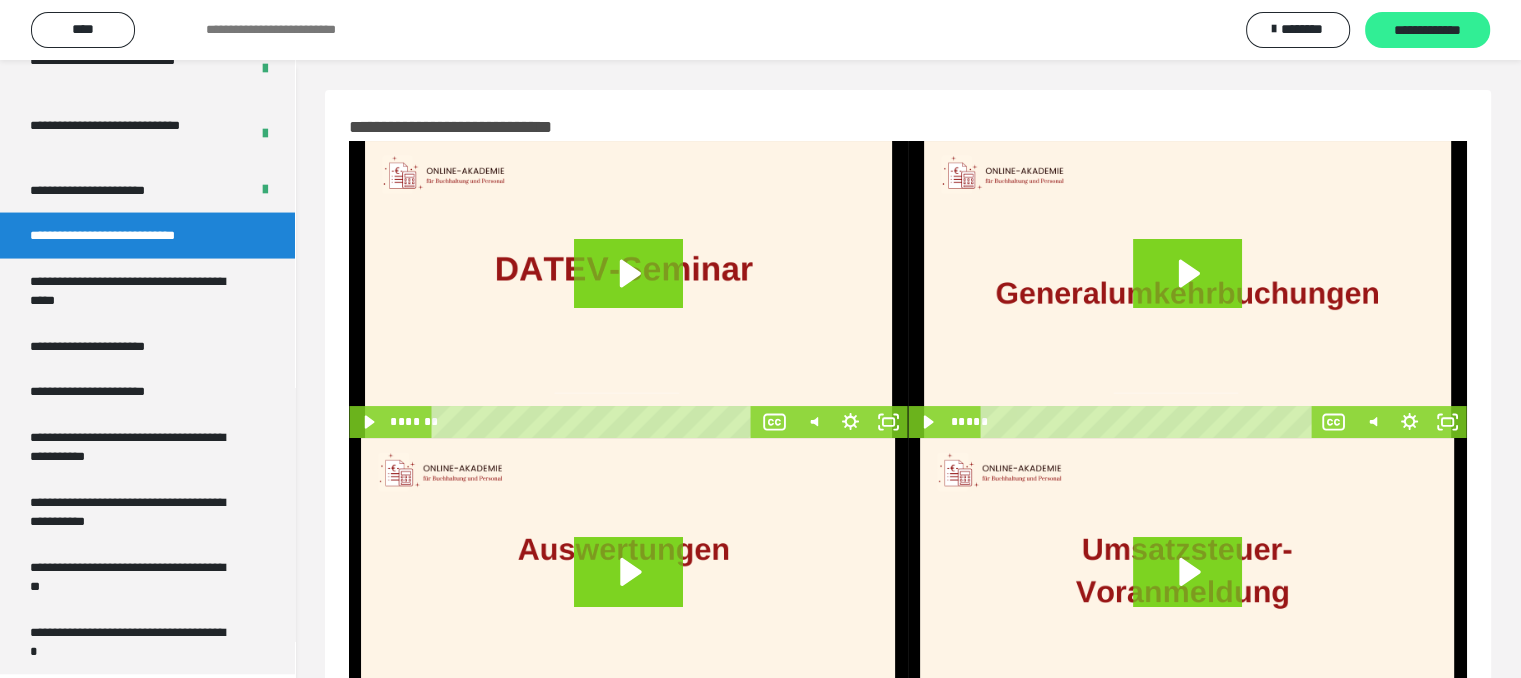 click on "**********" at bounding box center [1427, 31] 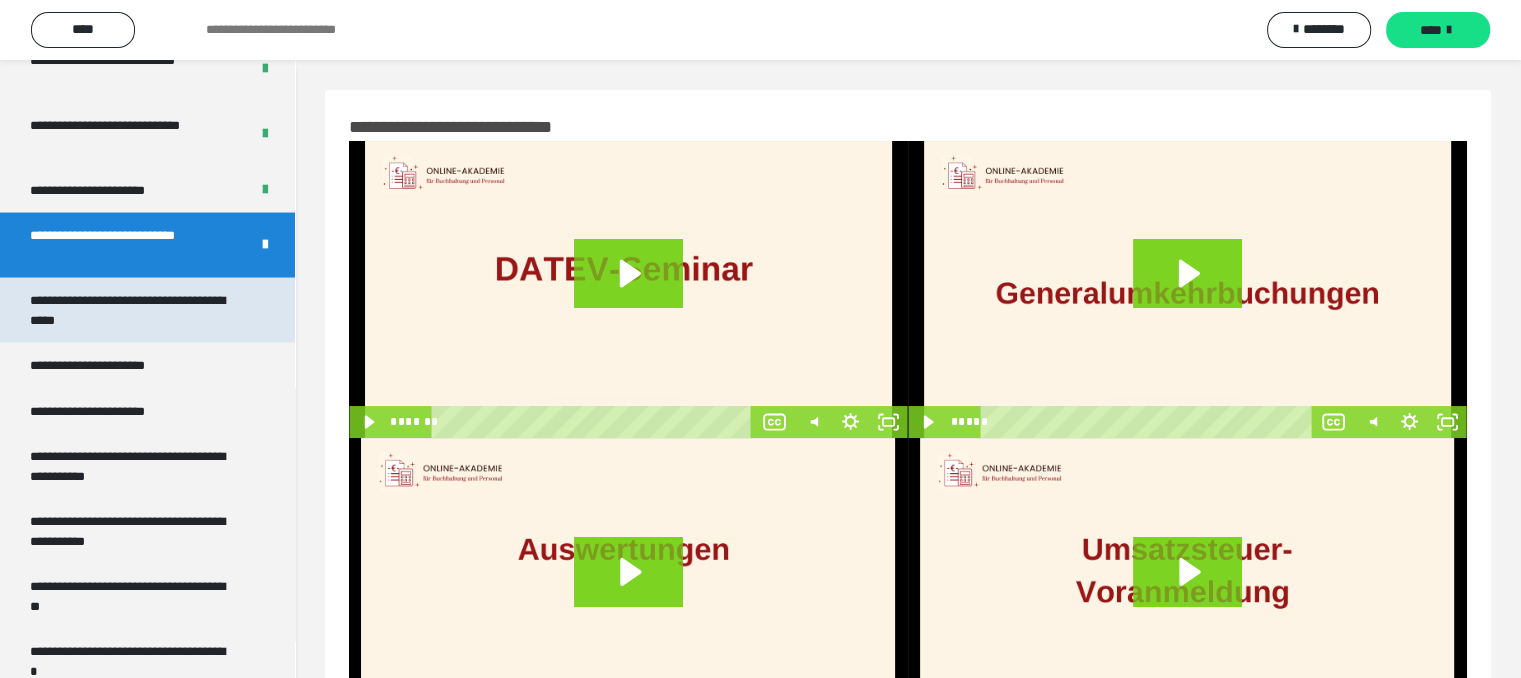 click on "**********" at bounding box center (132, 310) 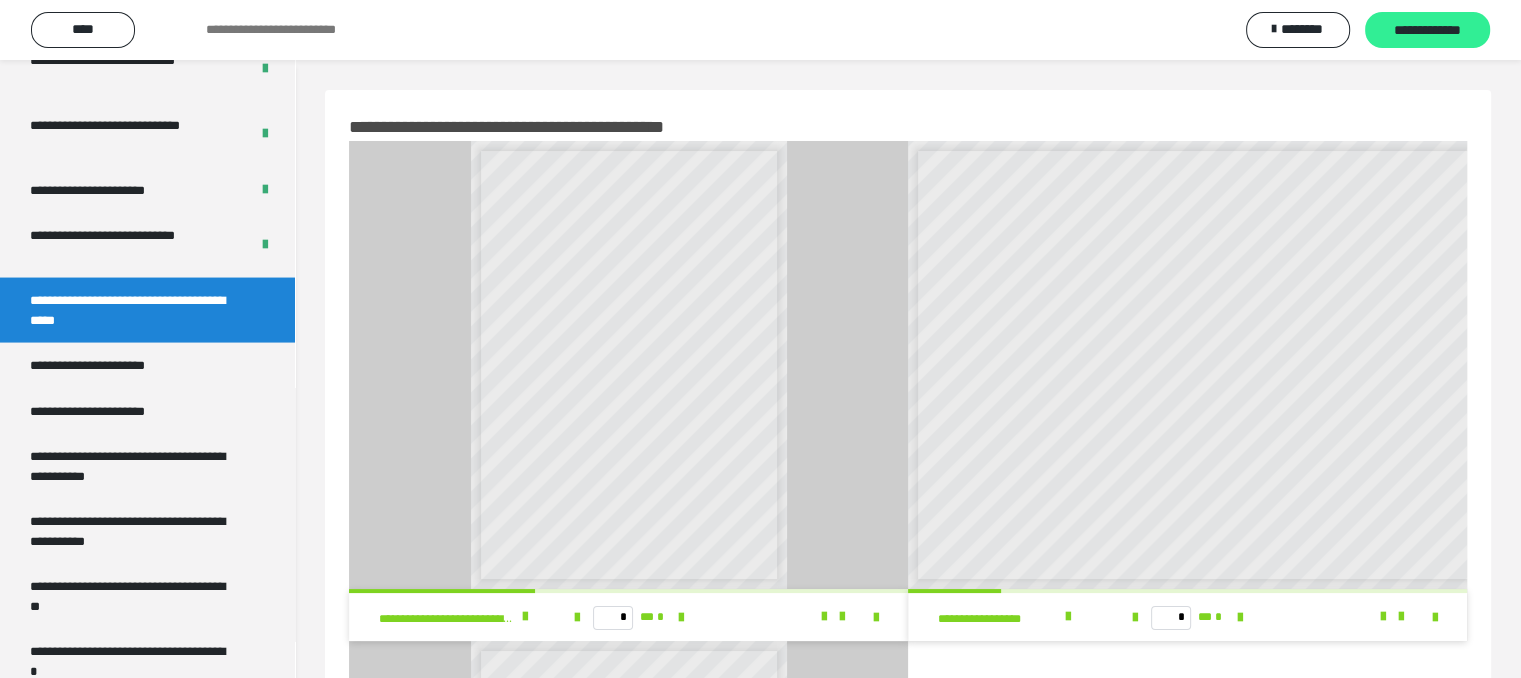 click on "**********" at bounding box center (1427, 31) 